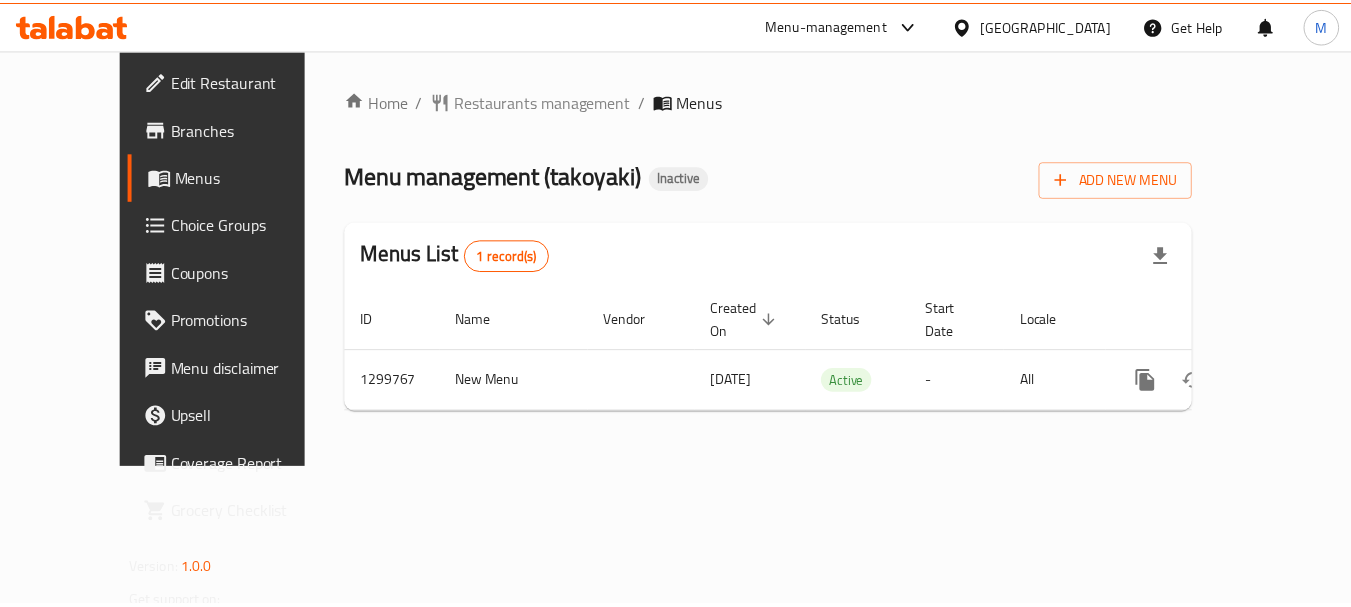 scroll, scrollTop: 0, scrollLeft: 0, axis: both 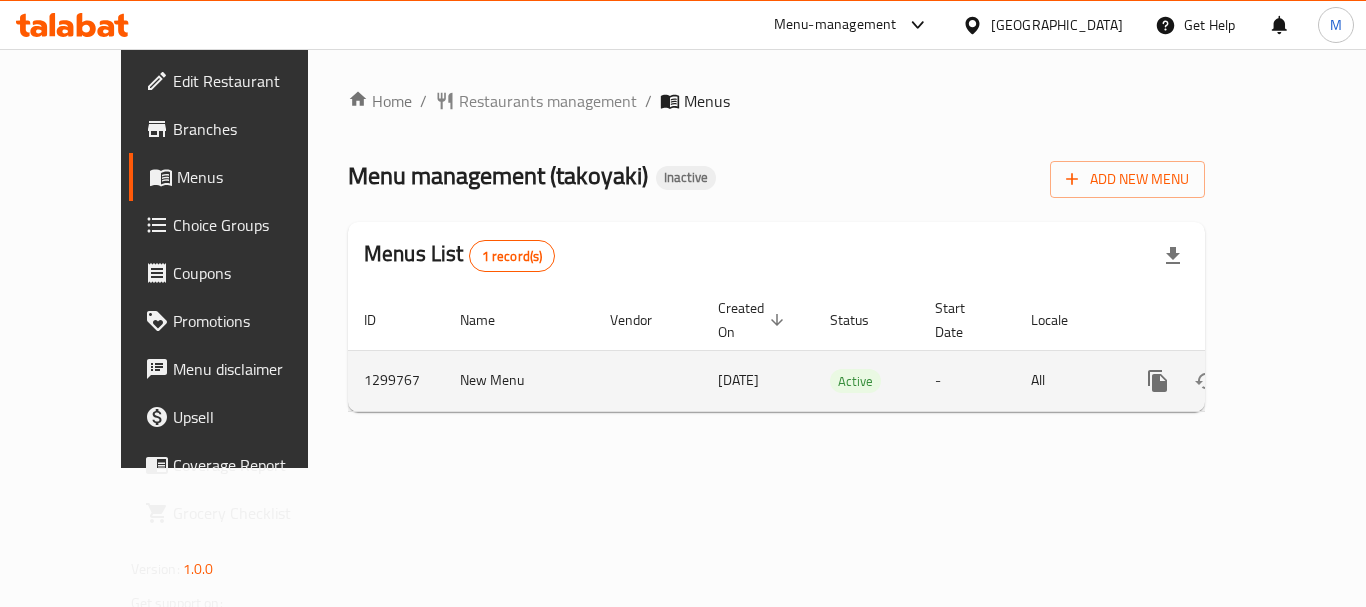 click 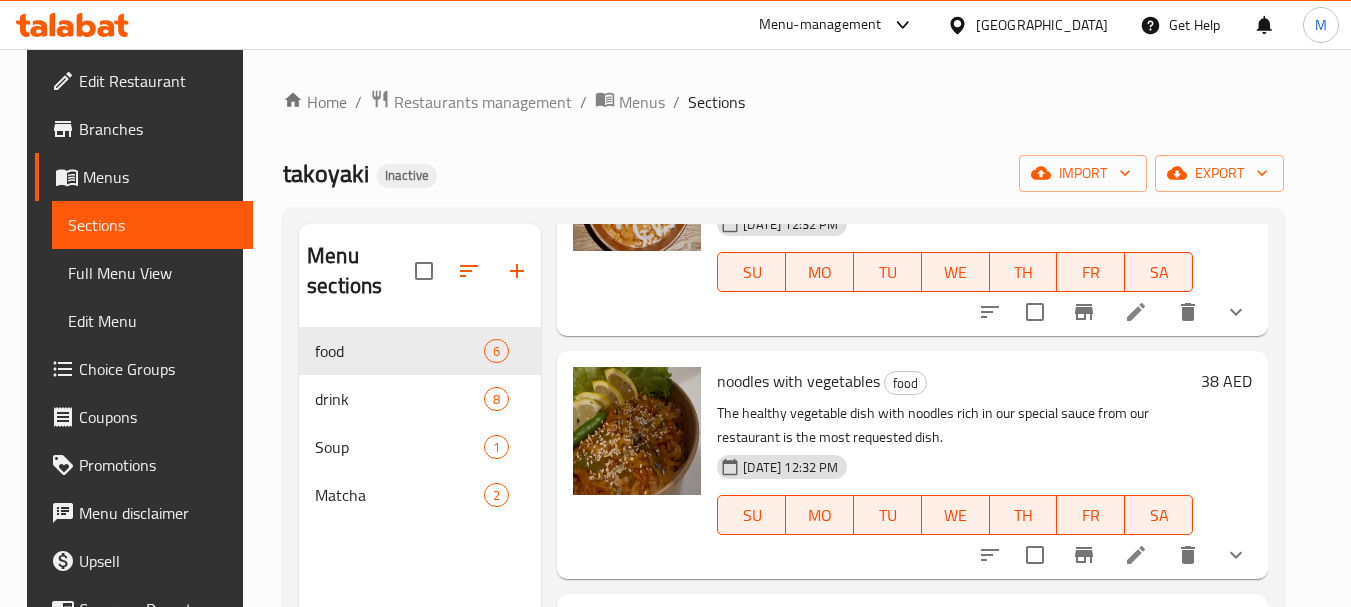 scroll, scrollTop: 829, scrollLeft: 0, axis: vertical 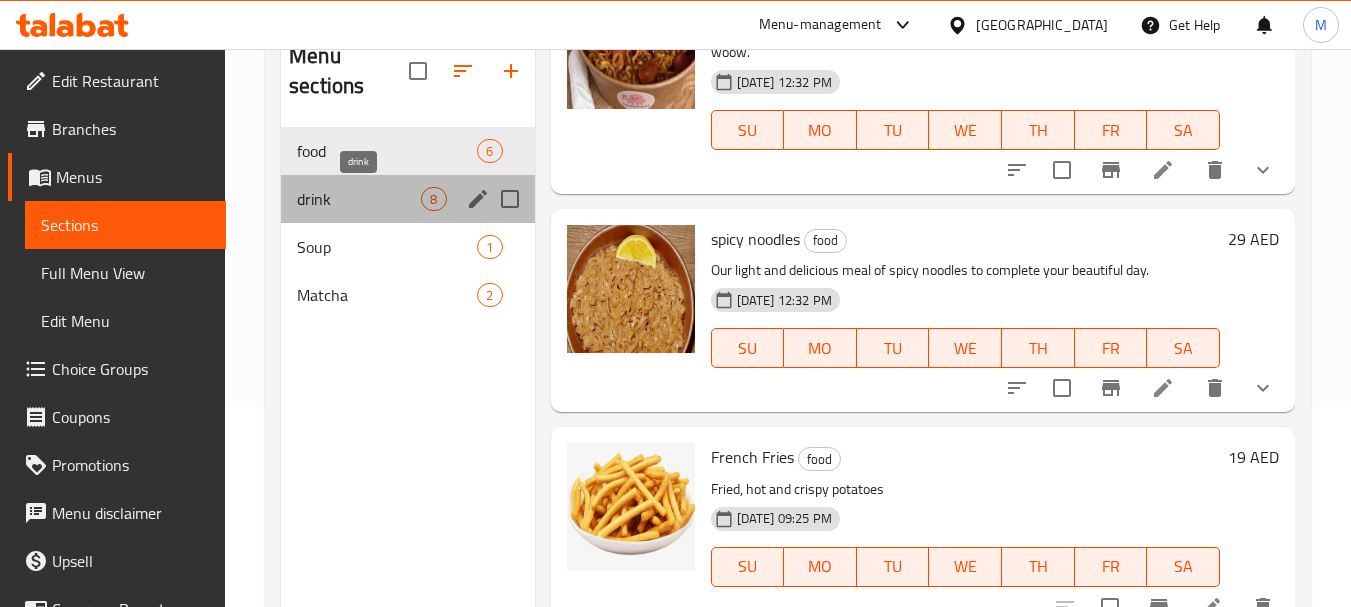 click on "drink" at bounding box center [359, 199] 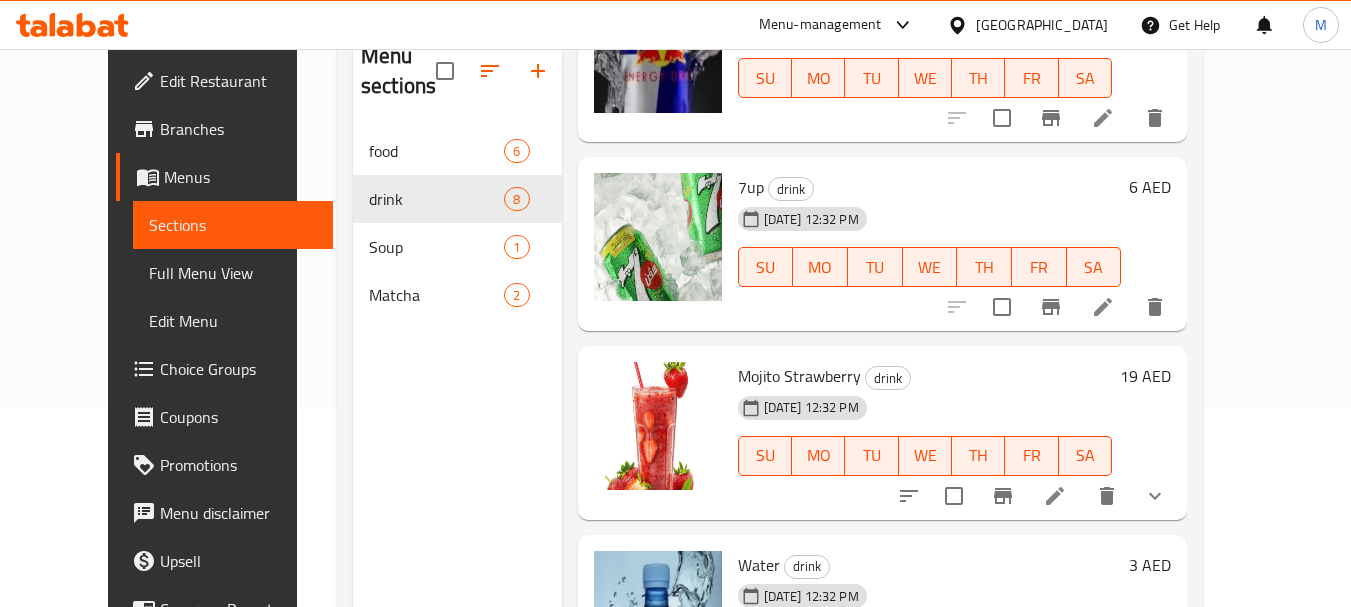 scroll, scrollTop: 0, scrollLeft: 0, axis: both 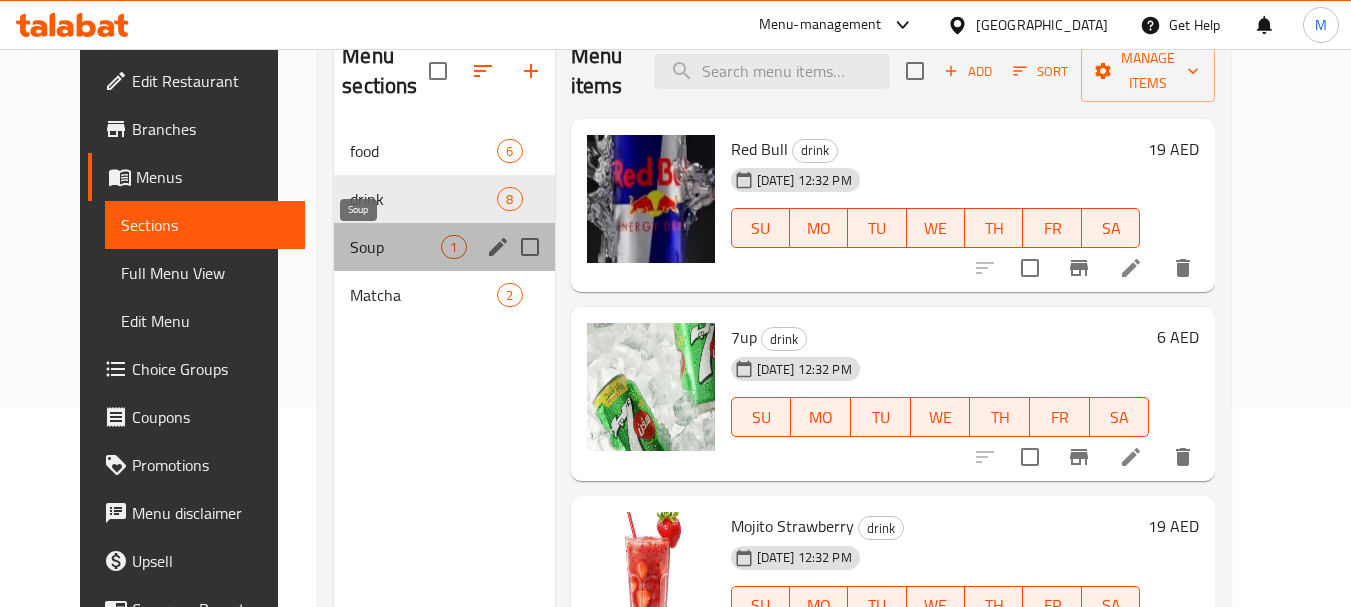 click on "Soup" at bounding box center (395, 247) 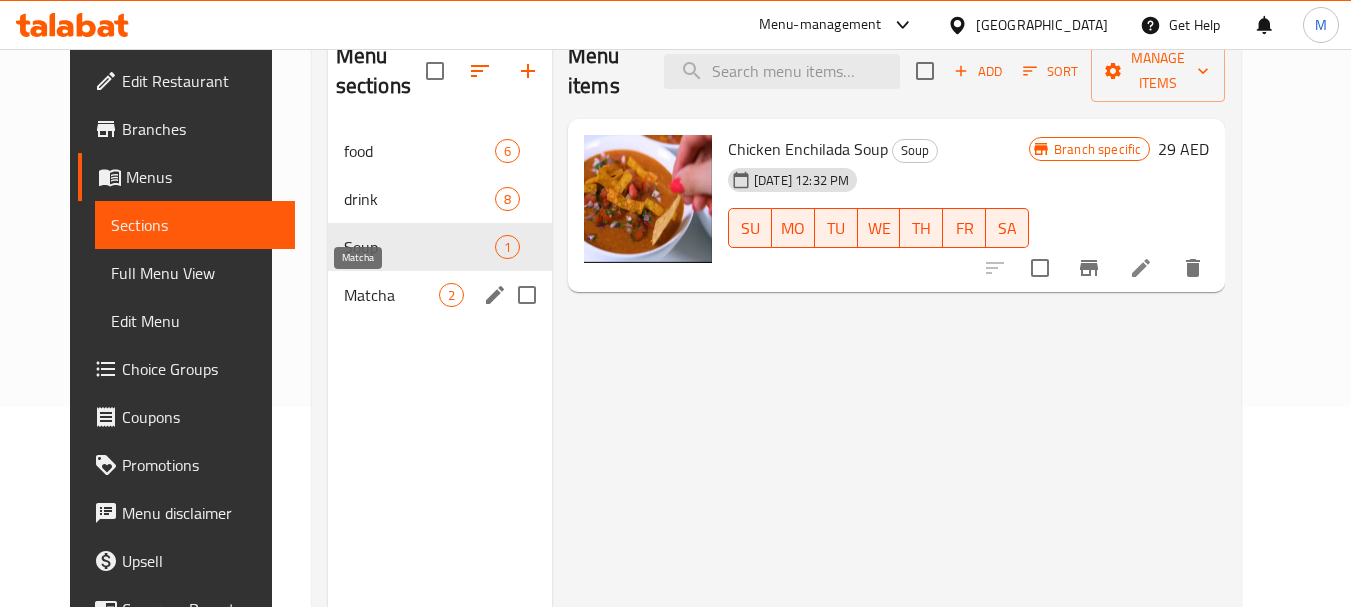 click on "Matcha" at bounding box center [391, 295] 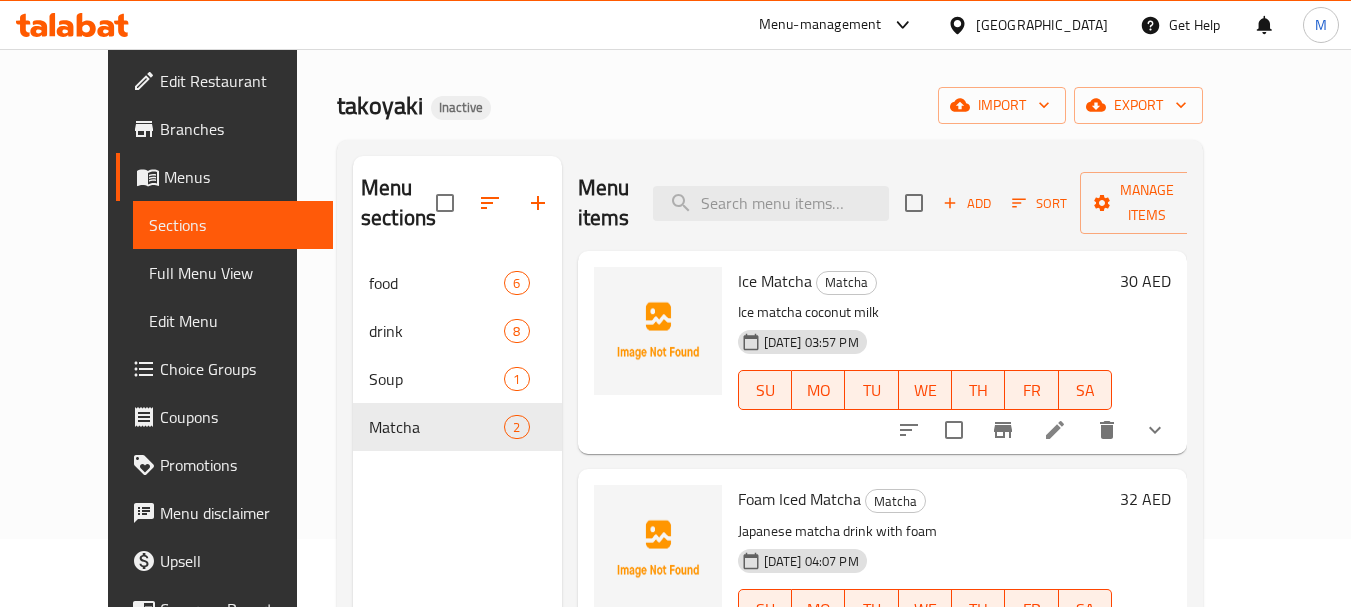 scroll, scrollTop: 0, scrollLeft: 0, axis: both 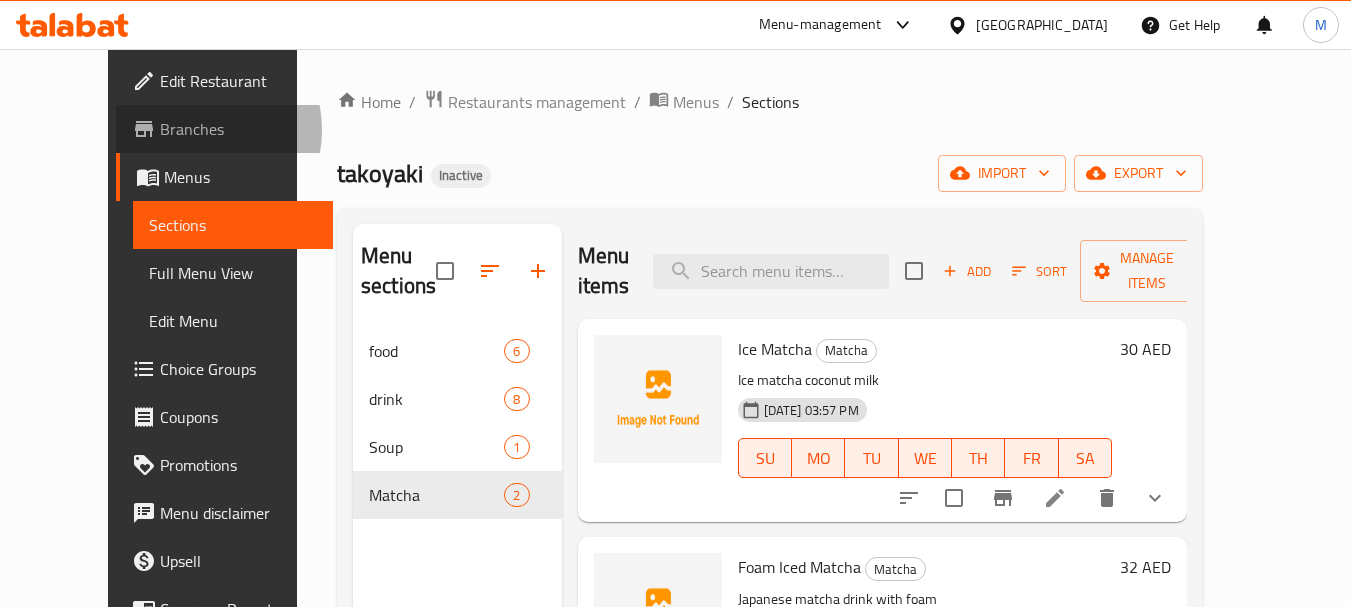 click on "Branches" at bounding box center [239, 129] 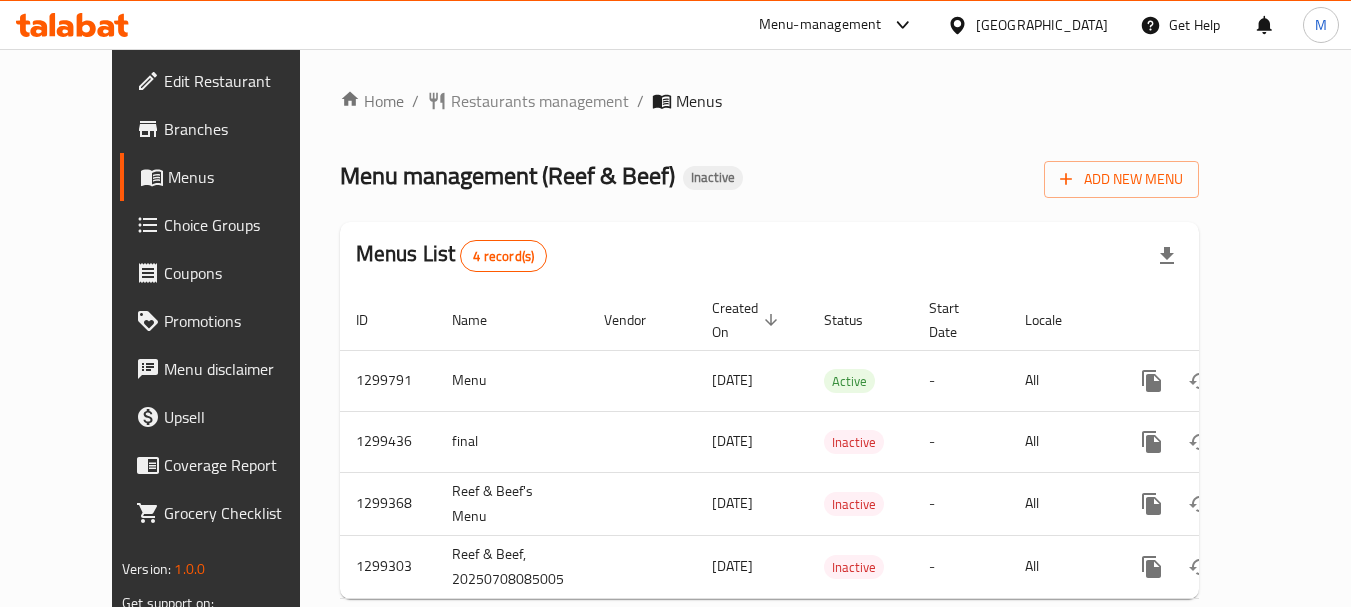 scroll, scrollTop: 0, scrollLeft: 0, axis: both 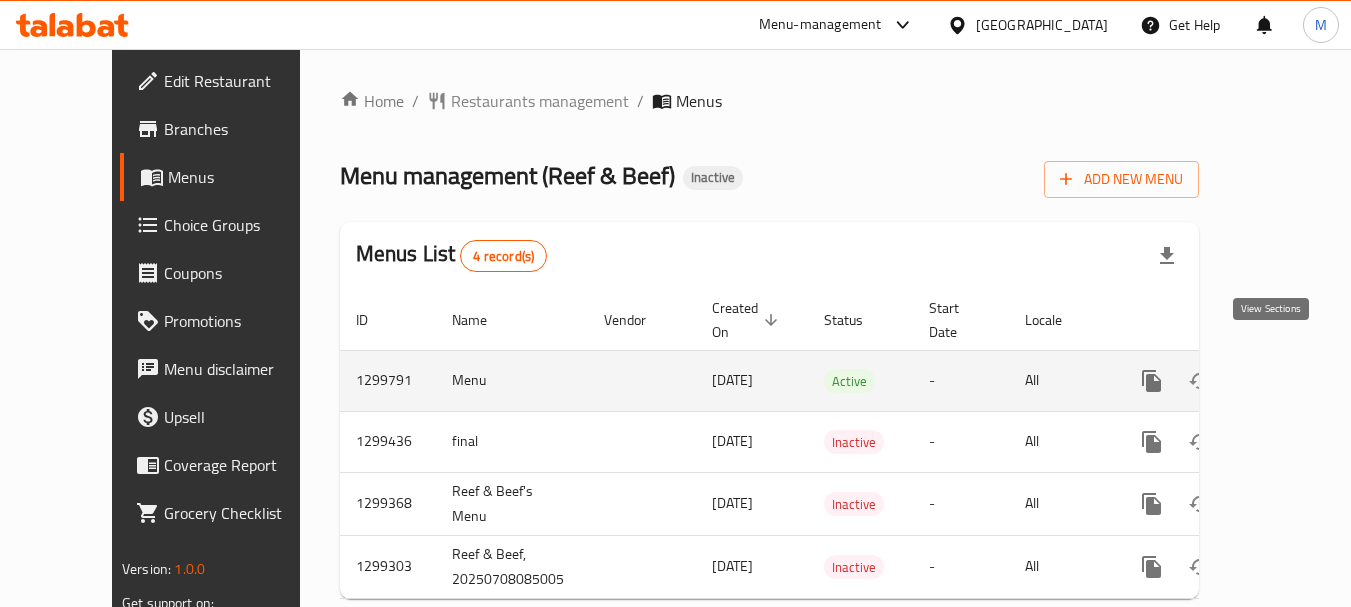 click at bounding box center (1296, 381) 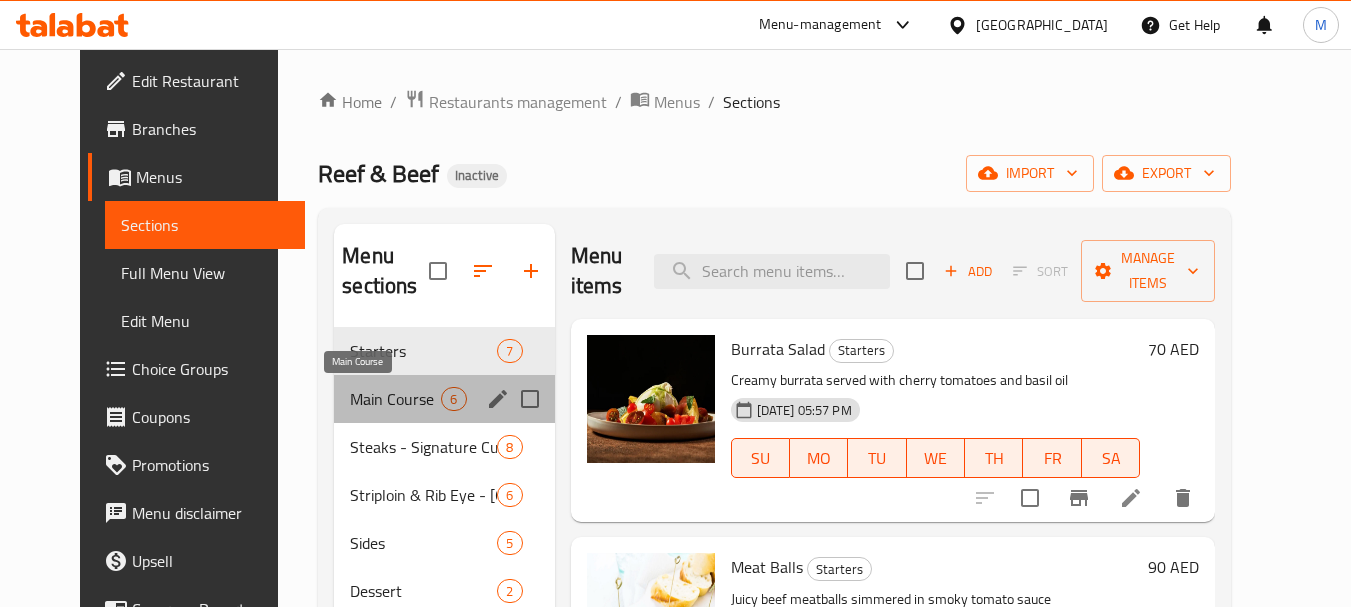 click on "Main Course" at bounding box center (395, 399) 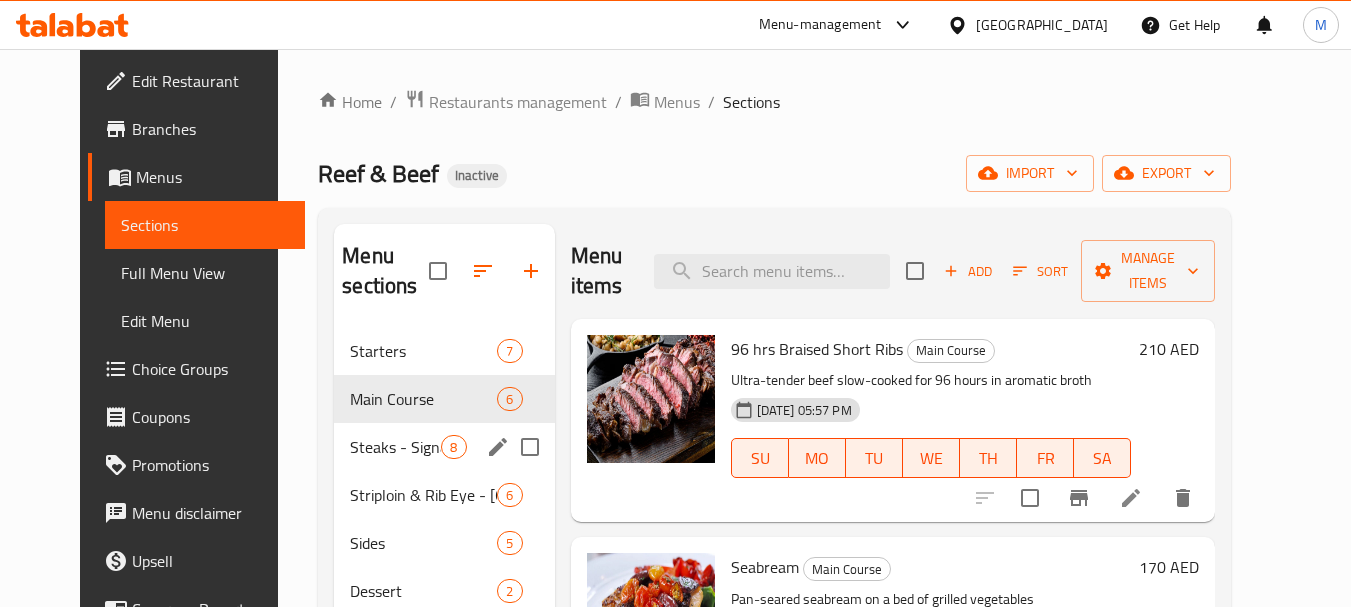 click on "Steaks - Signature Cuts" at bounding box center [395, 447] 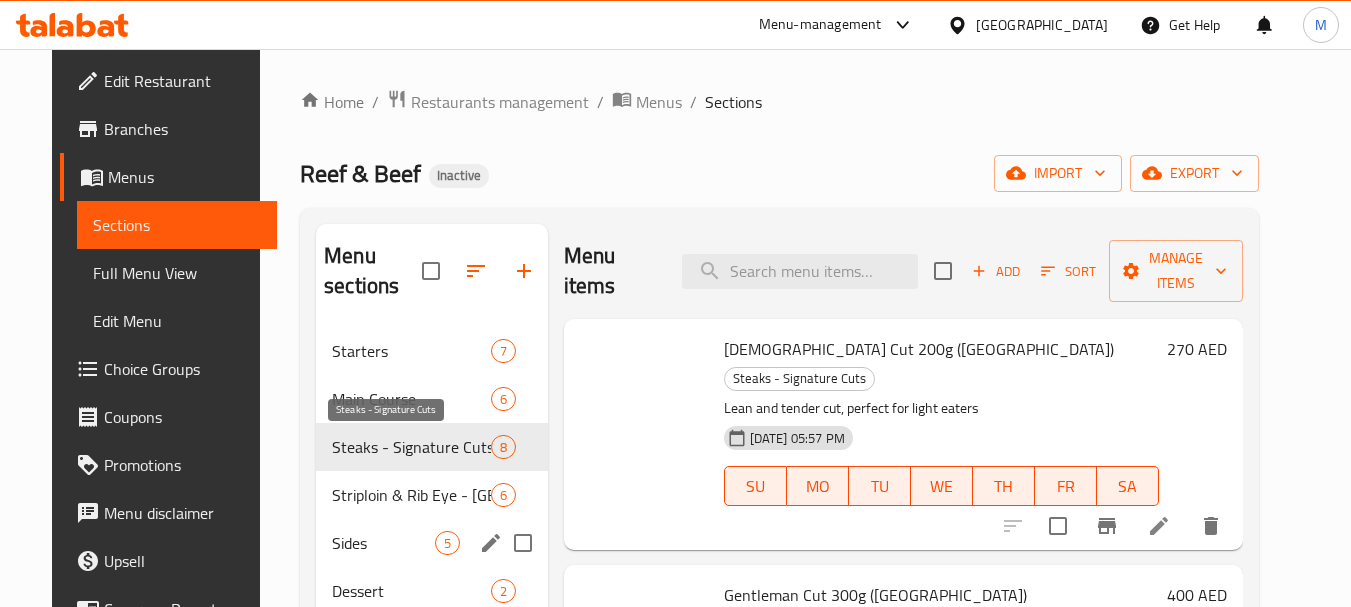 click on "Sides 5" at bounding box center [432, 543] 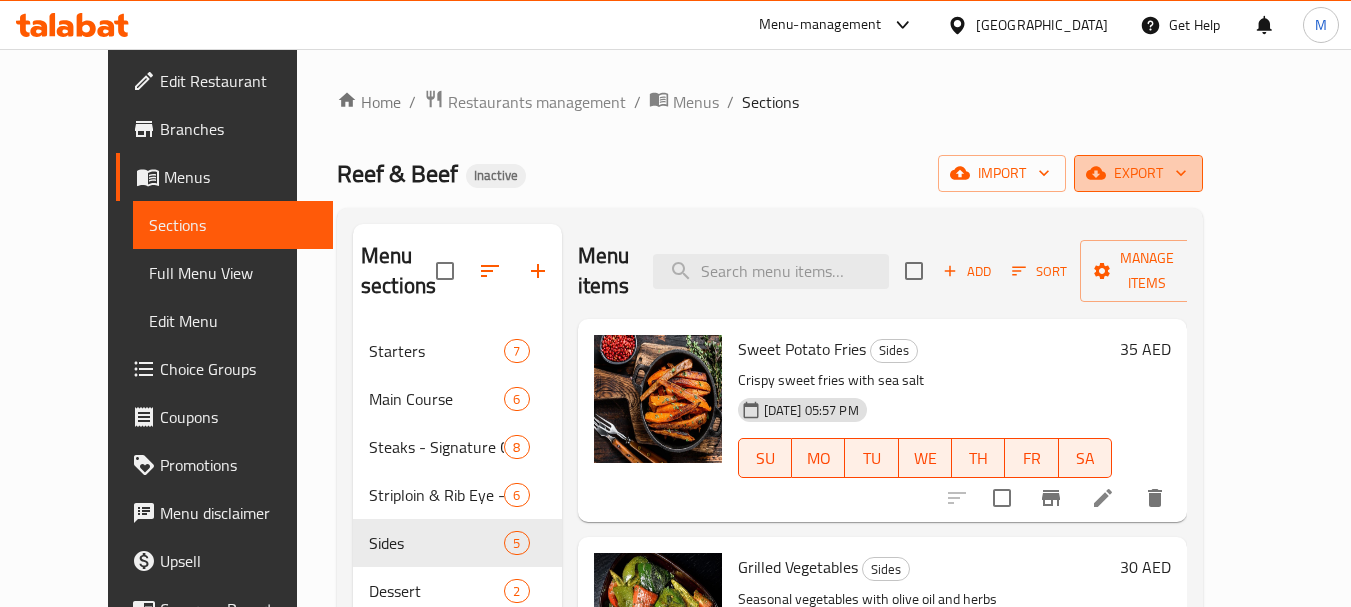 click on "export" at bounding box center [1138, 173] 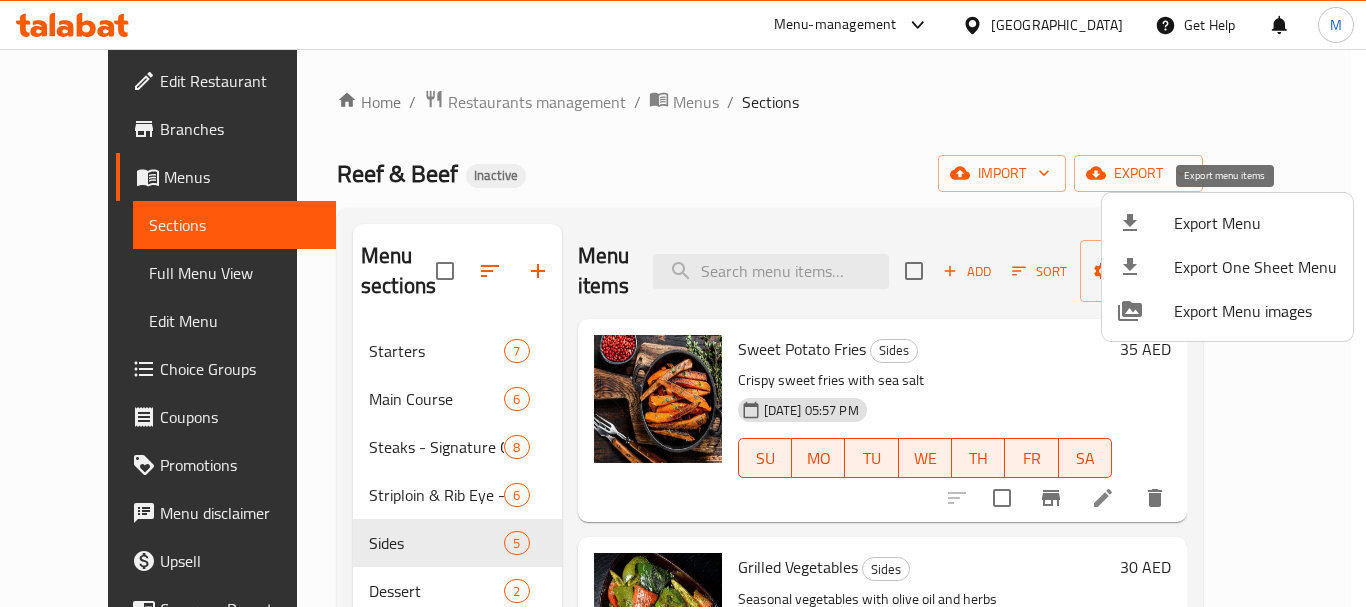 click on "Export Menu" at bounding box center (1255, 223) 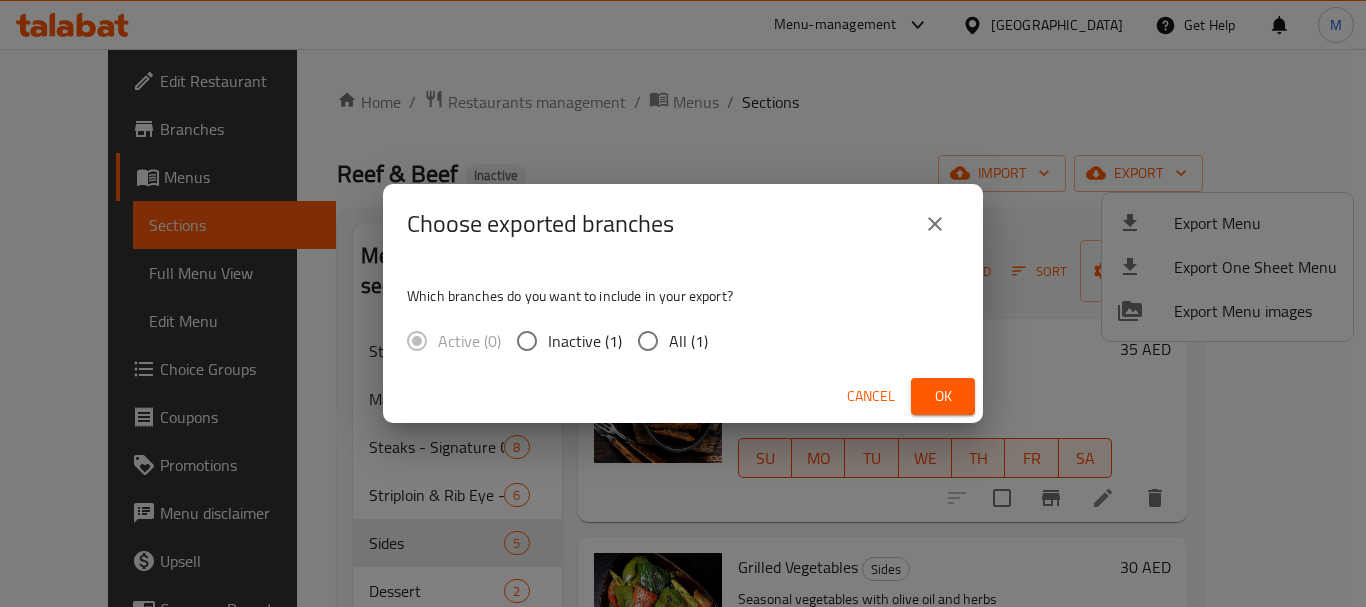 click on "All (1)" at bounding box center (648, 341) 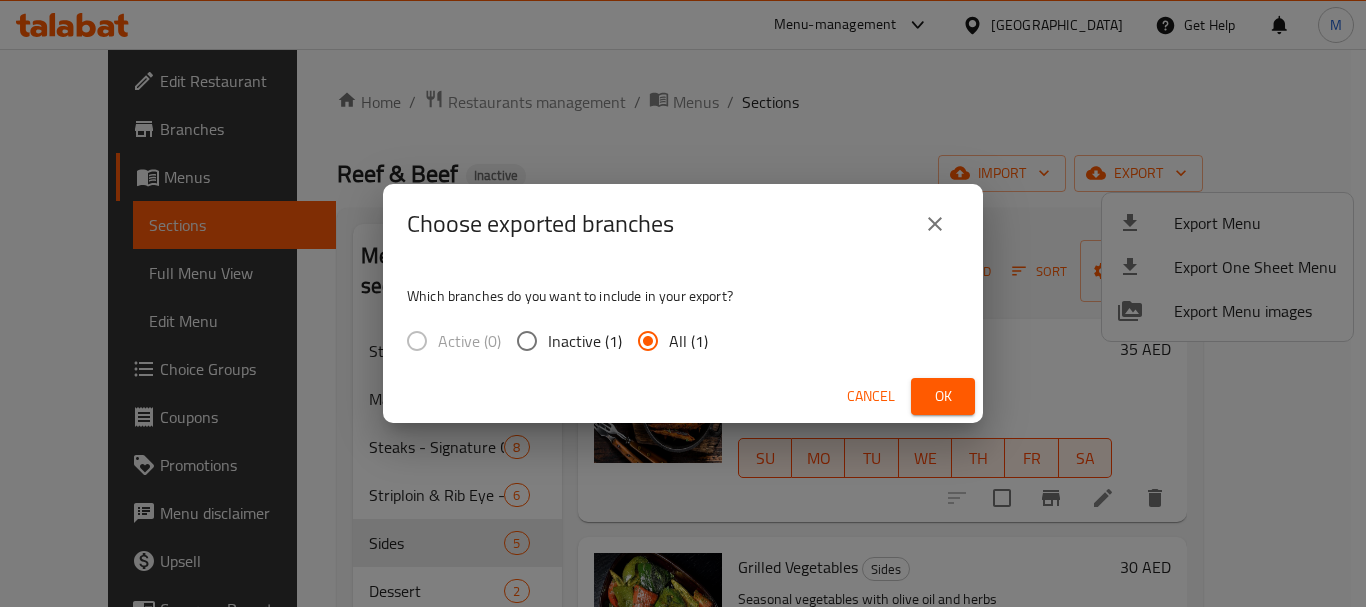 click on "Ok" at bounding box center (943, 396) 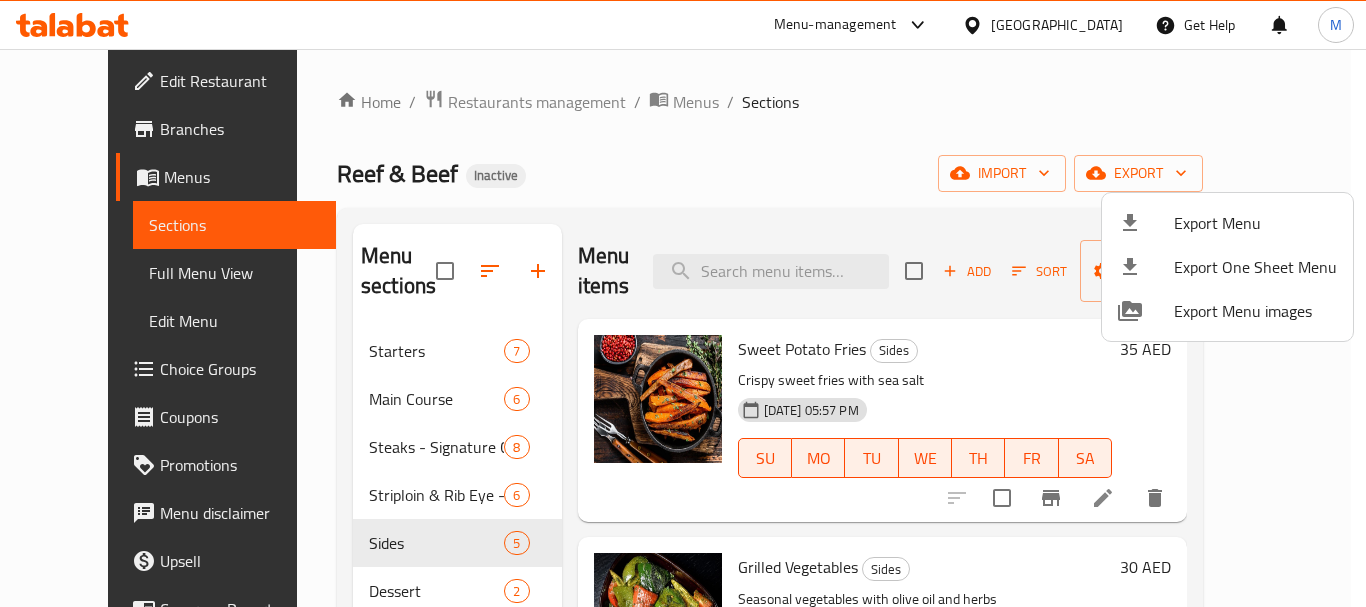 click at bounding box center (683, 303) 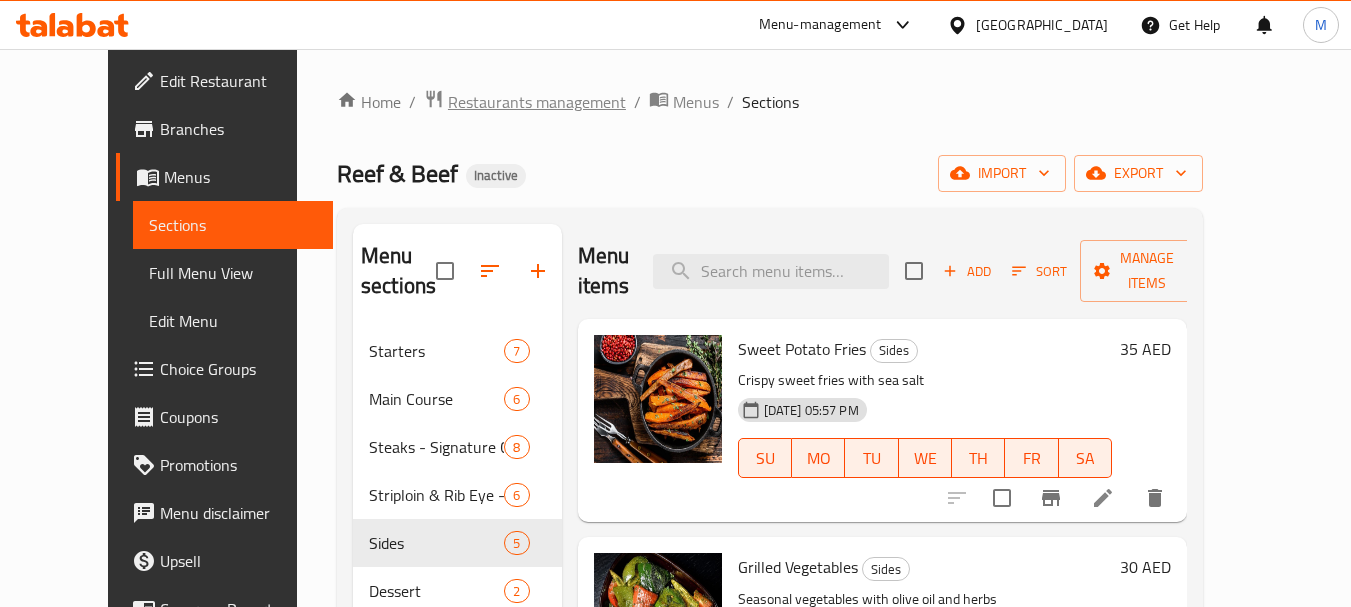 click on "Restaurants management" at bounding box center [537, 102] 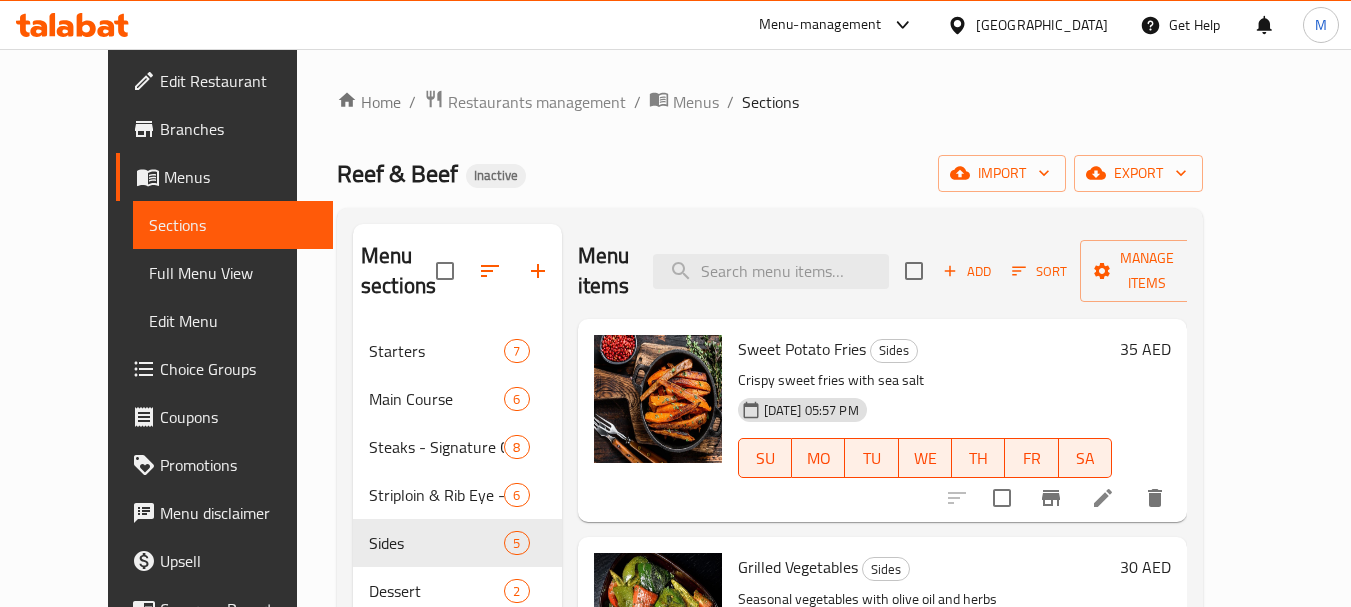 scroll, scrollTop: 0, scrollLeft: 0, axis: both 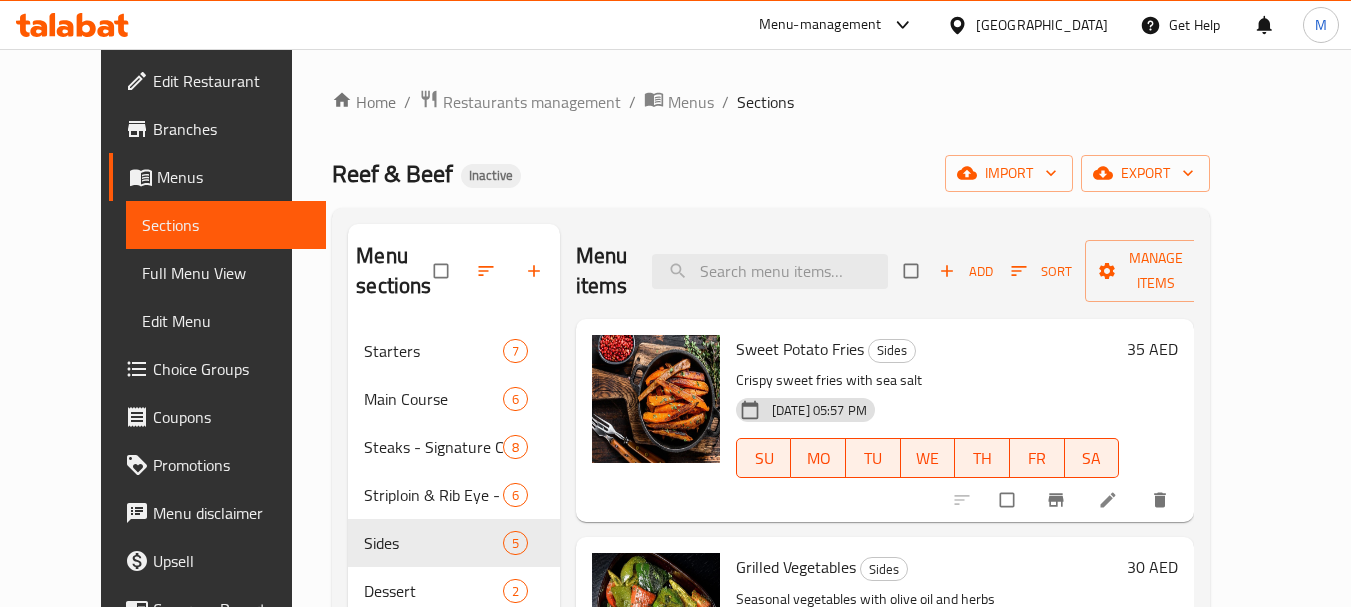 click on "Edit Restaurant" at bounding box center [232, 81] 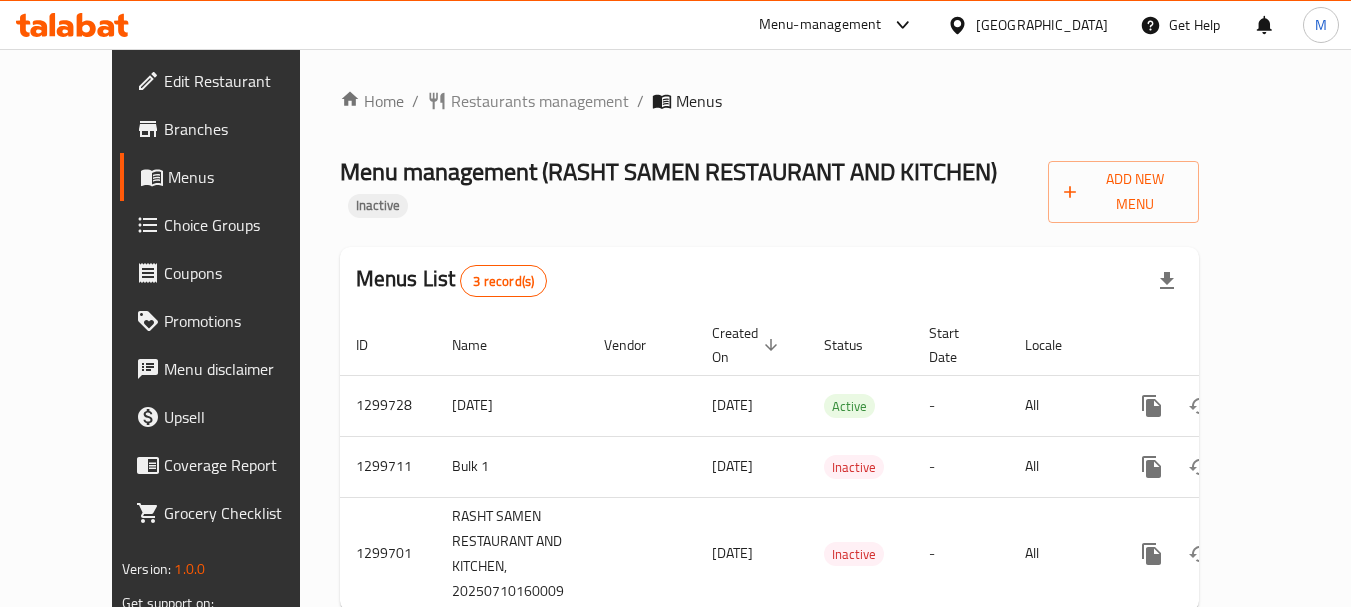 scroll, scrollTop: 0, scrollLeft: 0, axis: both 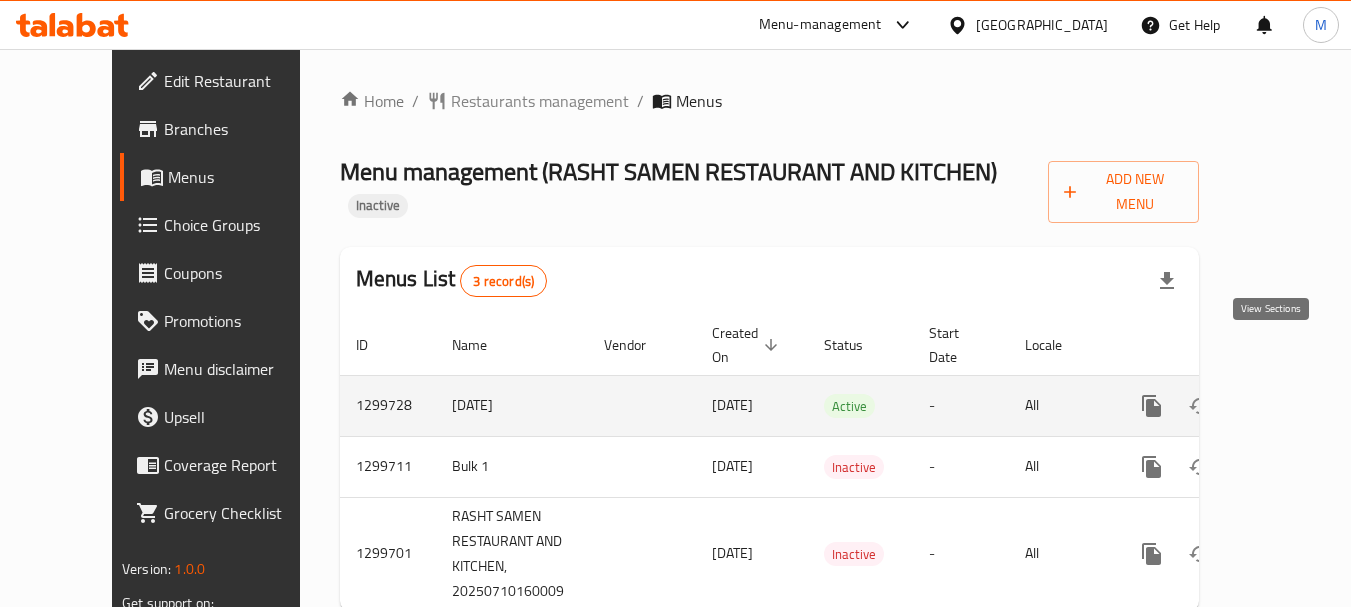 click 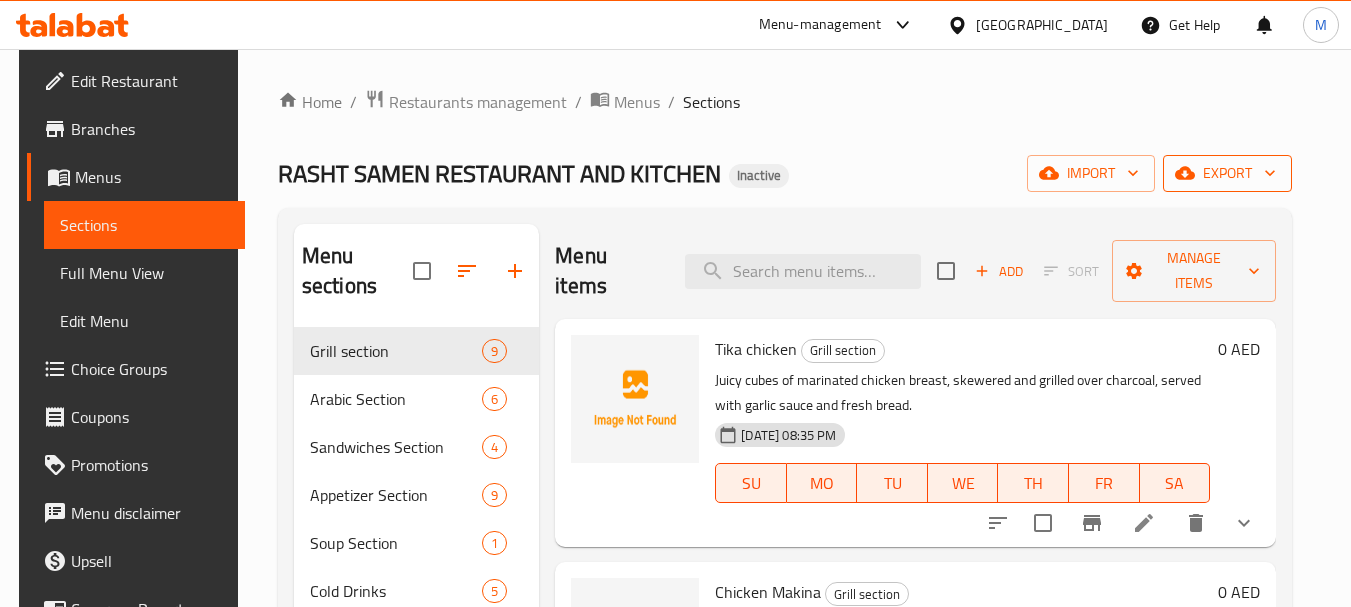 click 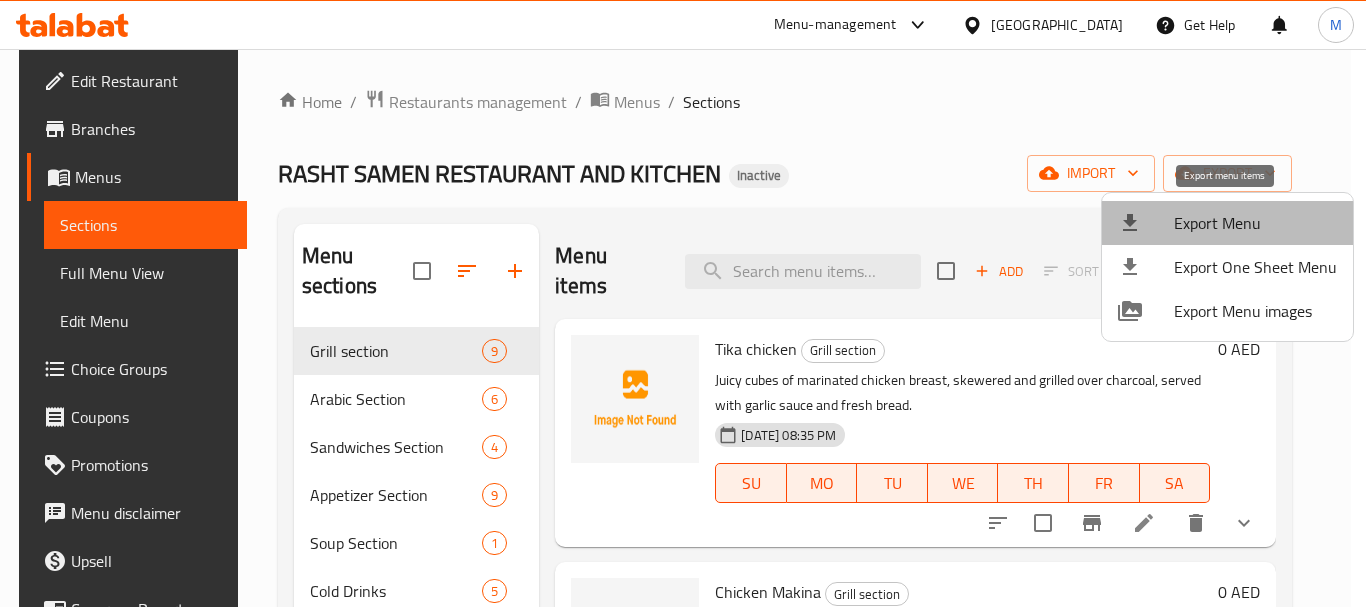 click on "Export Menu" at bounding box center [1255, 223] 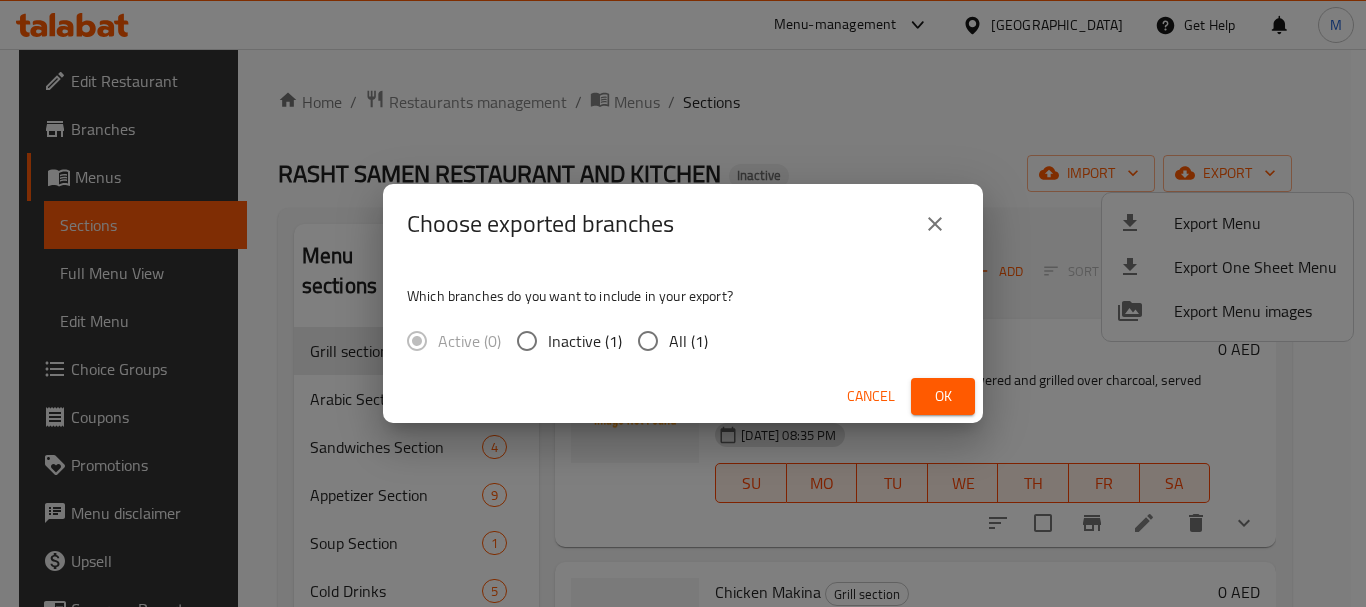 click on "All (1)" at bounding box center (648, 341) 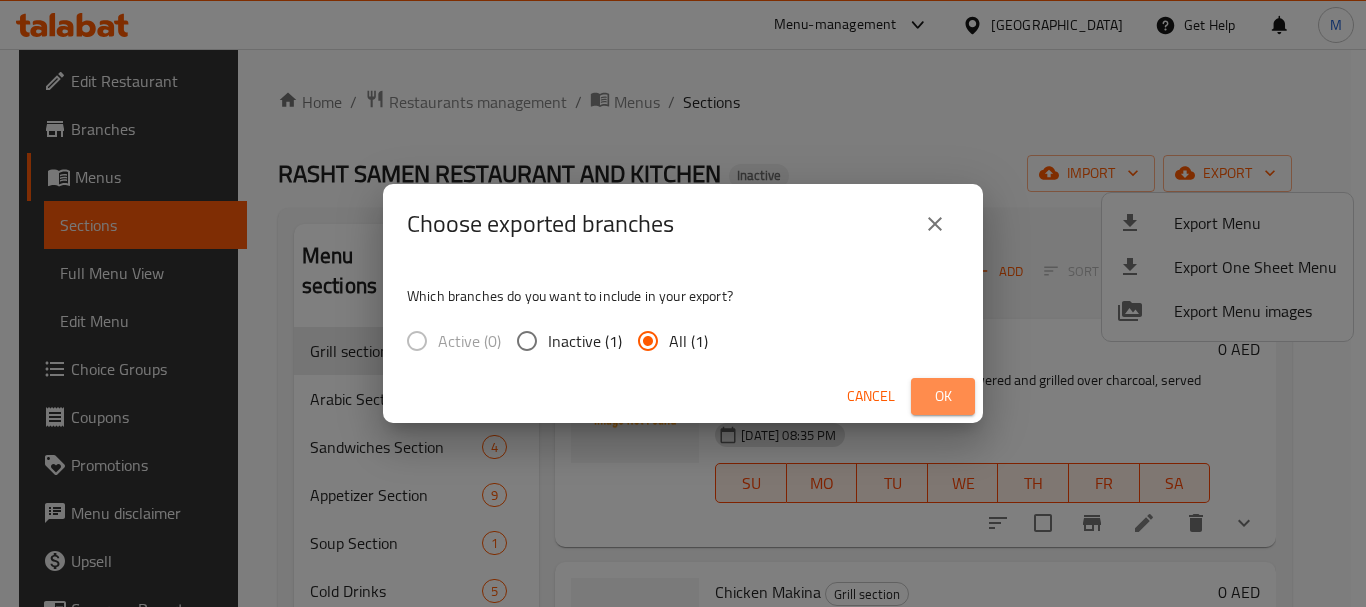 click on "Ok" at bounding box center (943, 396) 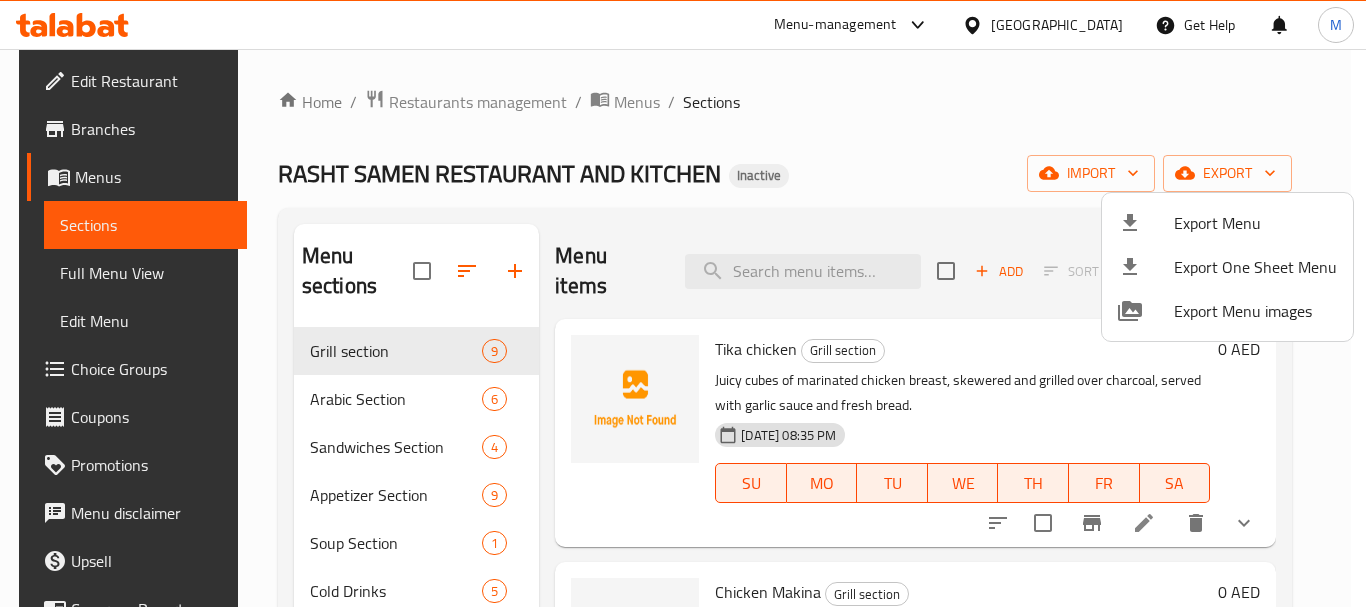 click at bounding box center [683, 303] 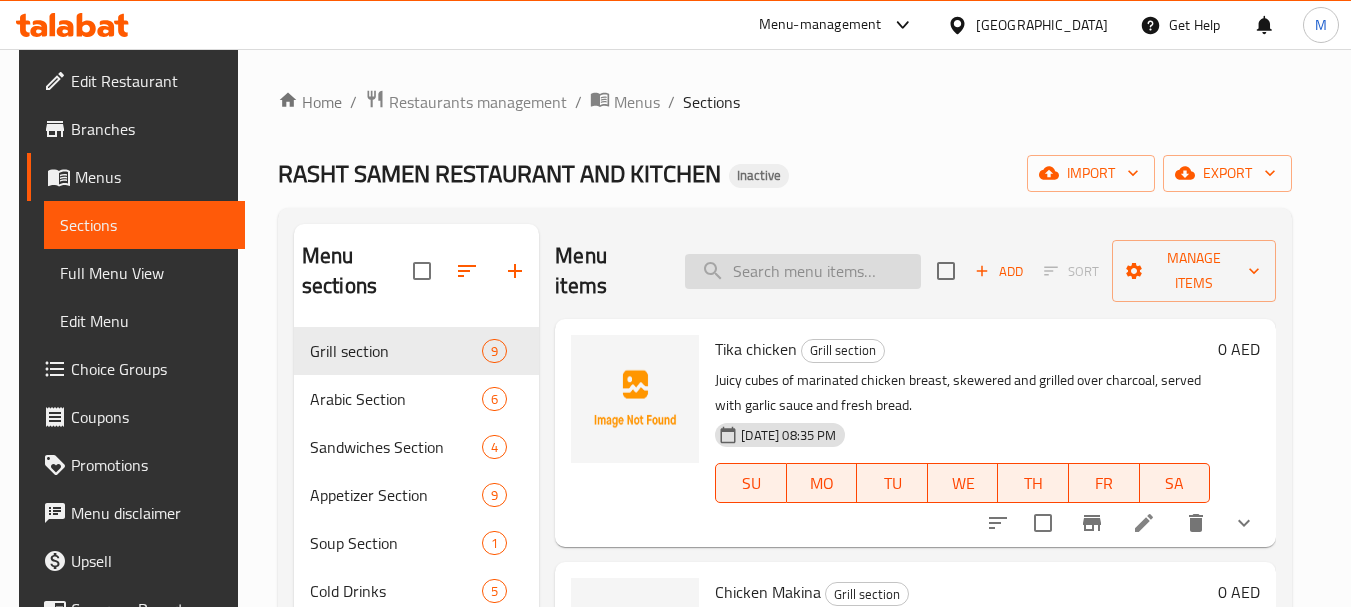 click at bounding box center (803, 271) 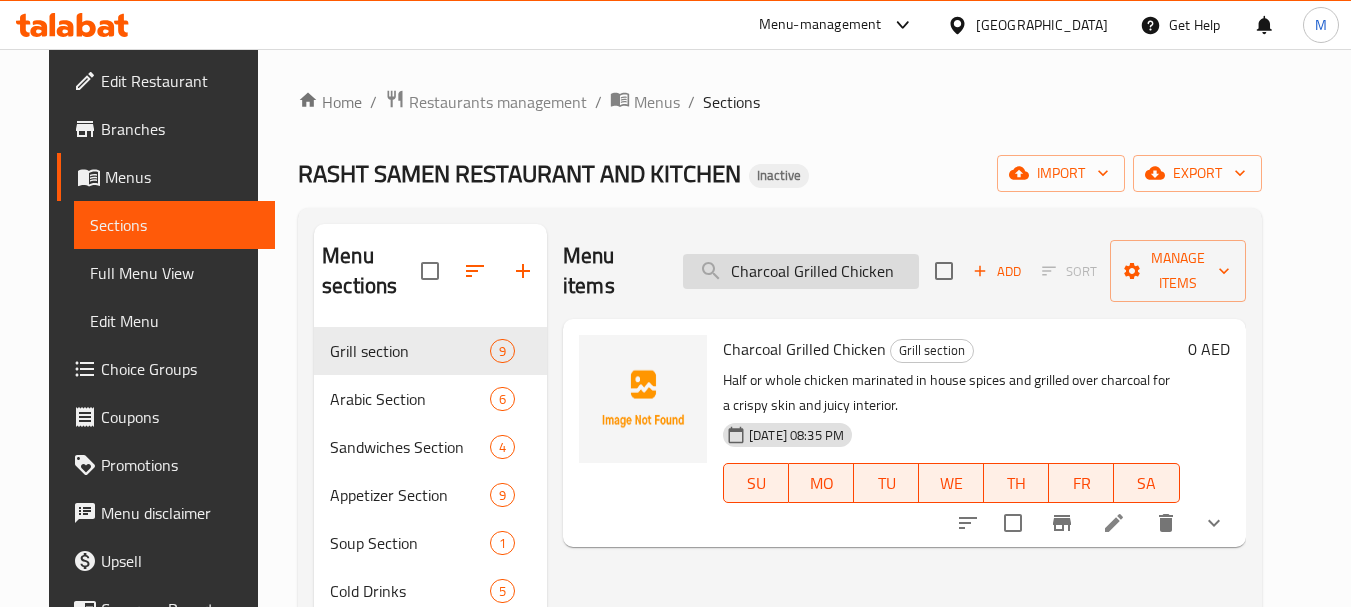 click on "Charcoal Grilled Chicken" at bounding box center (801, 271) 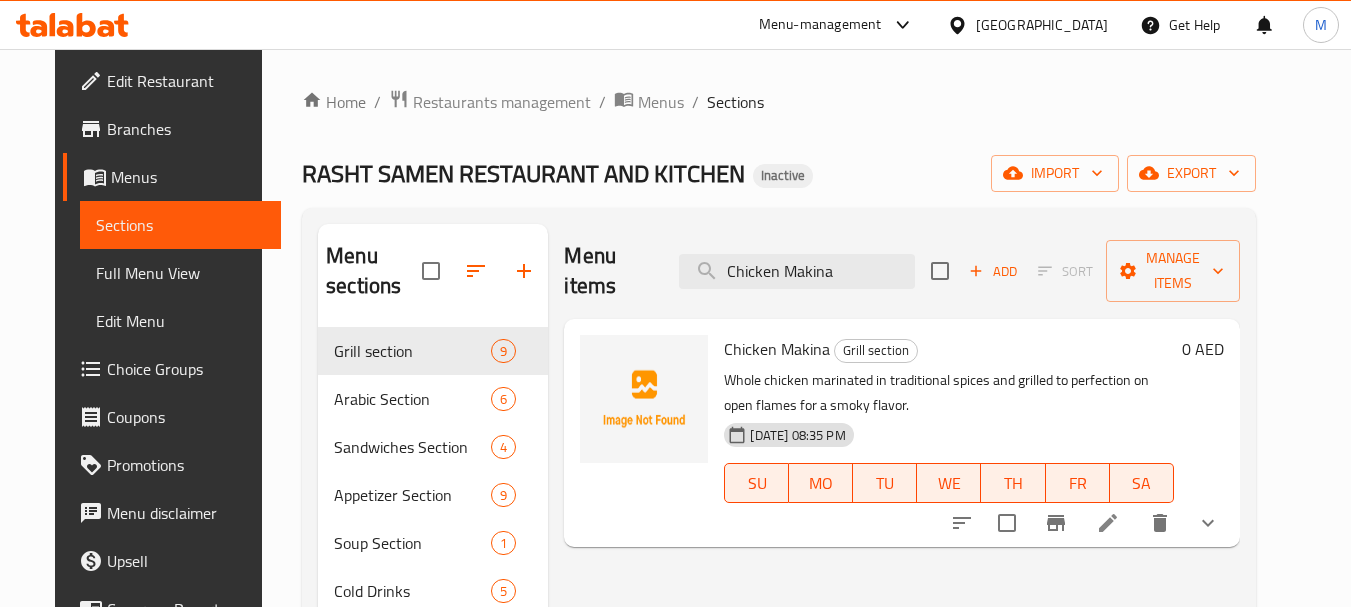 scroll, scrollTop: 100, scrollLeft: 0, axis: vertical 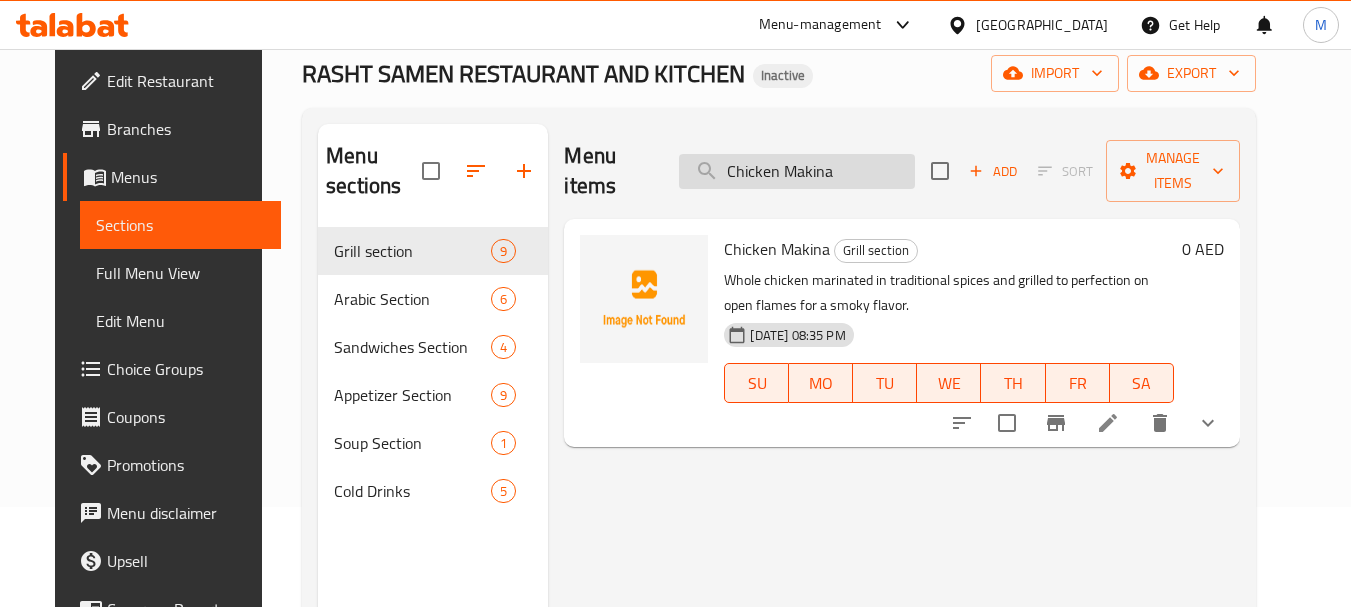 click on "Chicken Makina" at bounding box center [797, 171] 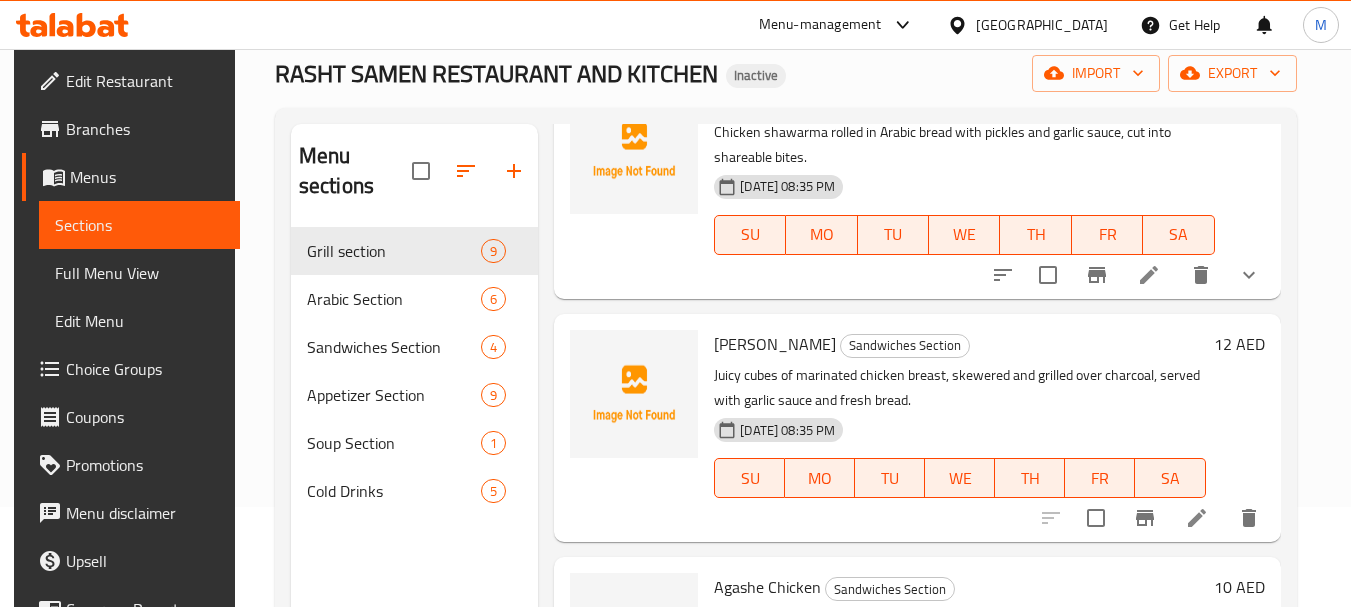 scroll, scrollTop: 1800, scrollLeft: 0, axis: vertical 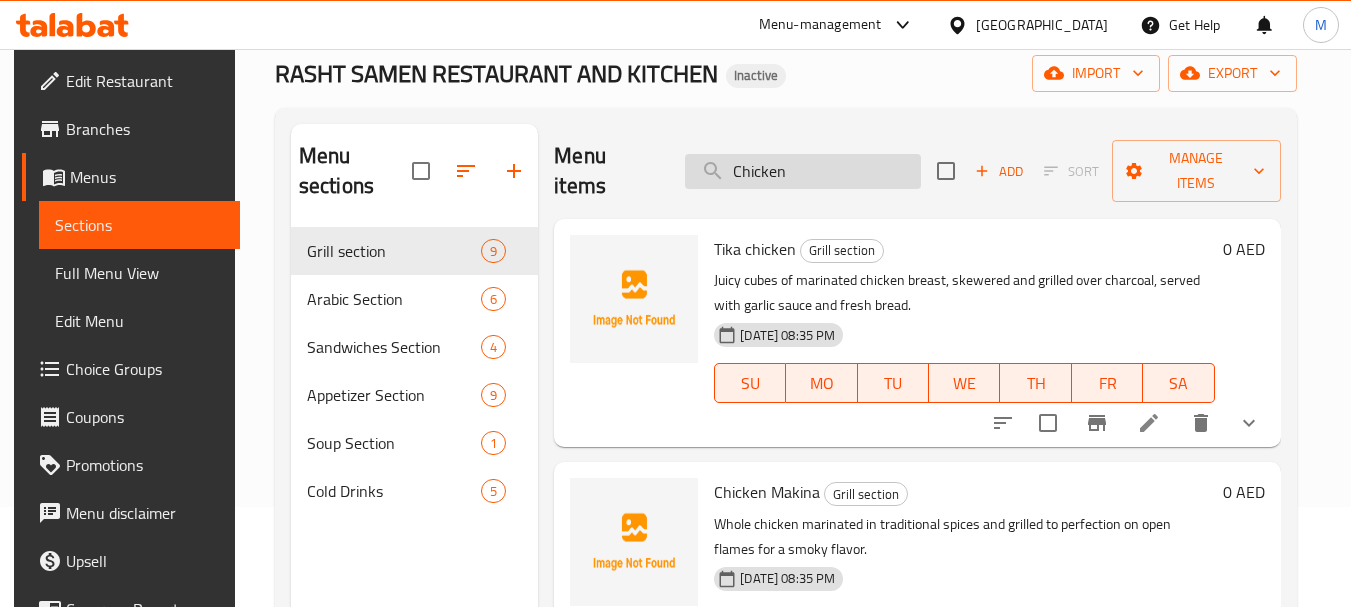 click on "Chicken" at bounding box center [803, 171] 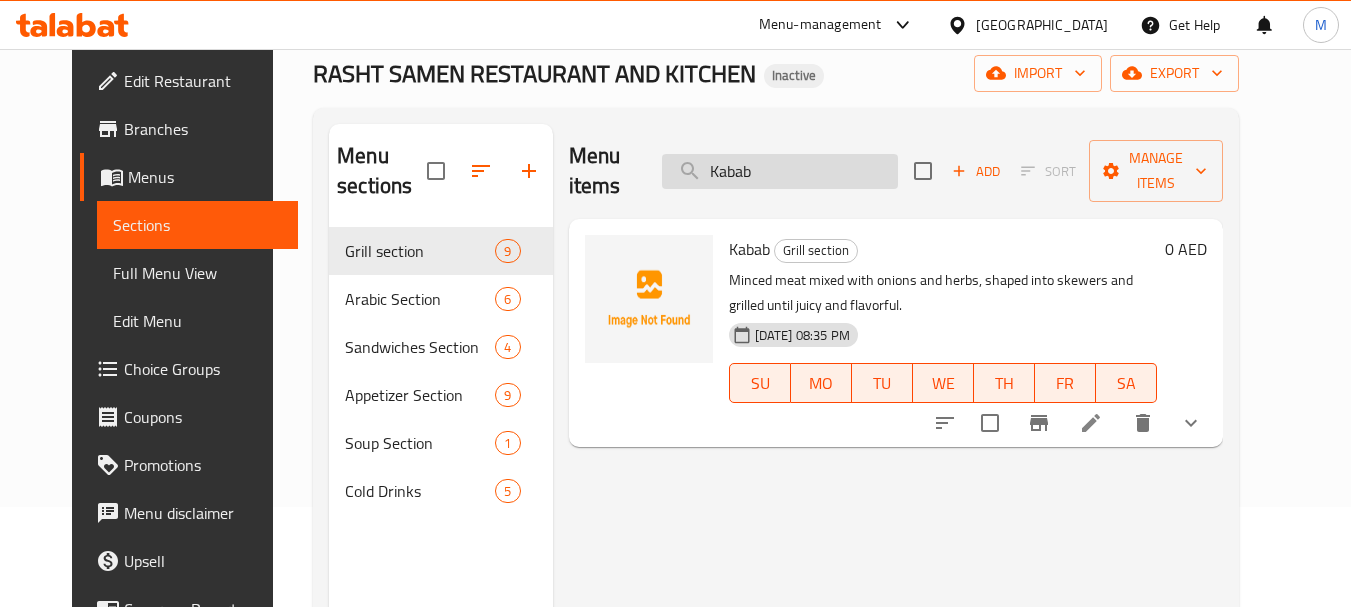 click on "Kabab" at bounding box center (780, 171) 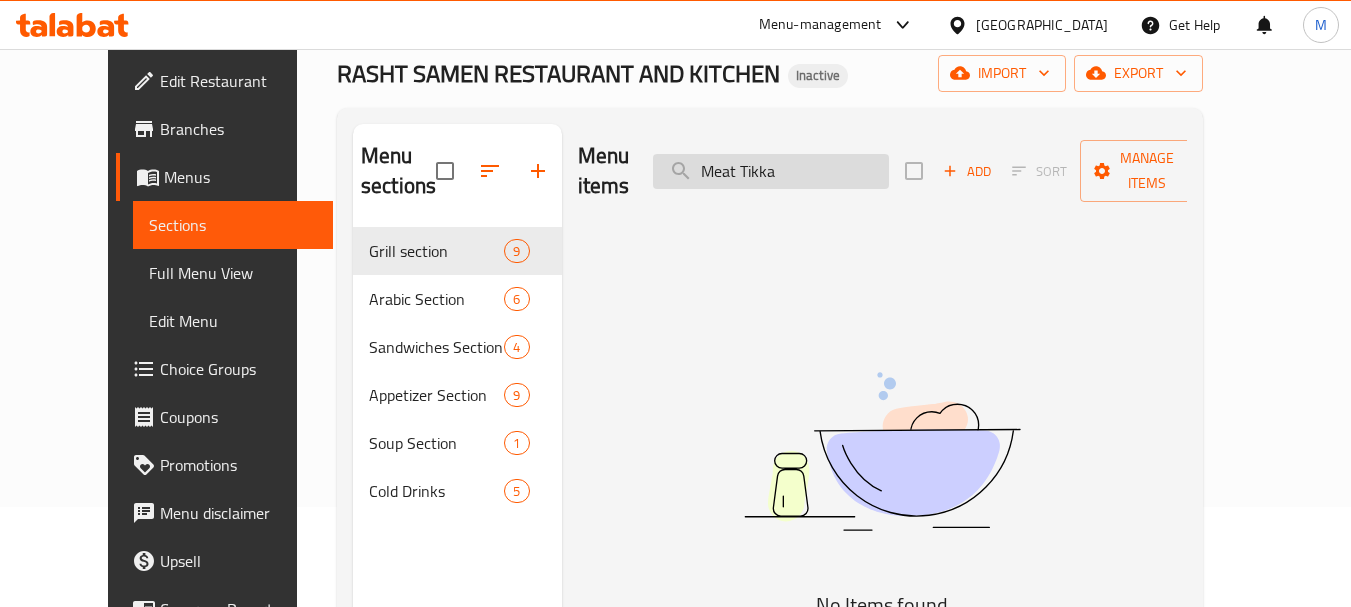 click on "Meat Tikka" at bounding box center (771, 171) 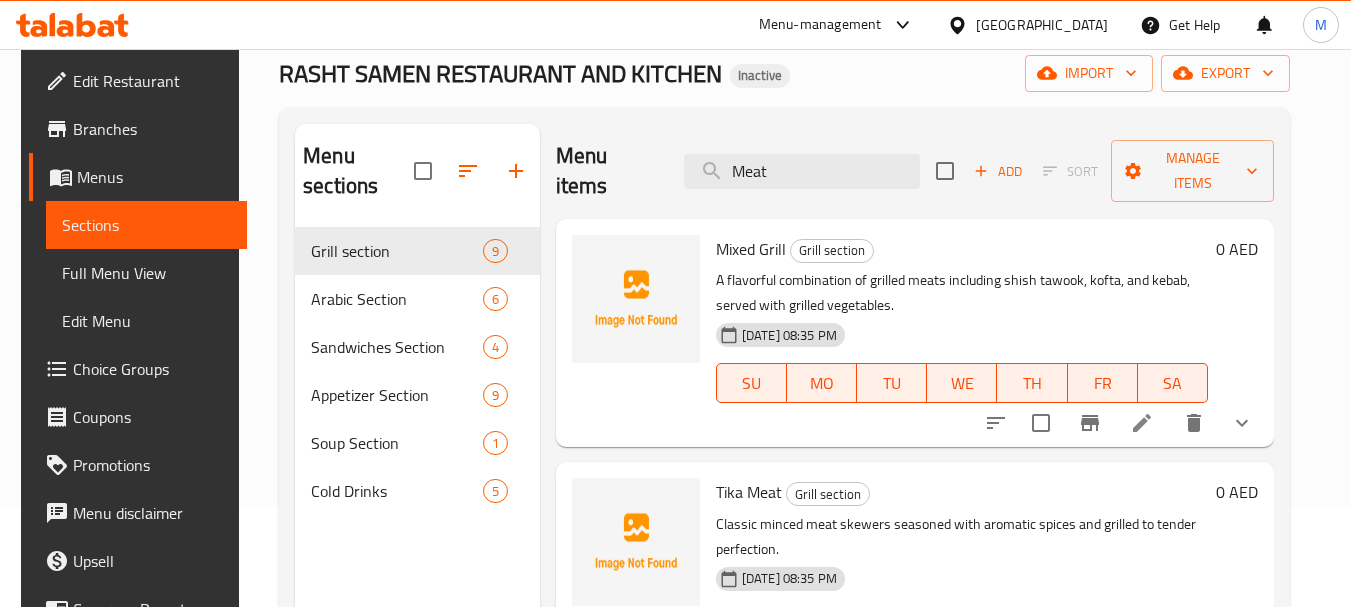 scroll, scrollTop: 100, scrollLeft: 0, axis: vertical 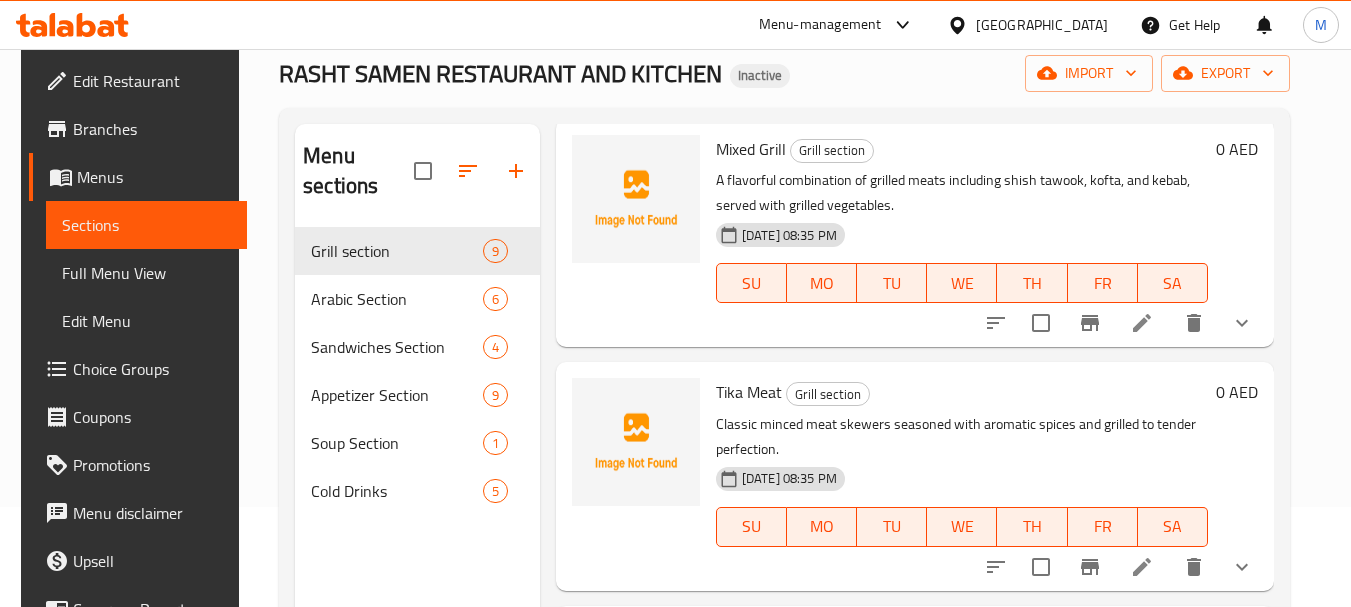type on "Meat" 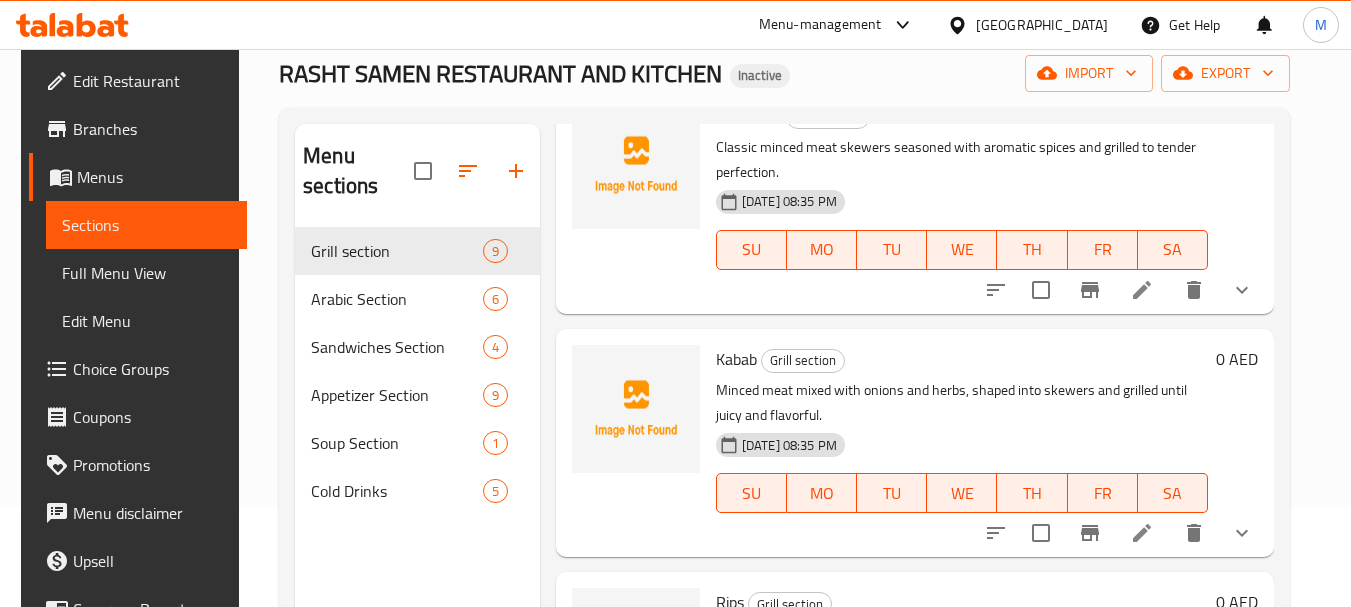 scroll, scrollTop: 400, scrollLeft: 0, axis: vertical 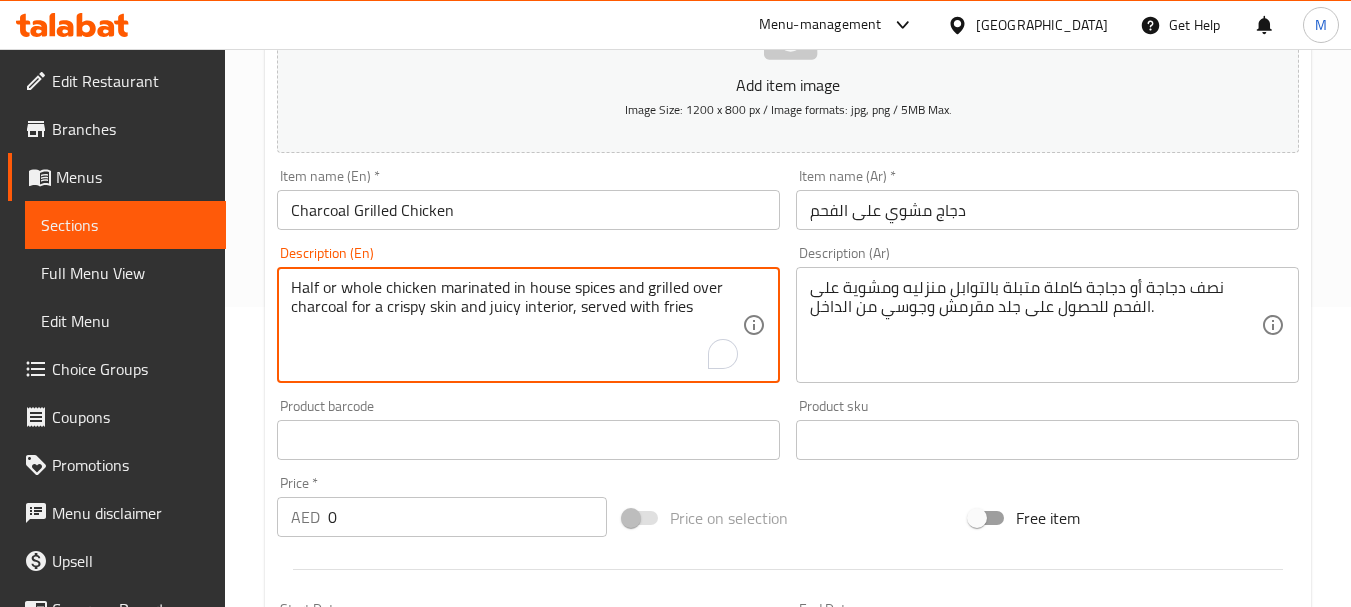 type on "Half or whole chicken marinated in house spices and grilled over charcoal for a crispy skin and juicy interior, served with fries" 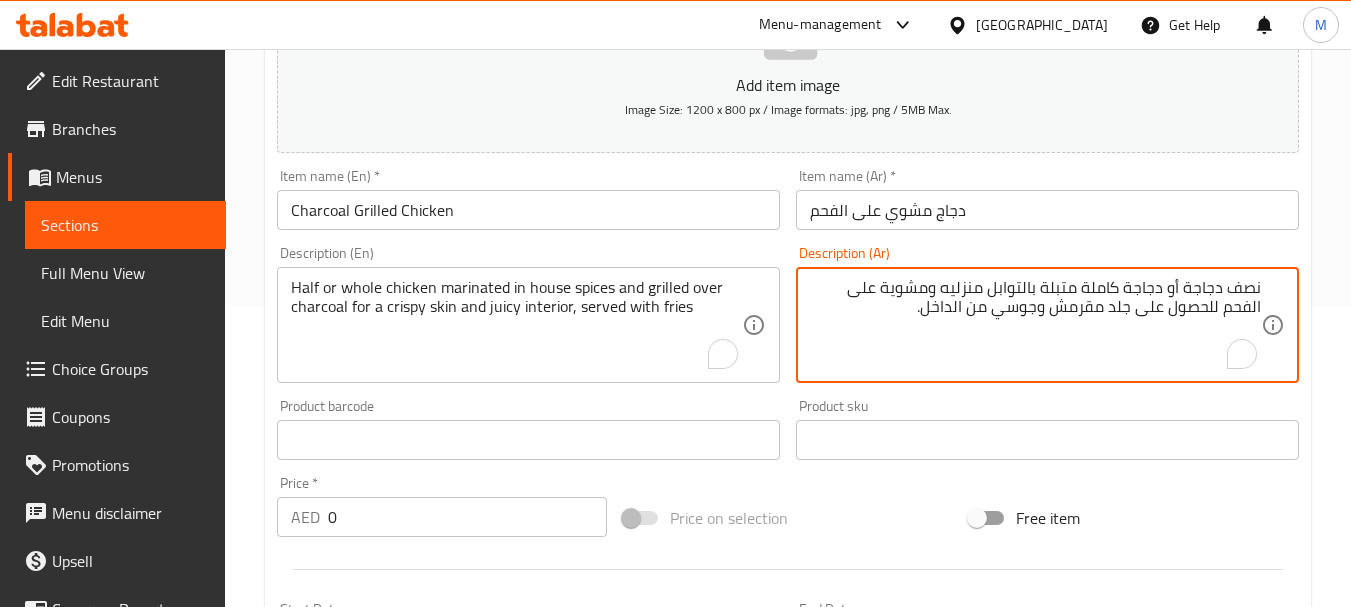 click on "نصف دجاجة أو دجاجة كاملة متبلة بالتوابل منزليه ومشوية على الفحم للحصول على جلد مقرمش وجوسي من الداخل." at bounding box center (1035, 325) 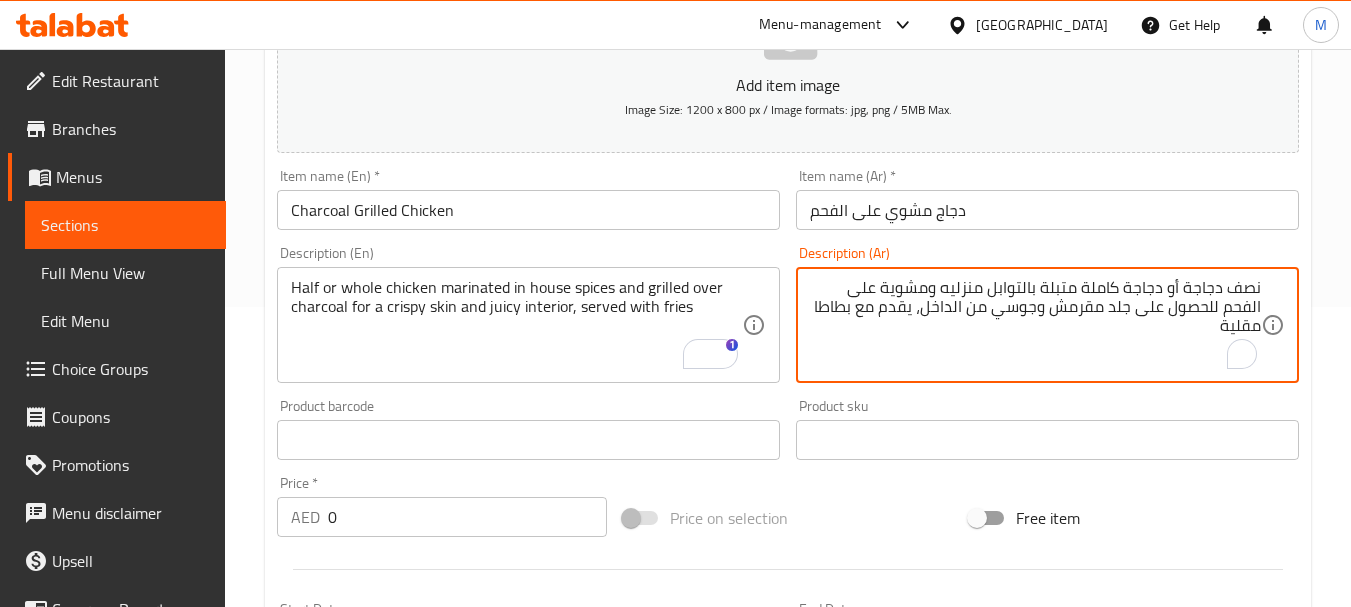 type on "نصف دجاجة أو دجاجة كاملة متبلة بالتوابل منزليه ومشوية على الفحم للحصول على جلد مقرمش وجوسي من الداخل، يقدم مع بطاطا مقلية" 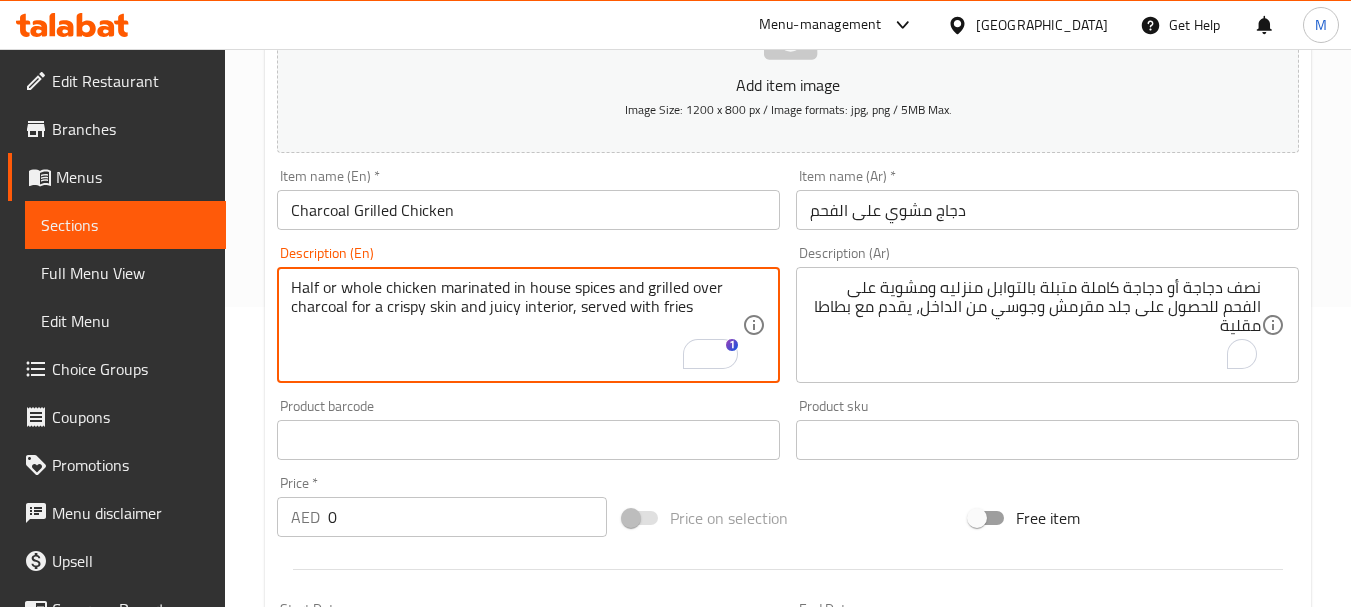 drag, startPoint x: 569, startPoint y: 305, endPoint x: 707, endPoint y: 305, distance: 138 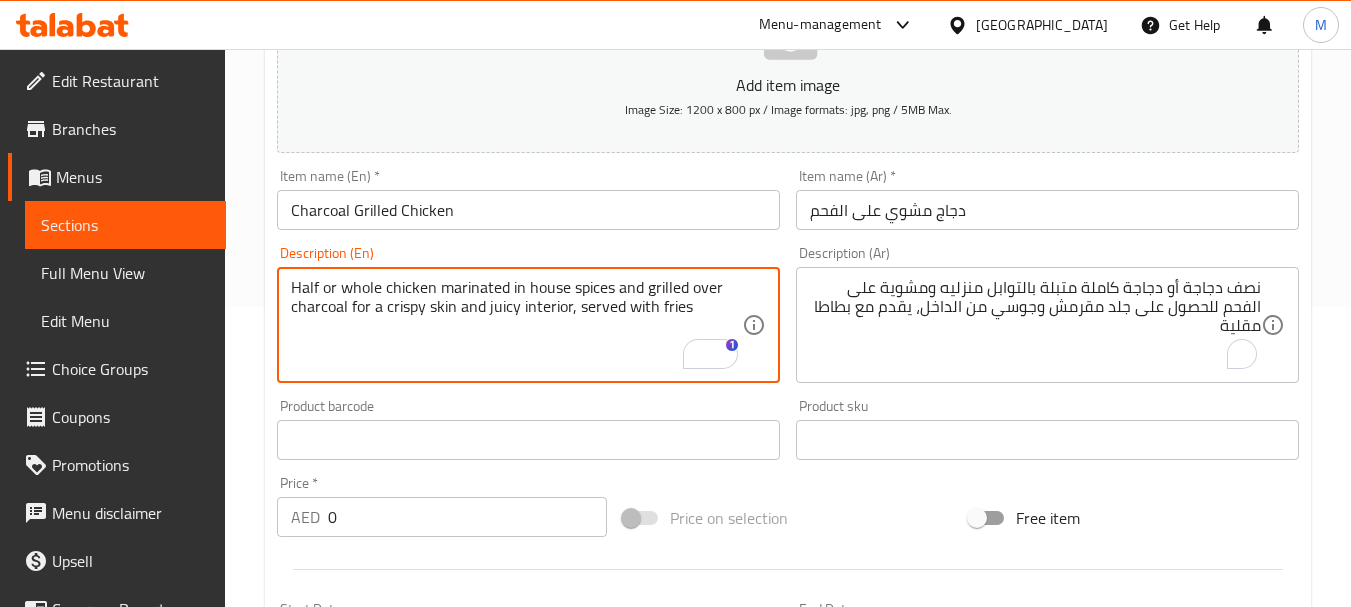click on "Charcoal Grilled Chicken" at bounding box center [528, 210] 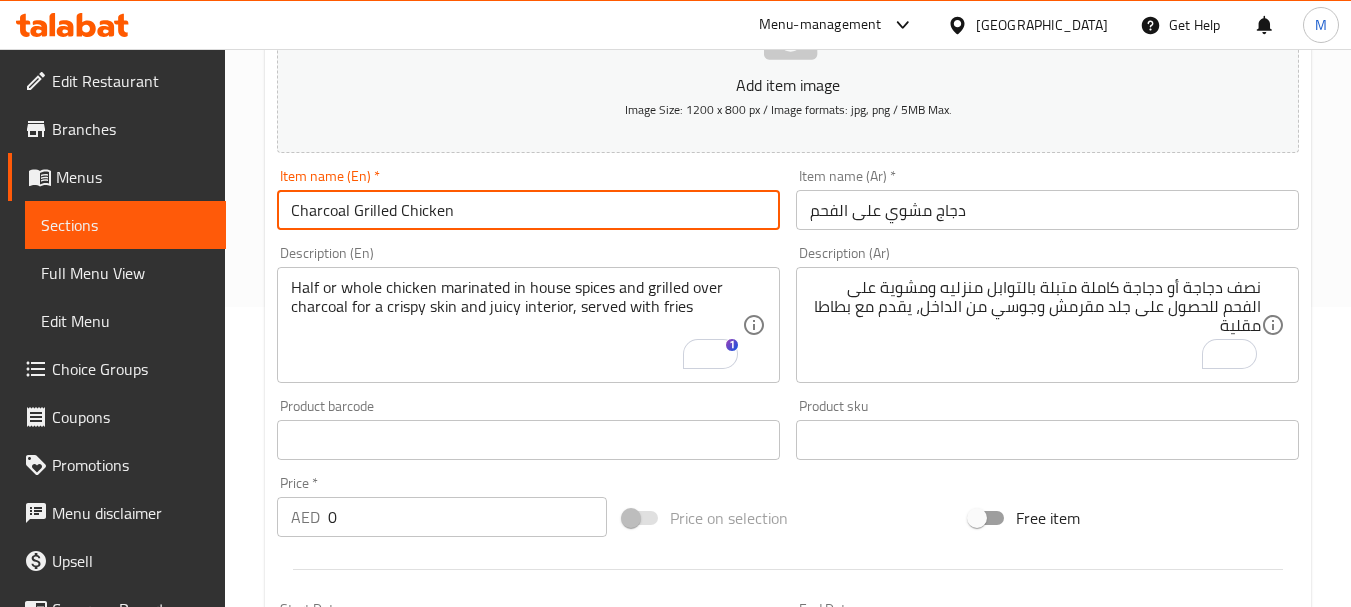 click on "Update" at bounding box center (398, 1071) 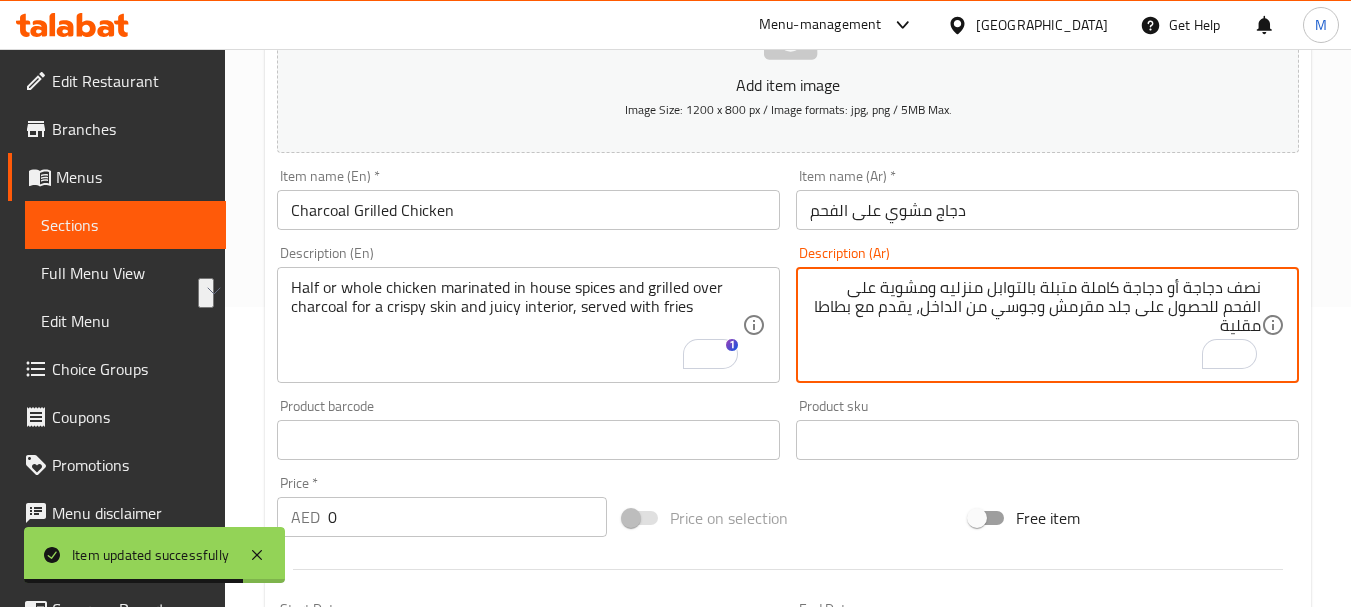 drag, startPoint x: 957, startPoint y: 311, endPoint x: 811, endPoint y: 309, distance: 146.0137 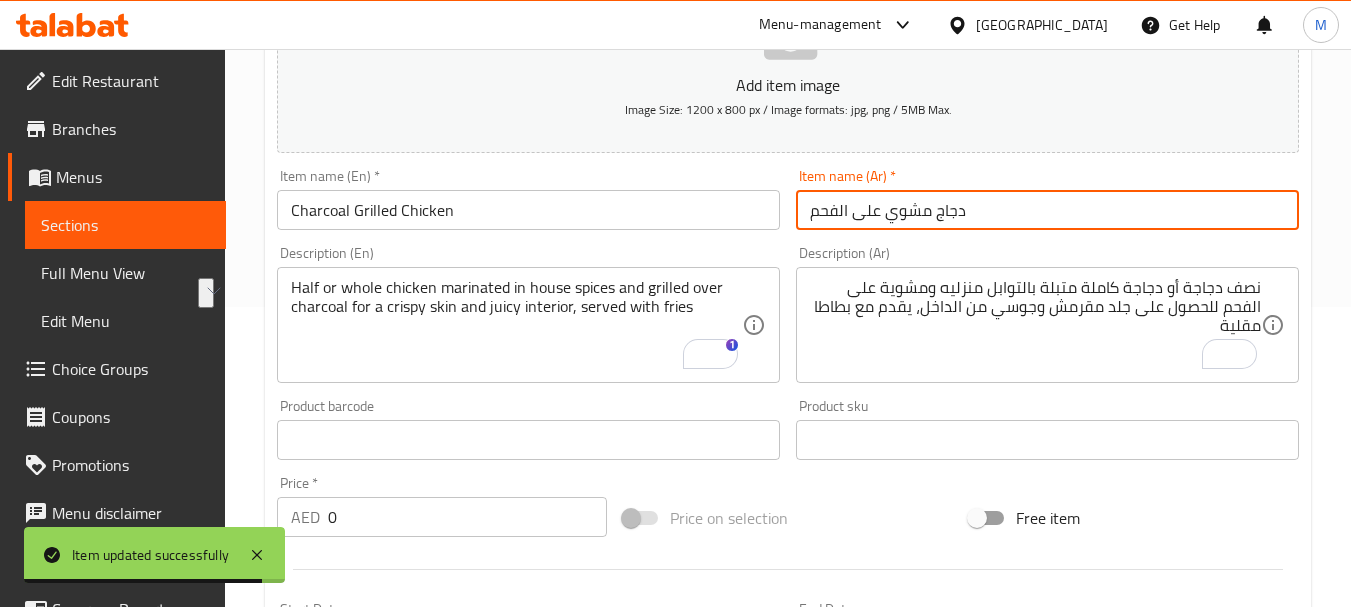 click on "دجاج مشوي على الفحم" at bounding box center (1047, 210) 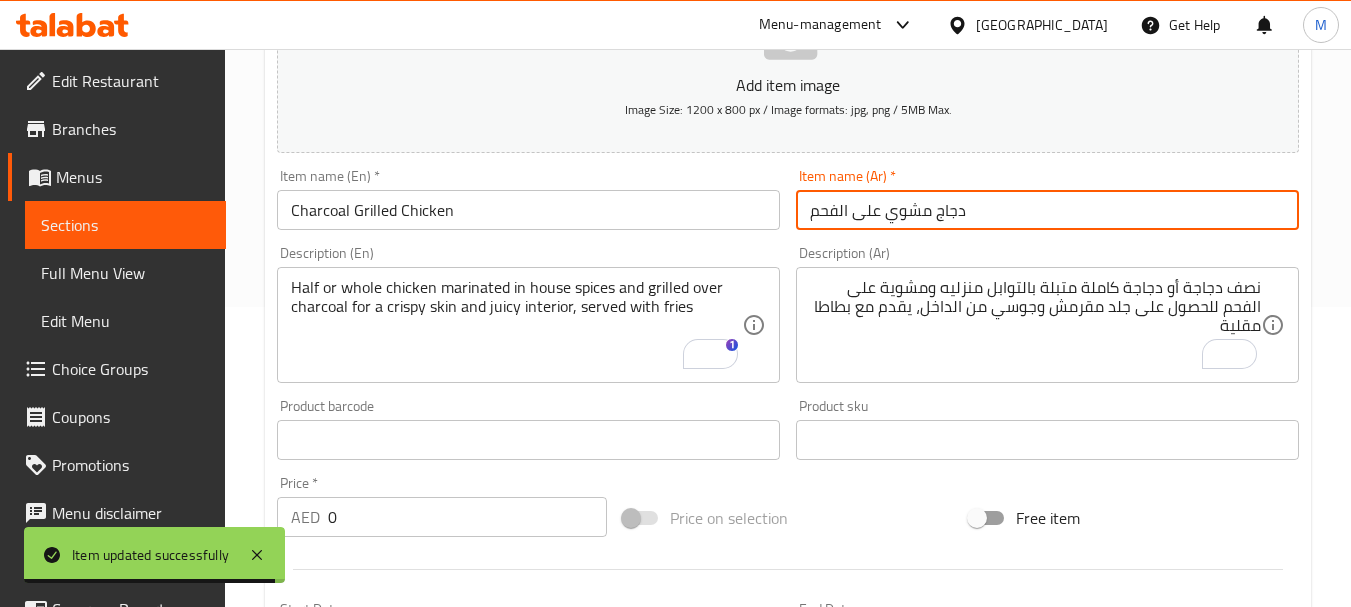 click on "Update" at bounding box center (398, 1071) 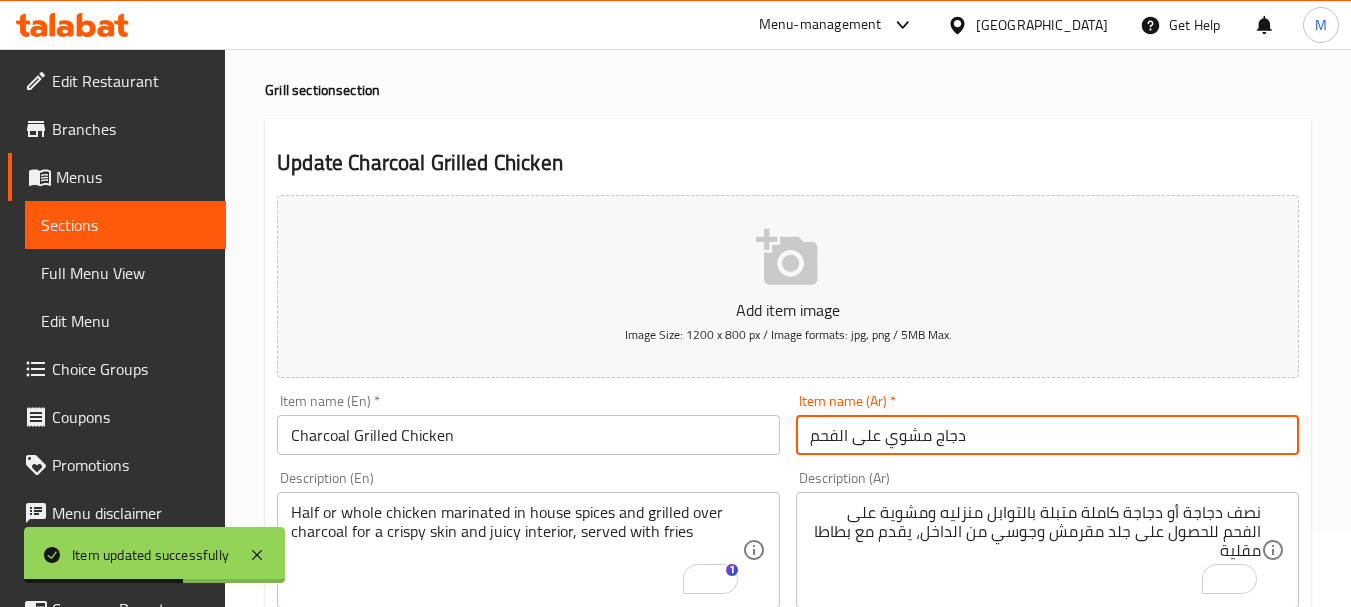 scroll, scrollTop: 0, scrollLeft: 0, axis: both 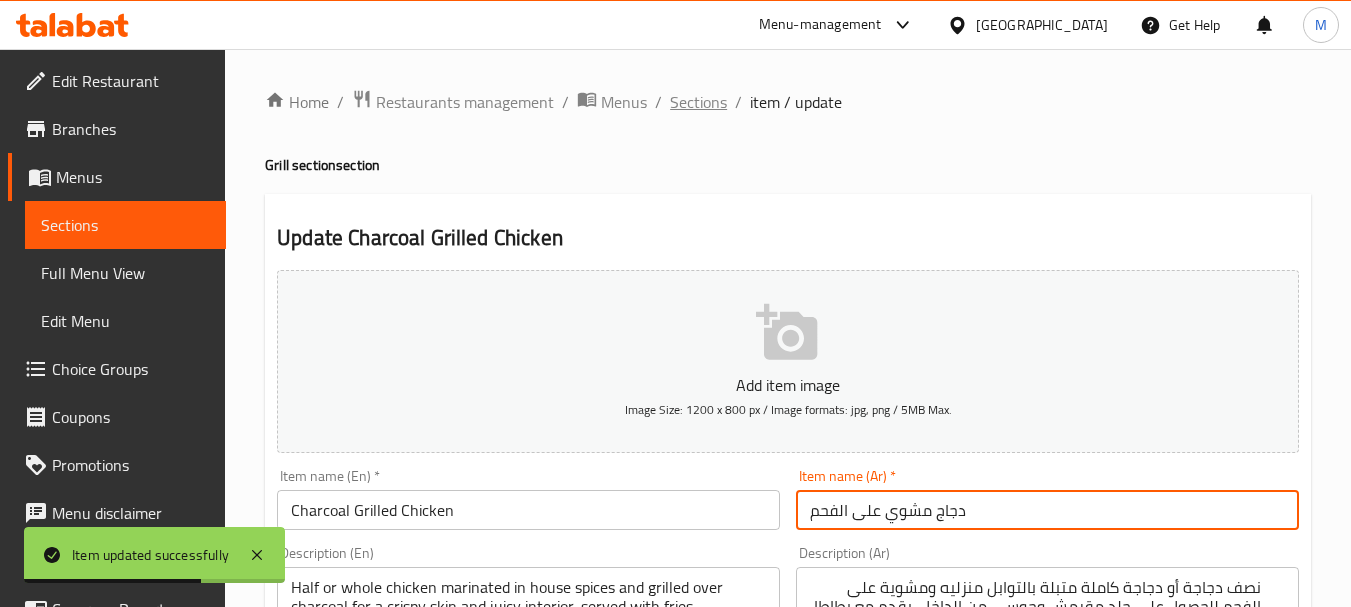 click on "Sections" at bounding box center [698, 102] 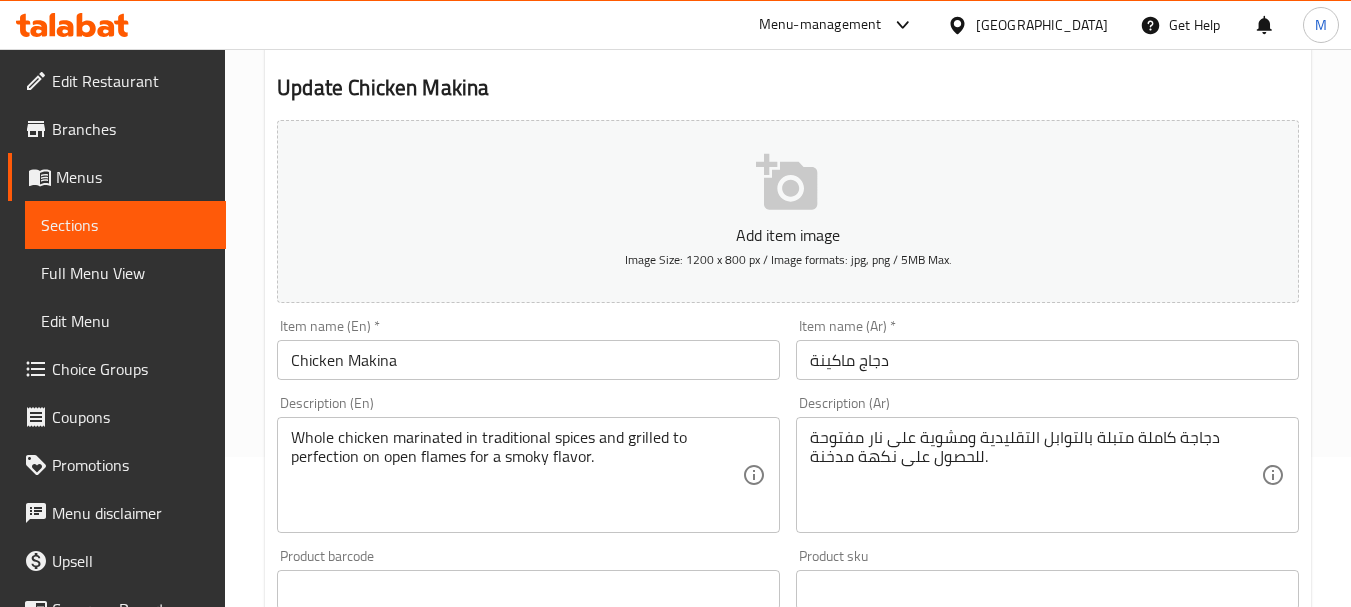 scroll, scrollTop: 300, scrollLeft: 0, axis: vertical 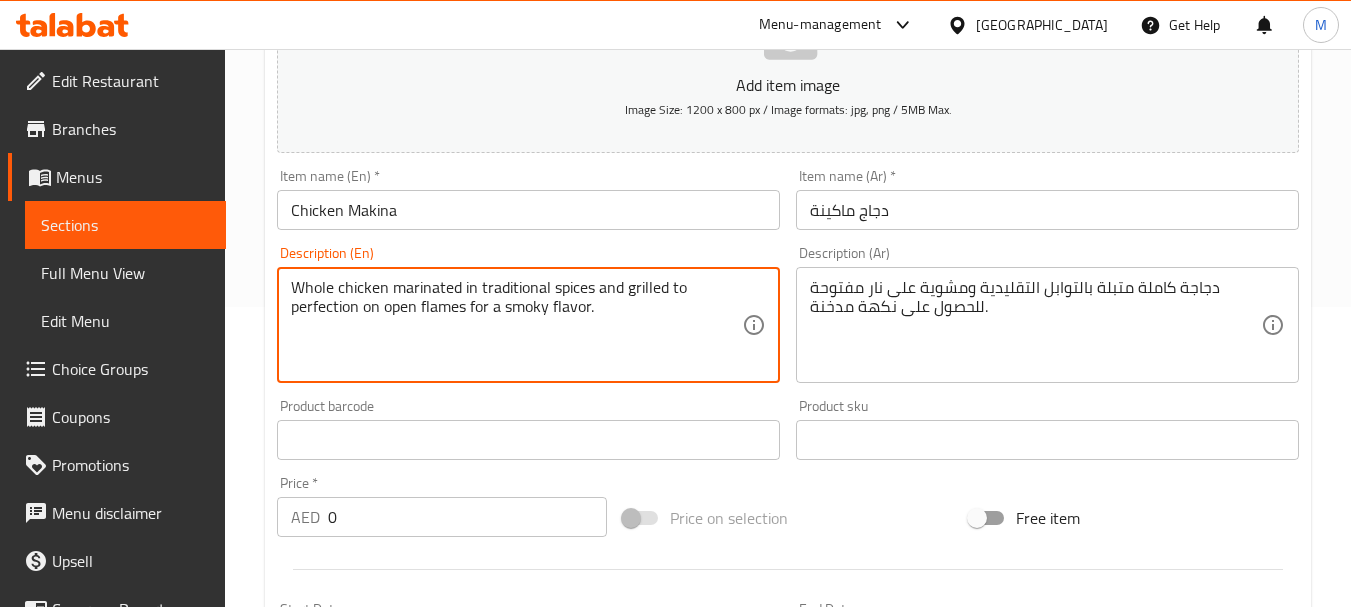 paste on ", served with fries" 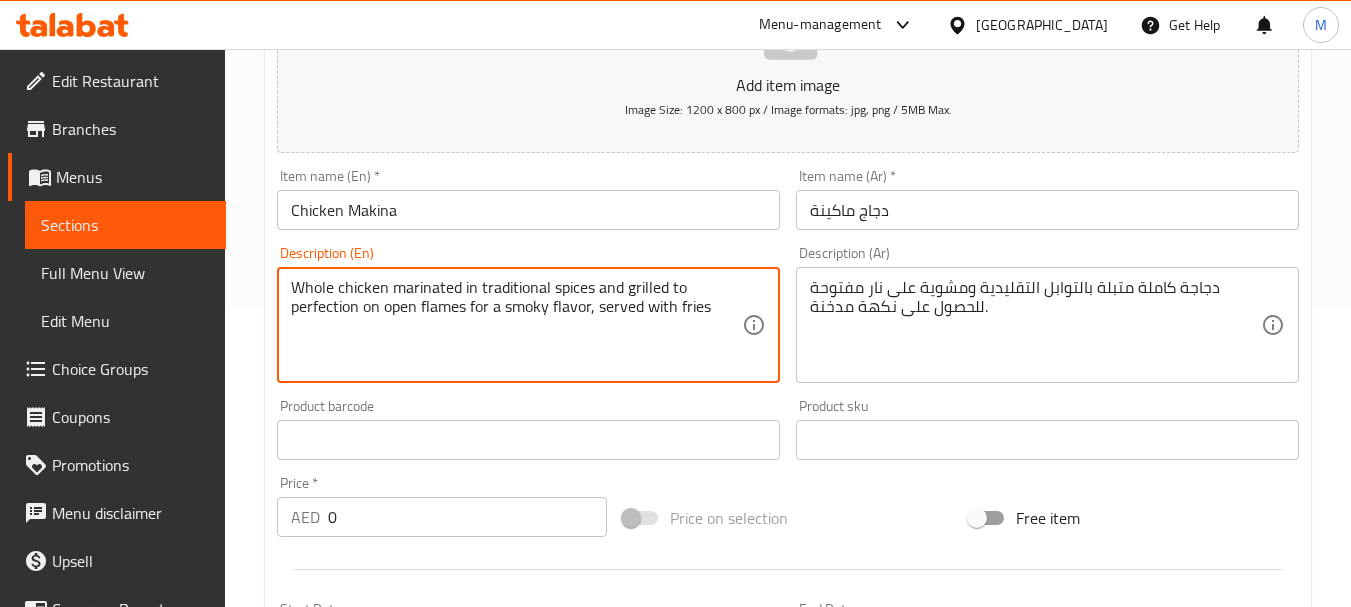 type on "Whole chicken marinated in traditional spices and grilled to perfection on open flames for a smoky flavor, served with fries" 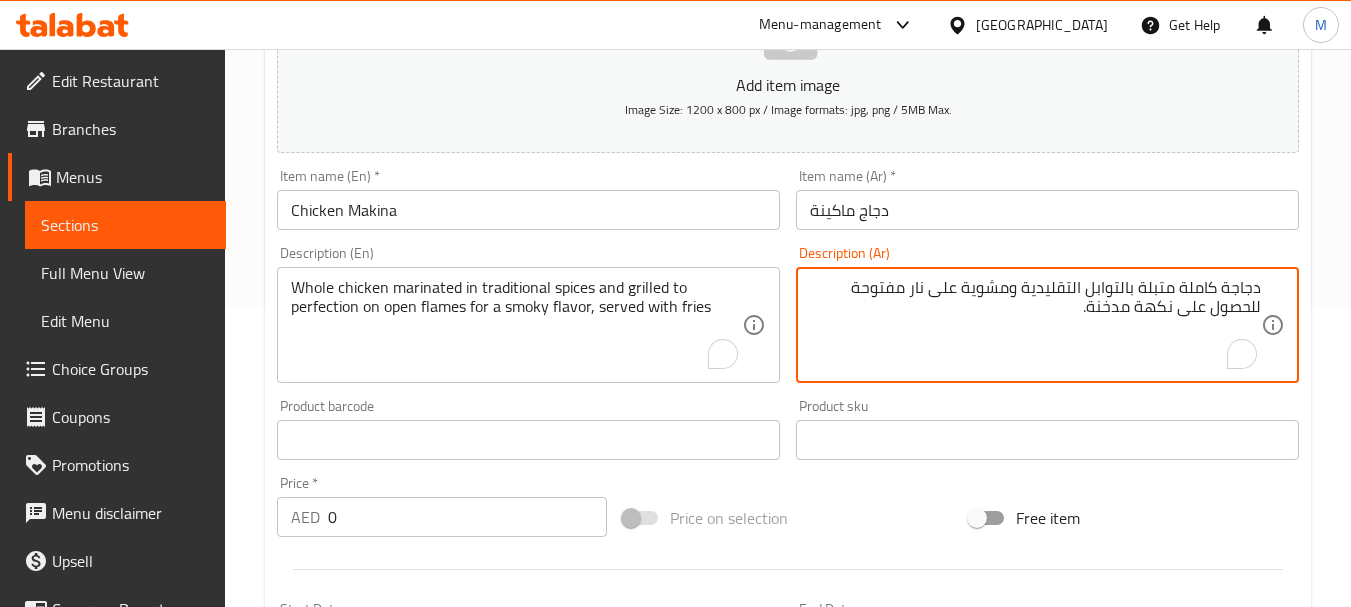 click on "دجاجة كاملة متبلة بالتوابل التقليدية ومشوية على نار مفتوحة للحصول على نكهة مدخنة." at bounding box center (1035, 325) 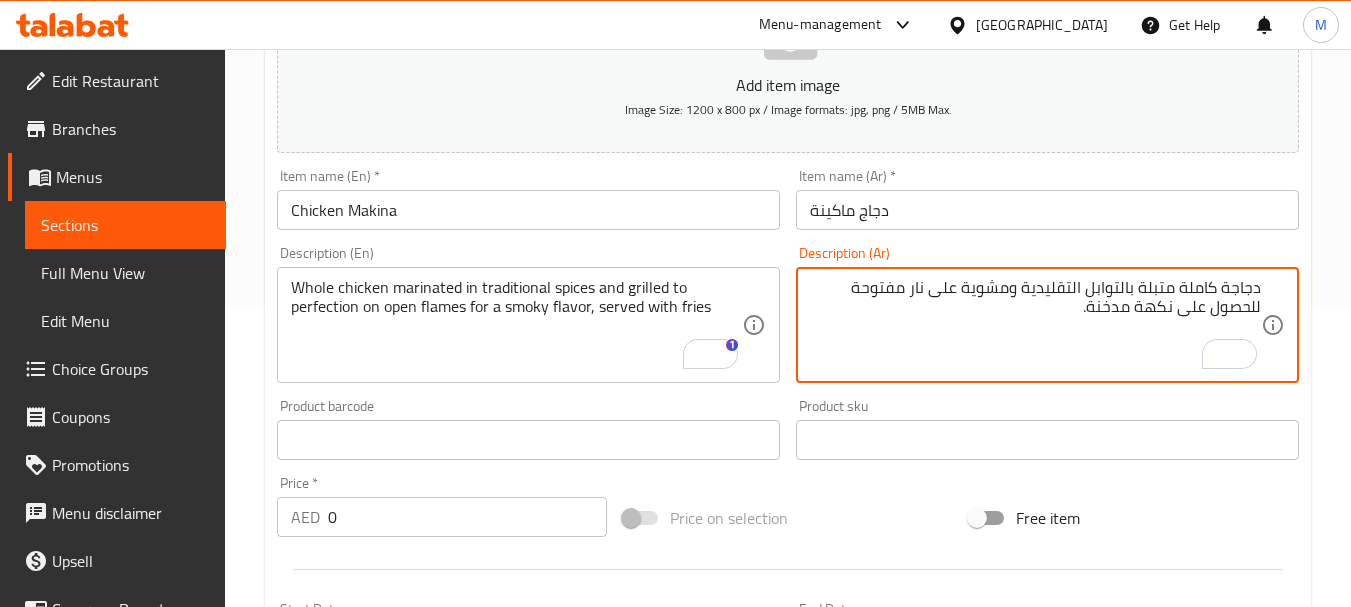 paste on "، يقدم مع بطاطا مقلية" 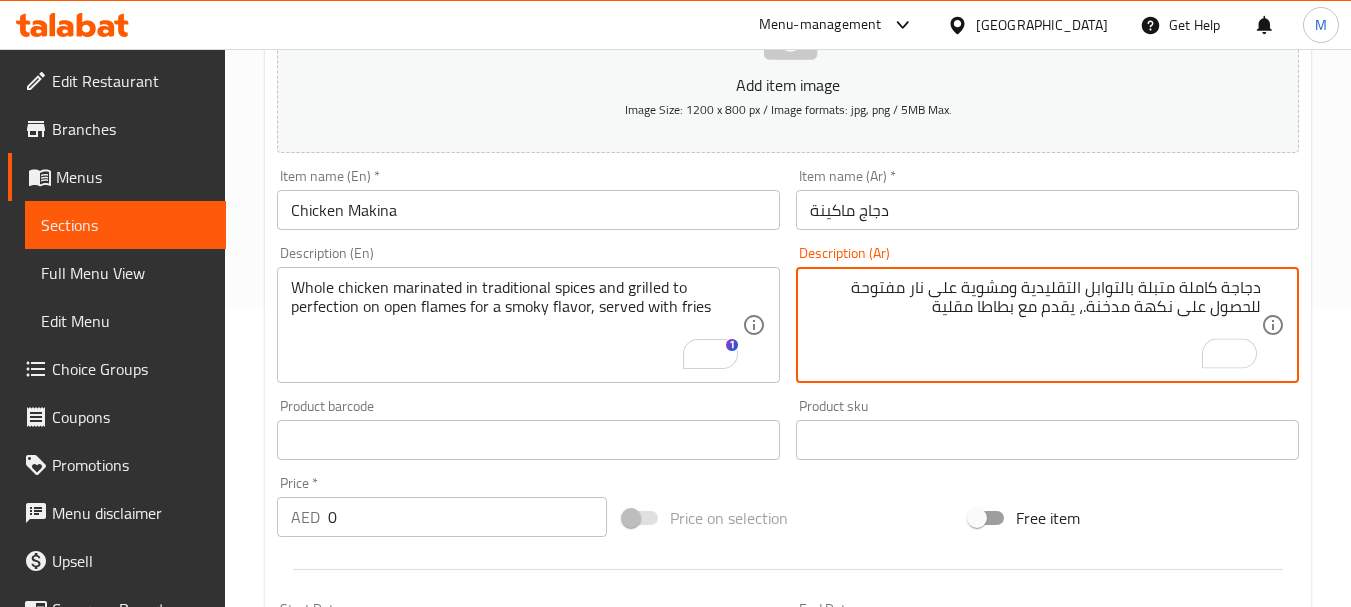 click on "دجاجة كاملة متبلة بالتوابل التقليدية ومشوية على نار مفتوحة للحصول على نكهة مدخنة.، يقدم مع بطاطا مقلية" at bounding box center (1035, 325) 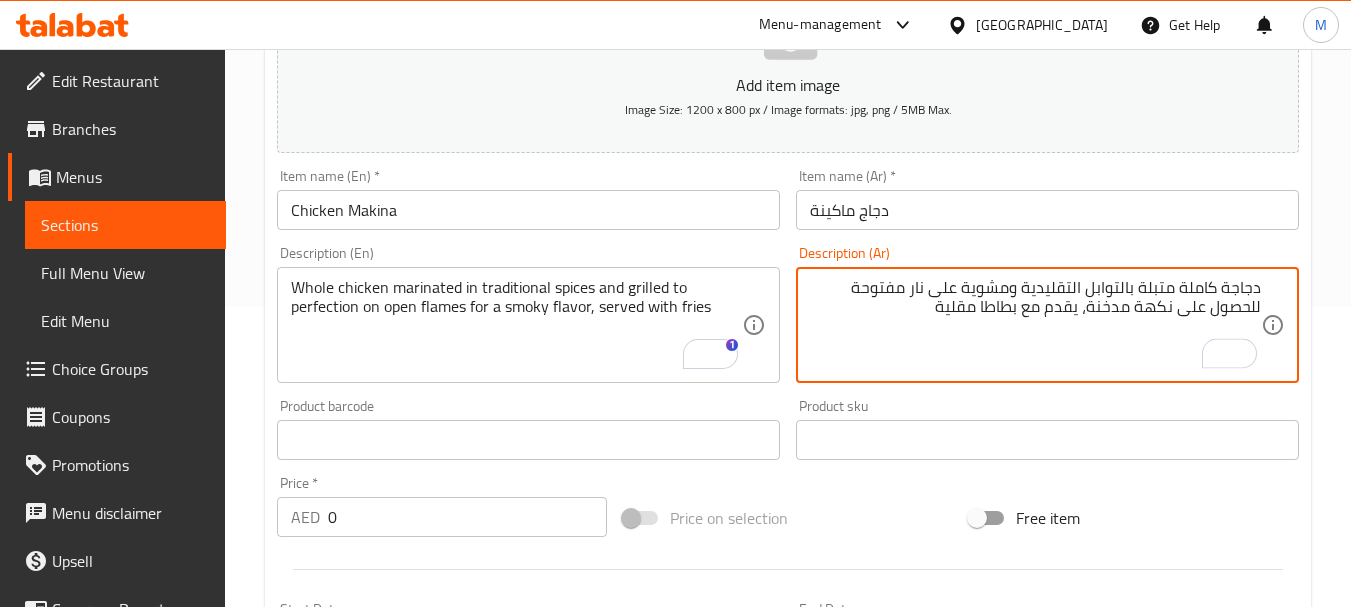 type on "دجاجة كاملة متبلة بالتوابل التقليدية ومشوية على نار مفتوحة للحصول على نكهة مدخنة، يقدم مع بطاطا مقلية" 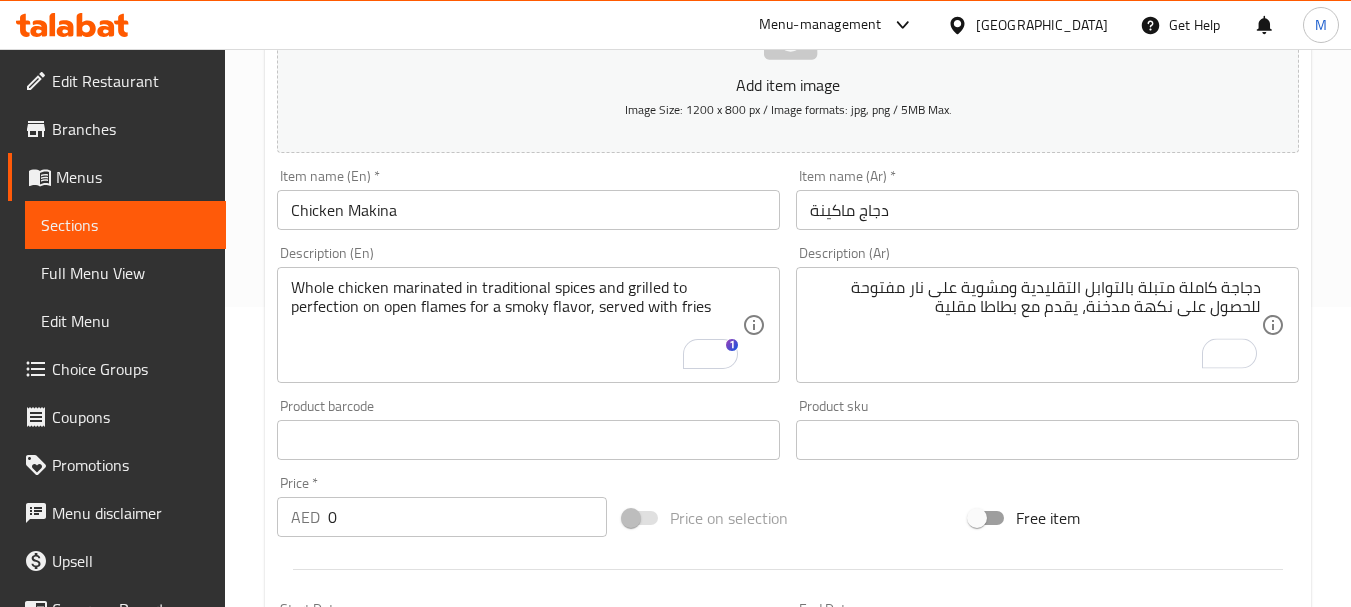click on "دجاج ماكينة" at bounding box center (1047, 210) 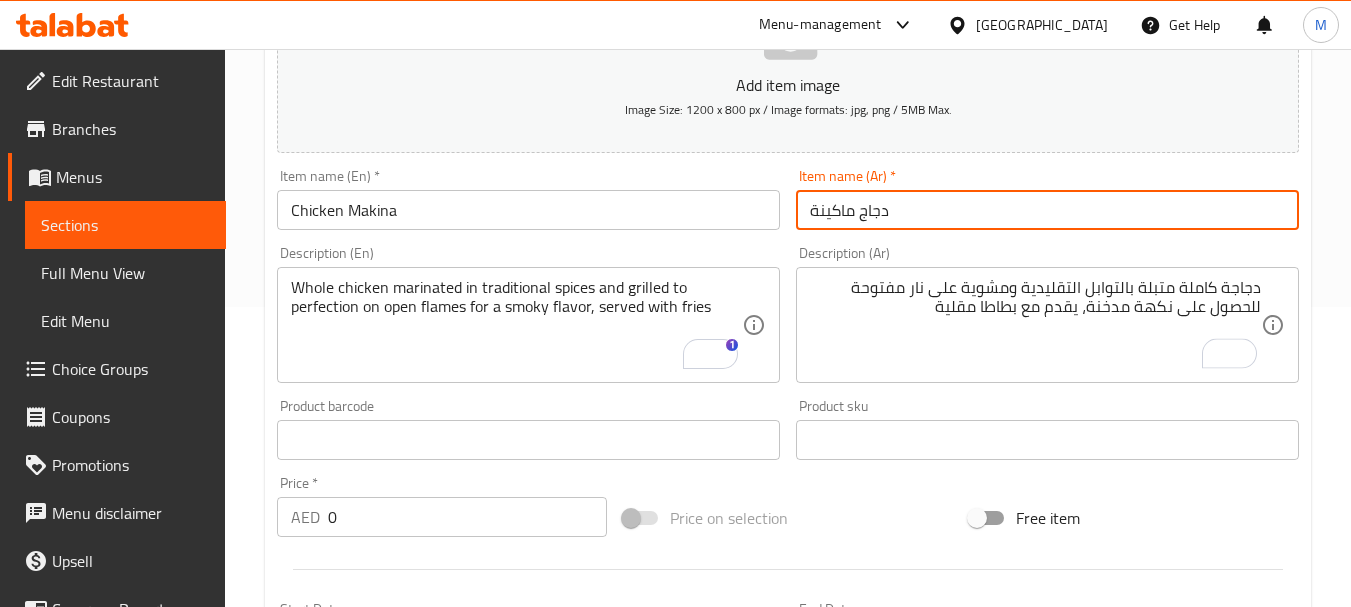 click on "Update" at bounding box center [398, 1071] 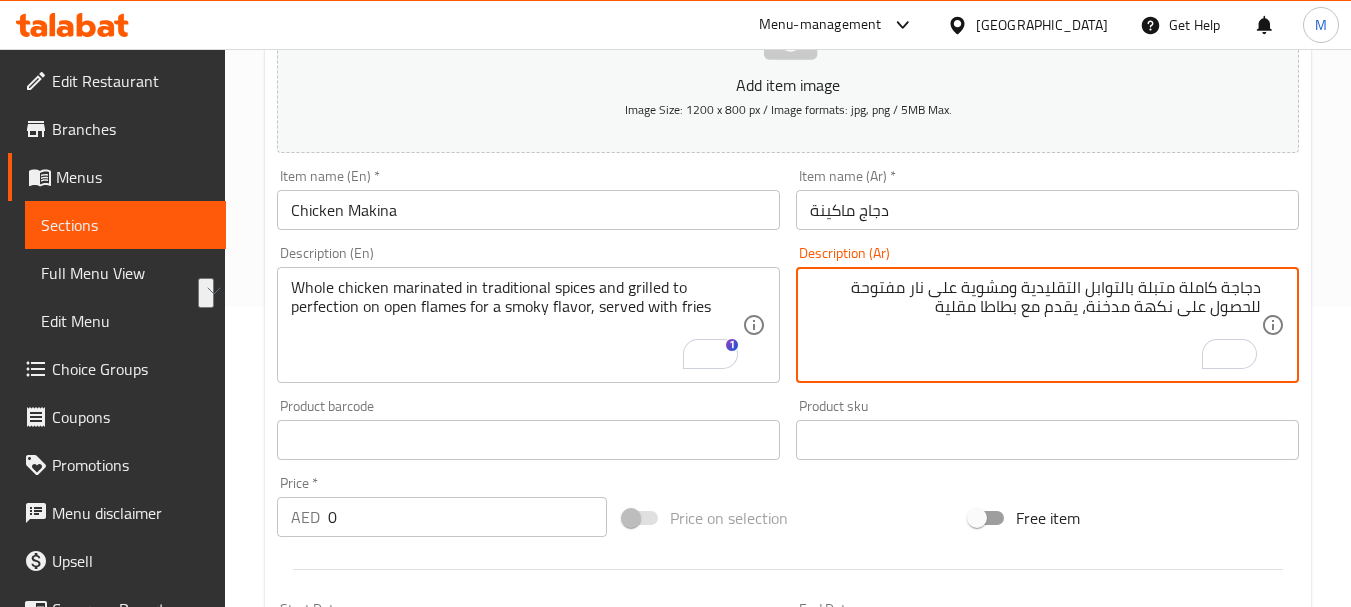 drag, startPoint x: 1088, startPoint y: 313, endPoint x: 931, endPoint y: 324, distance: 157.38487 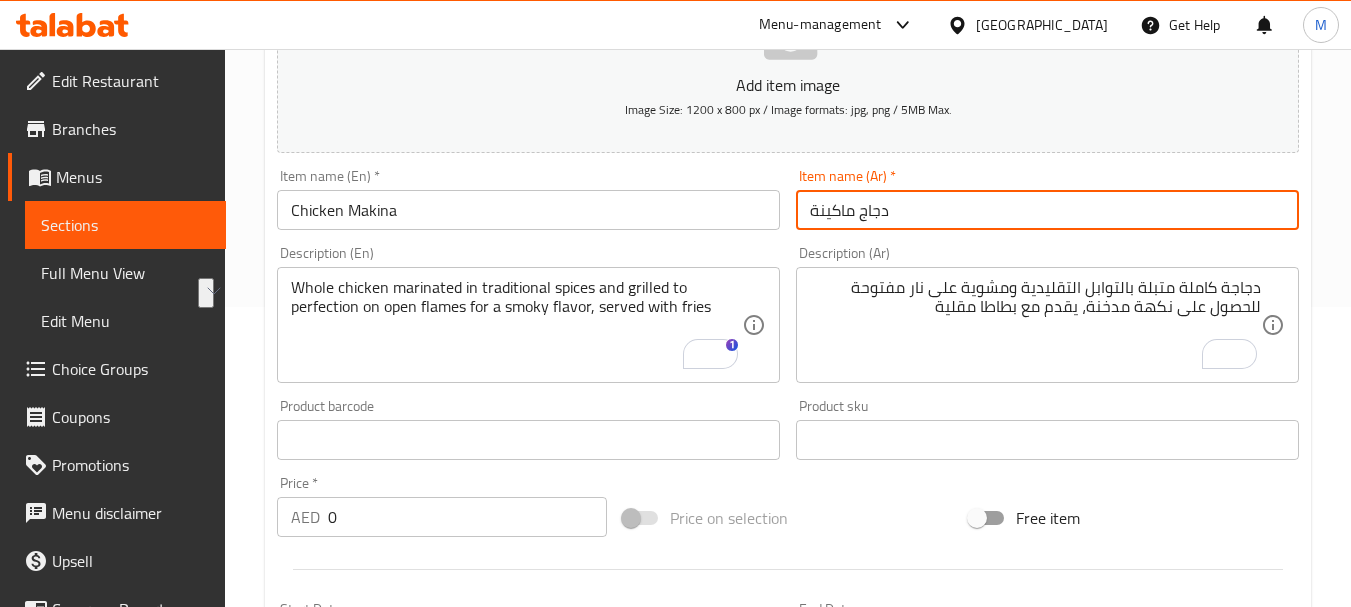 click on "دجاج ماكينة" at bounding box center [1047, 210] 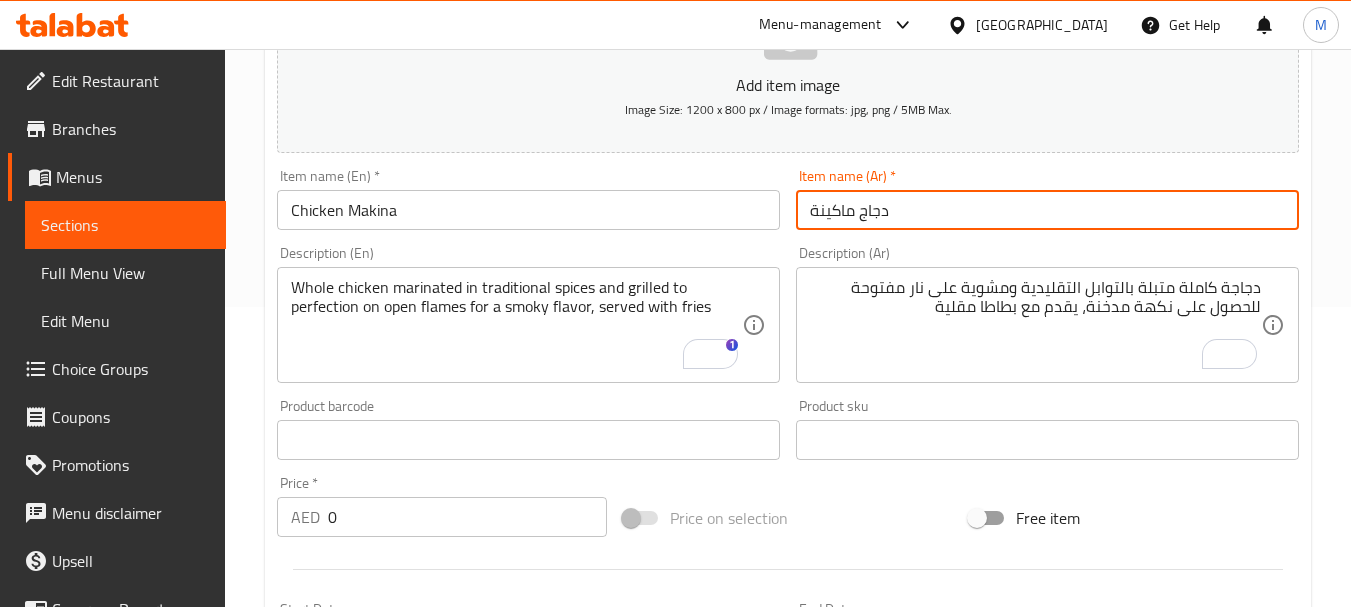 click on "Update" at bounding box center [398, 1071] 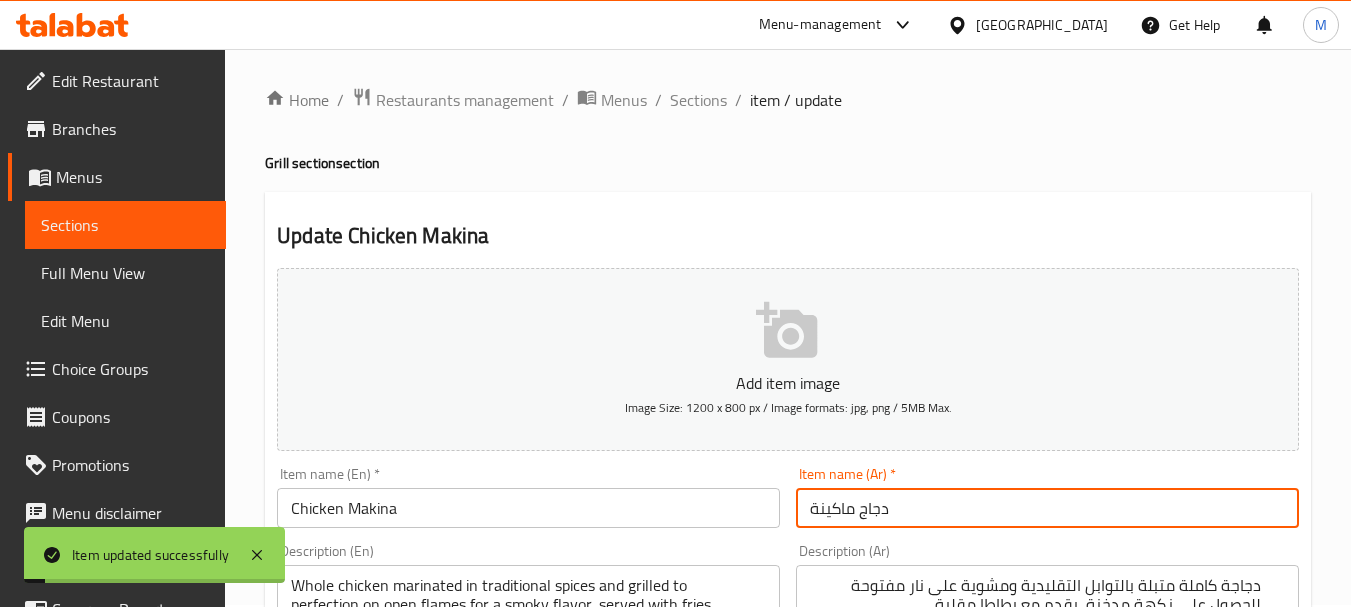 scroll, scrollTop: 0, scrollLeft: 0, axis: both 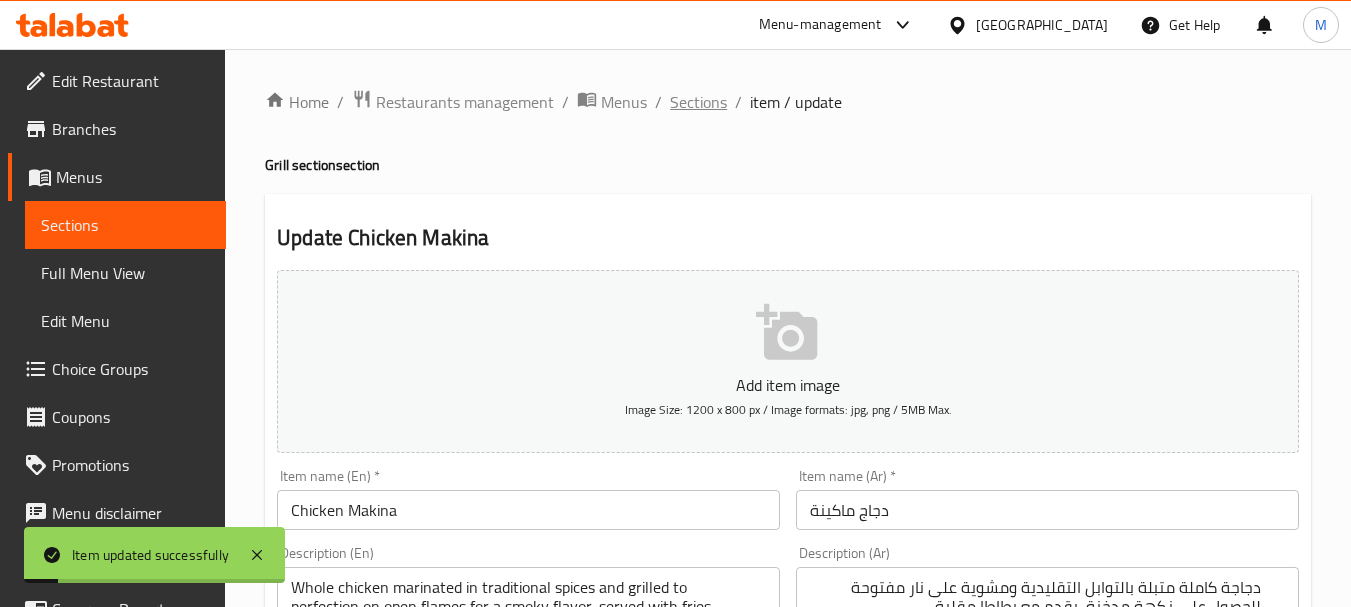 click on "Sections" at bounding box center [698, 102] 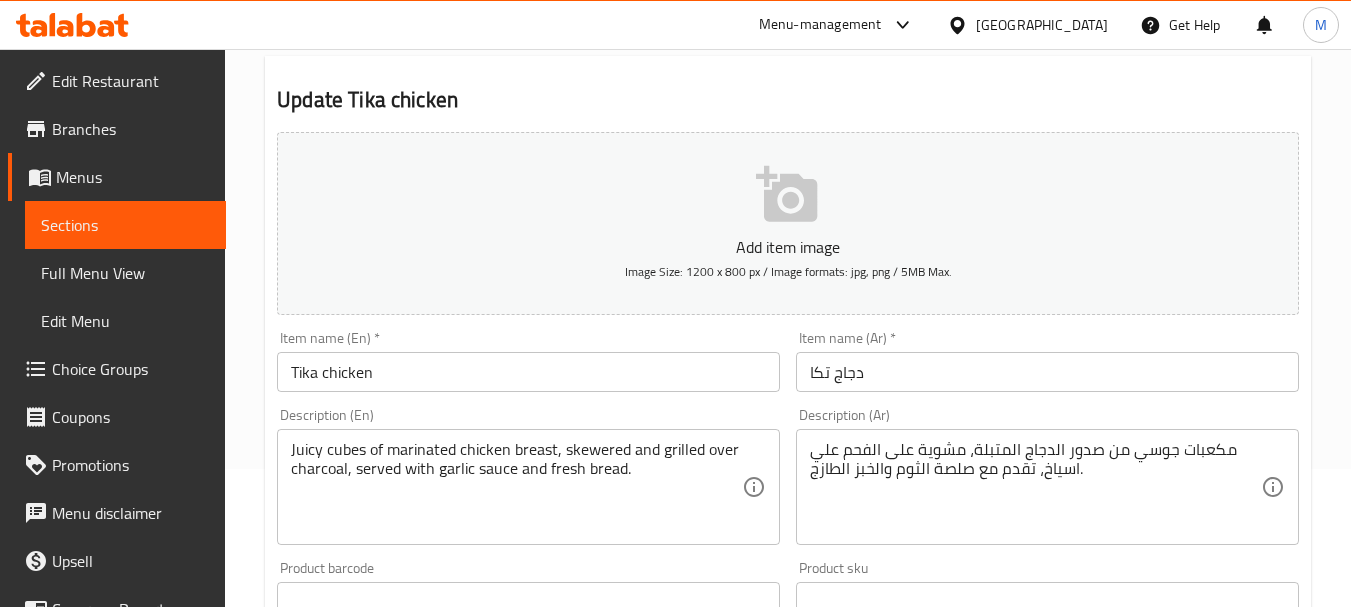 scroll, scrollTop: 200, scrollLeft: 0, axis: vertical 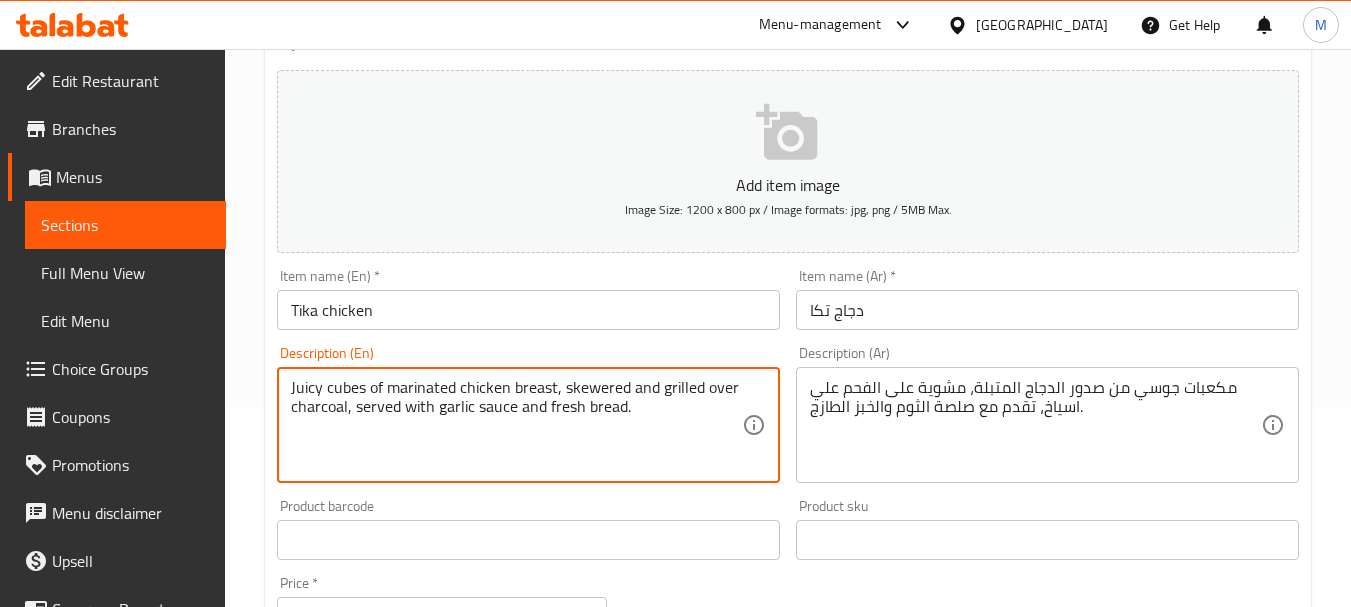 drag, startPoint x: 625, startPoint y: 407, endPoint x: 673, endPoint y: 425, distance: 51.264023 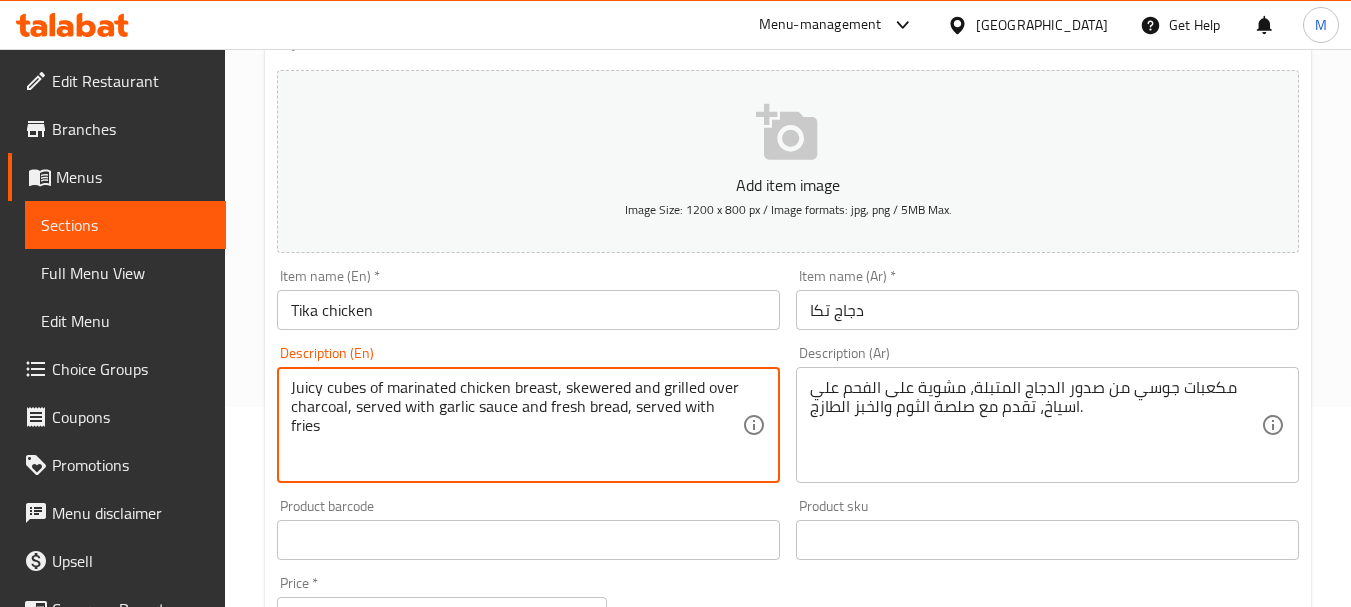type on "Juicy cubes of marinated chicken breast, skewered and grilled over charcoal, served with garlic sauce and fresh bread, served with fries" 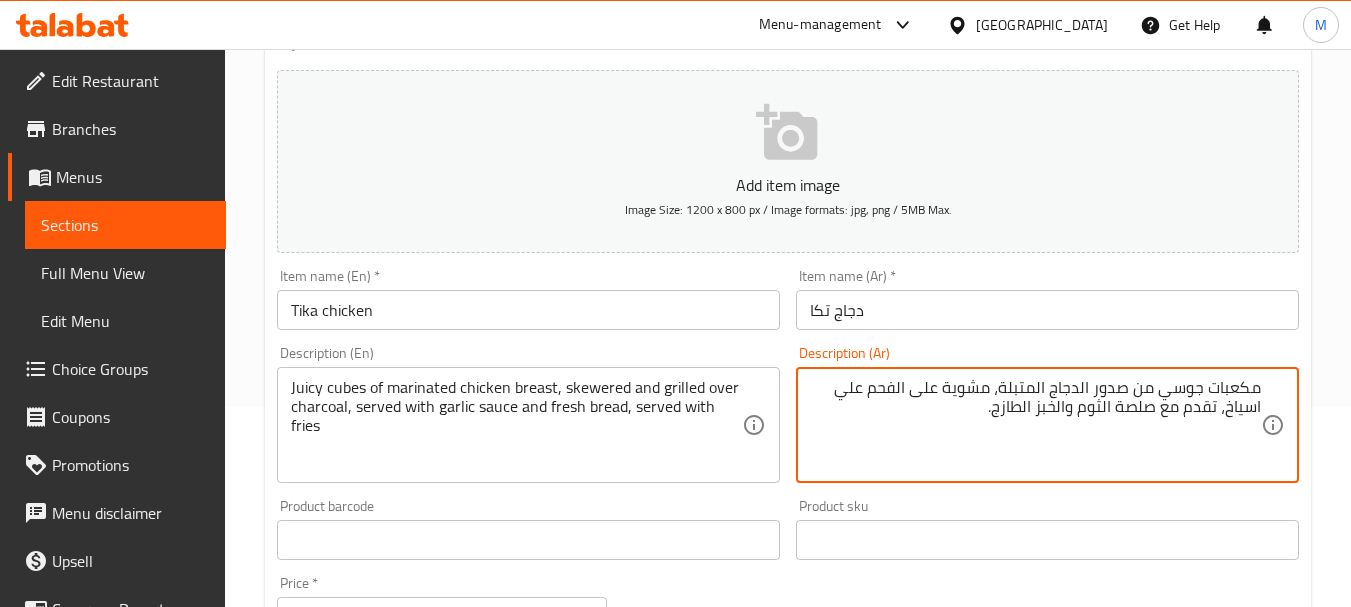 click on "مكعبات جوسي من صدور الدجاج المتبلة، مشوية على الفحم علي اسياخ، تقدم مع صلصة الثوم والخبز الطازج." at bounding box center (1035, 425) 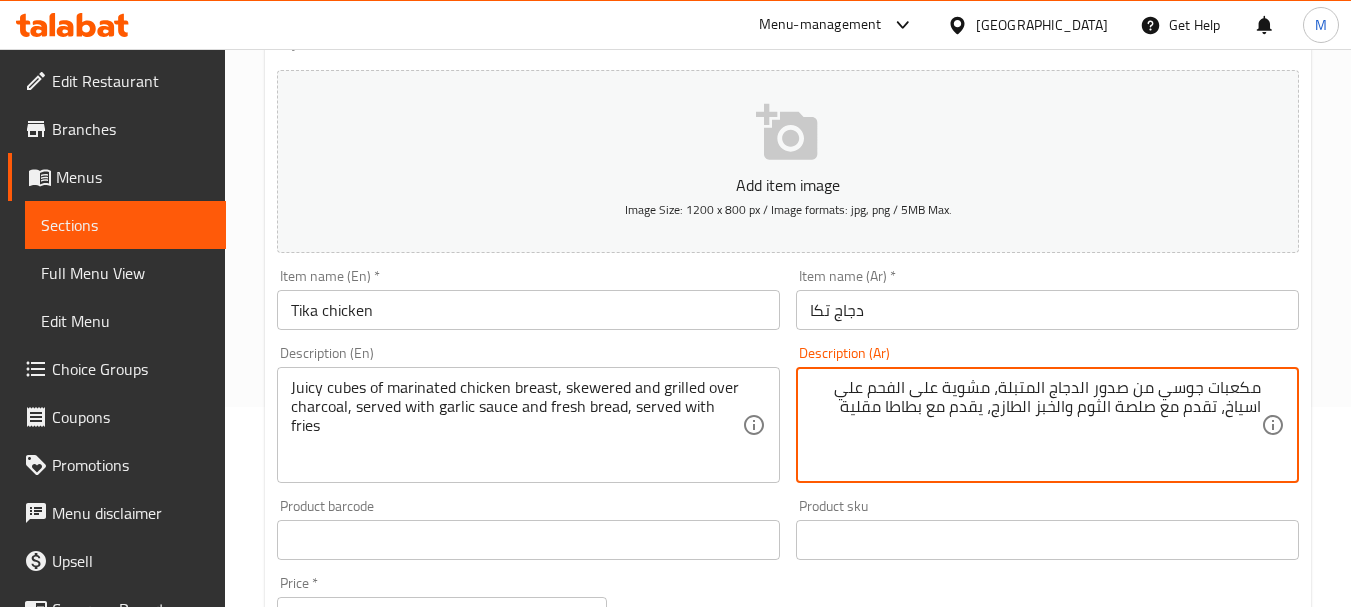 type on "مكعبات جوسي من صدور الدجاج المتبلة، مشوية على الفحم علي اسياخ، تقدم مع صلصة الثوم والخبز الطازج، يقدم مع بطاطا مقلية" 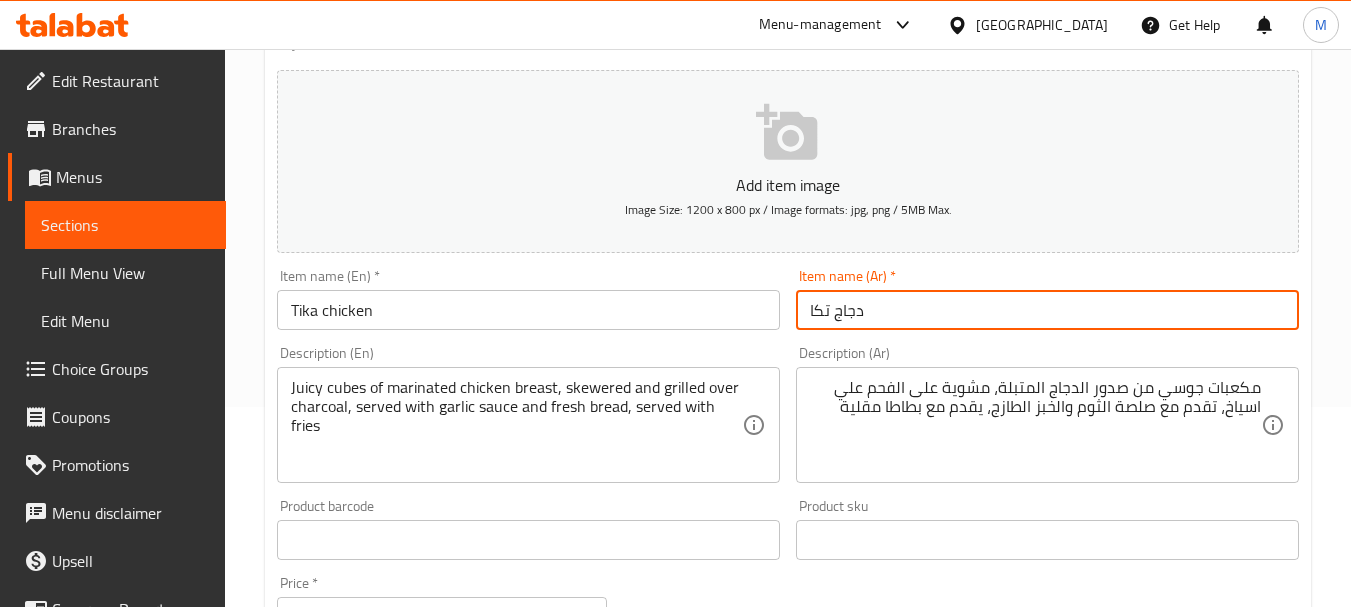 click on "Update" at bounding box center (398, 1229) 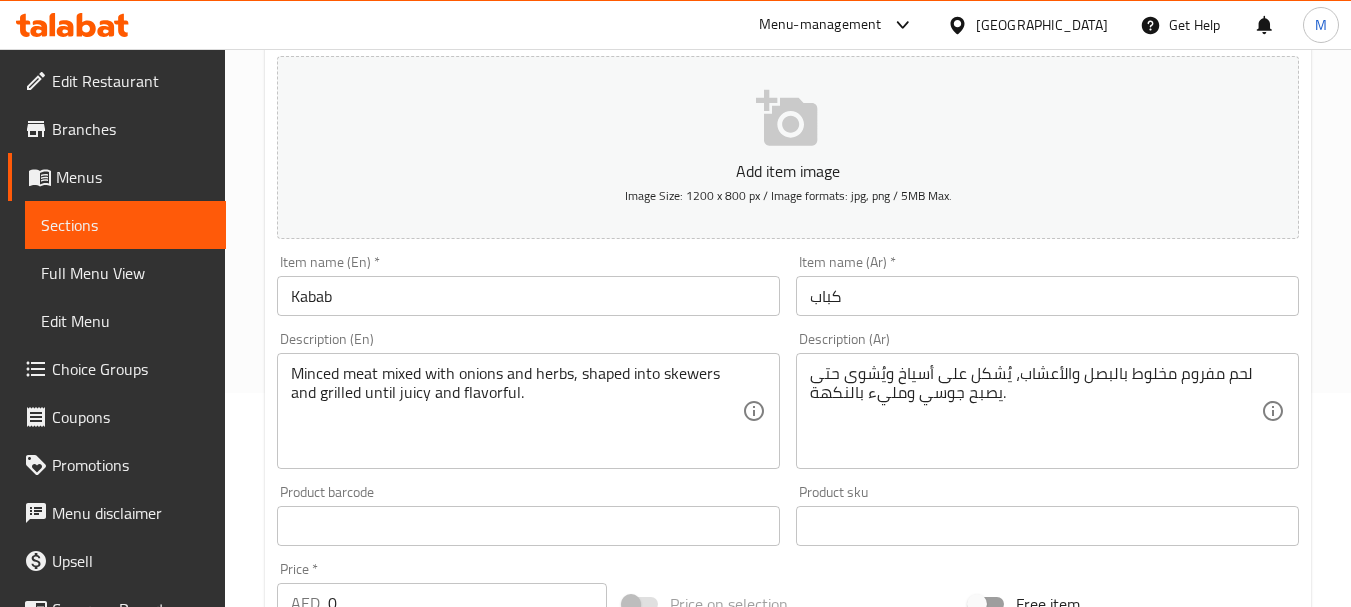 scroll, scrollTop: 300, scrollLeft: 0, axis: vertical 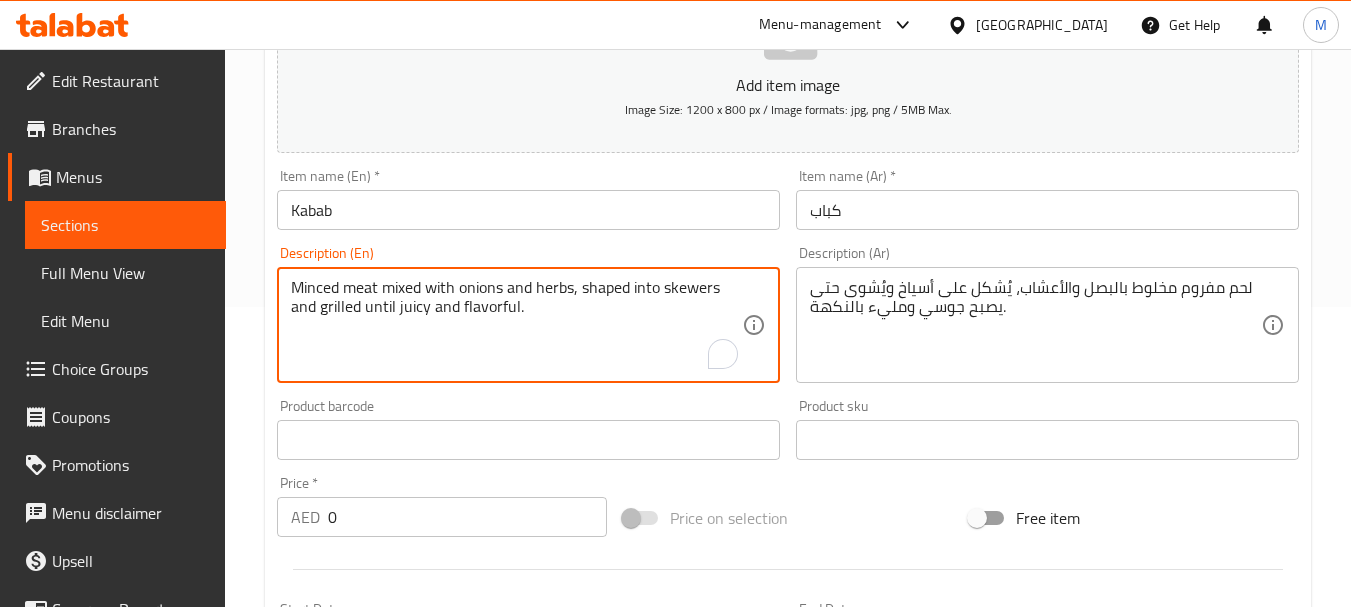 paste on ", served with fries" 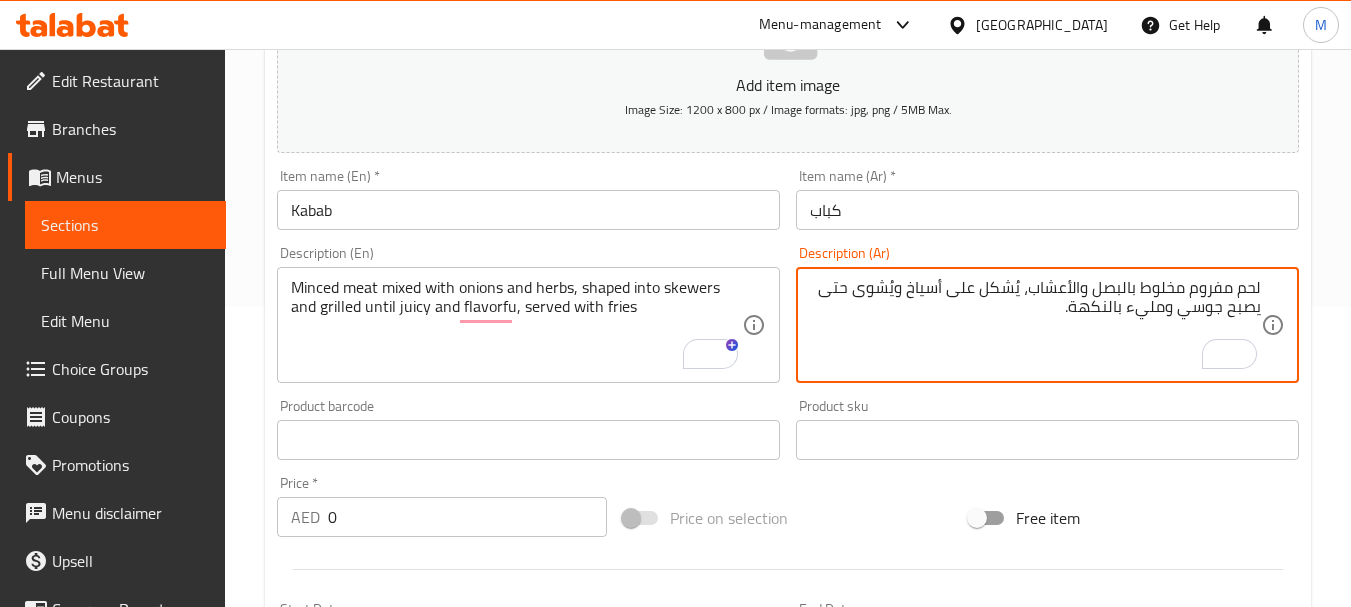 click on "لحم مفروم مخلوط بالبصل والأعشاب، يُشكل على أسياخ ويُشوى حتى يصبح جوسي ومليء بالنكهة." at bounding box center [1035, 325] 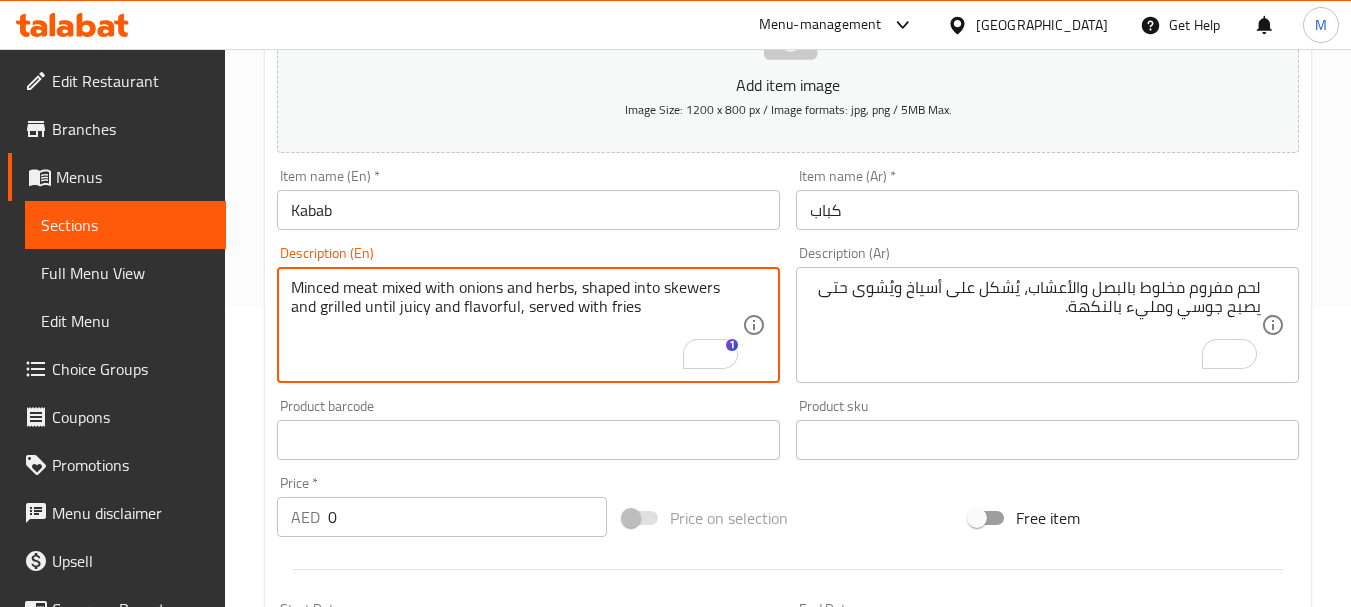 type on "Minced meat mixed with onions and herbs, shaped into skewers and grilled until juicy and flavorful, served with fries" 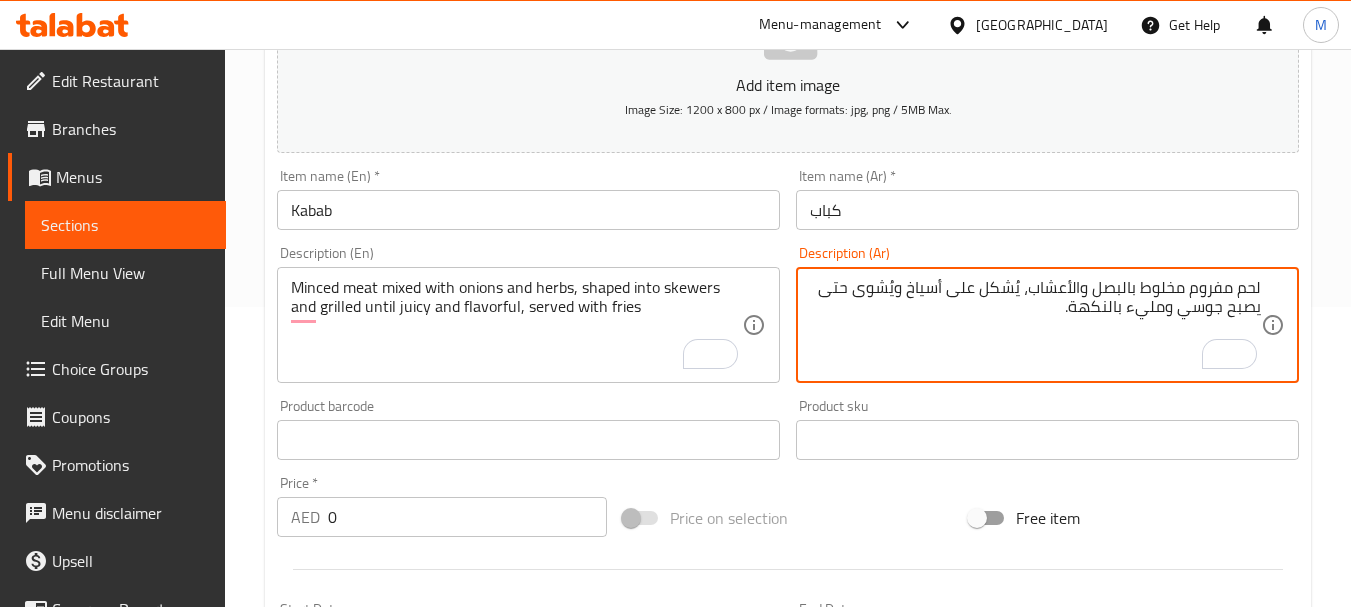 paste on "، يقدم مع بطاطا مقلية" 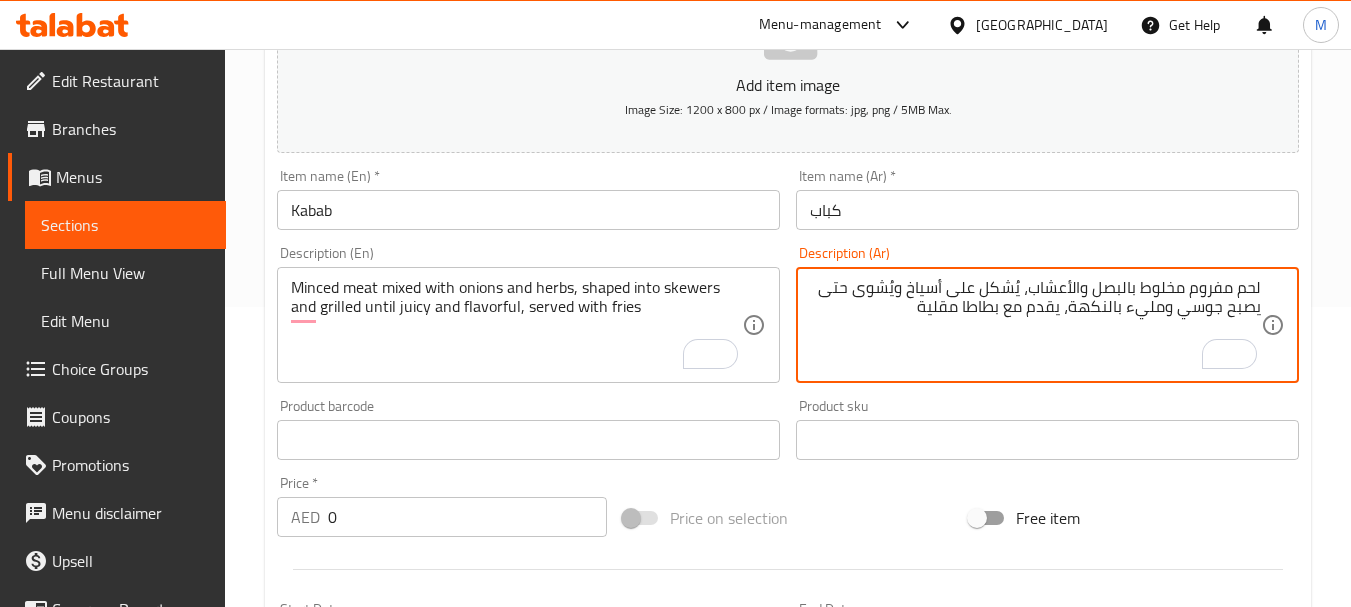type on "لحم مفروم مخلوط بالبصل والأعشاب، يُشكل على أسياخ ويُشوى حتى يصبح جوسي ومليء بالنكهة، يقدم مع بطاطا مقلية" 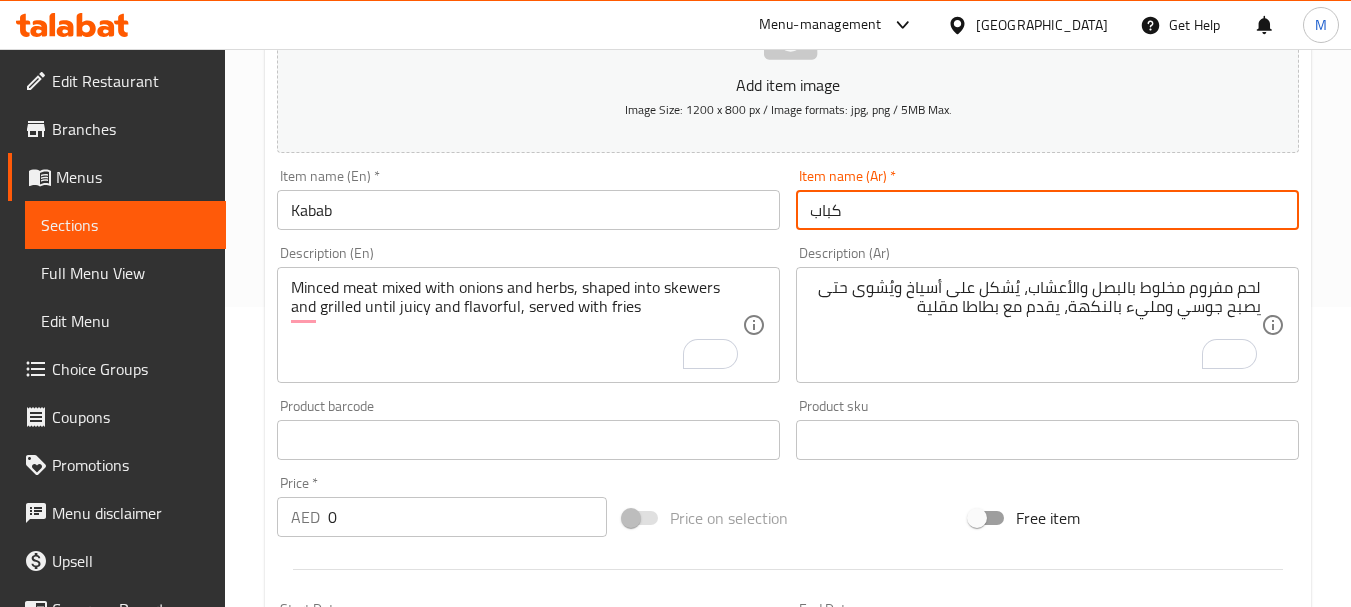 click on "Update" at bounding box center [398, 1129] 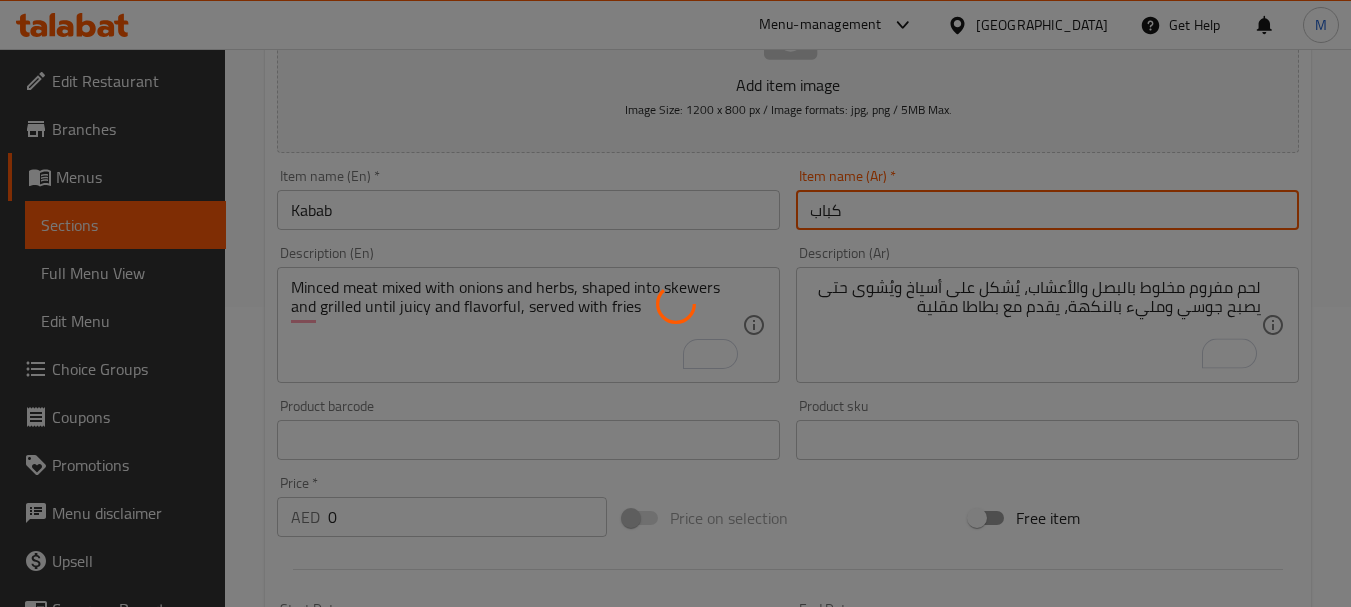 scroll, scrollTop: 0, scrollLeft: 0, axis: both 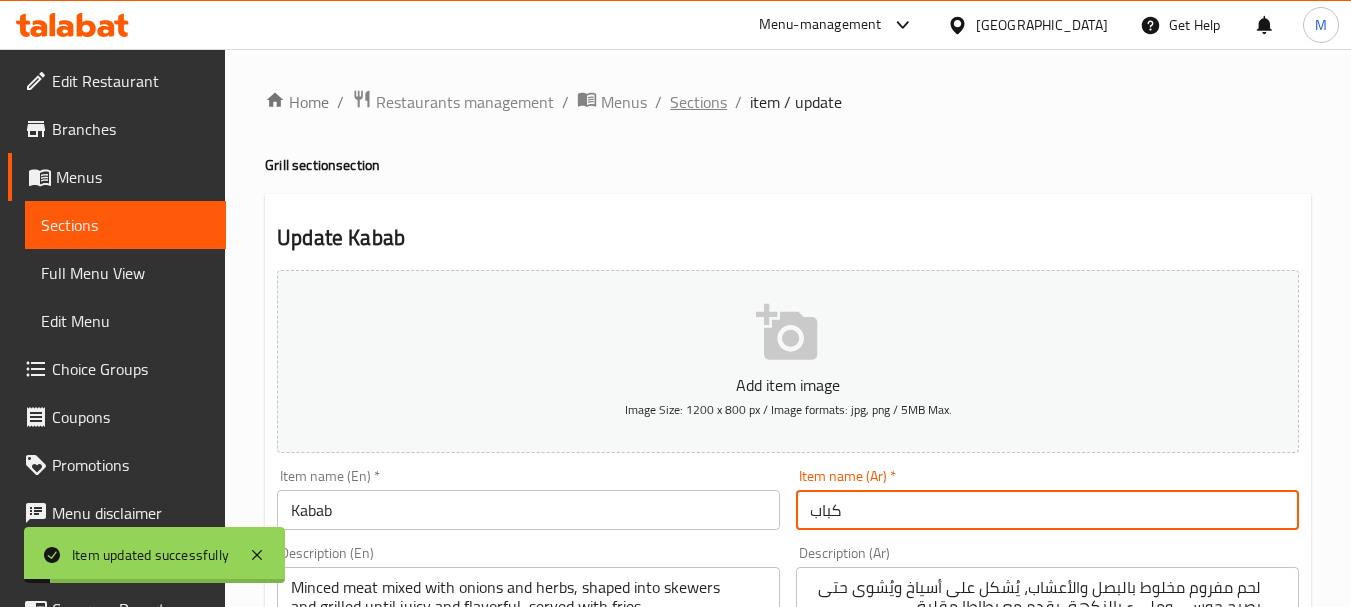 click on "Sections" at bounding box center [698, 102] 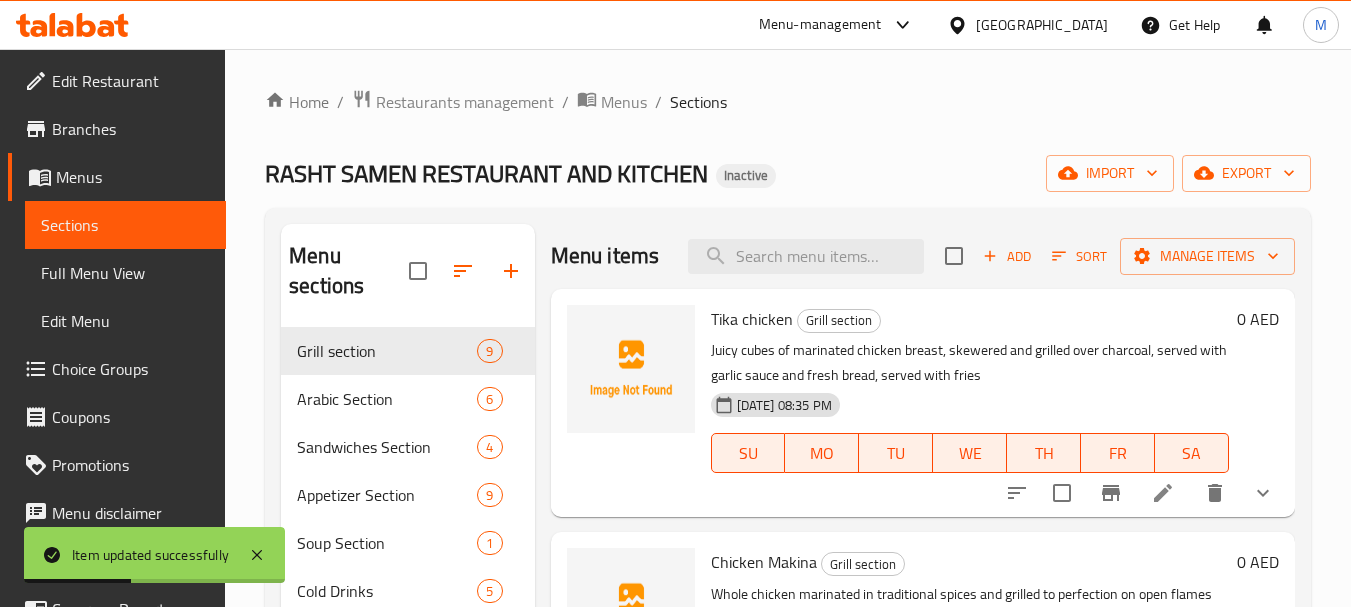 scroll, scrollTop: 200, scrollLeft: 0, axis: vertical 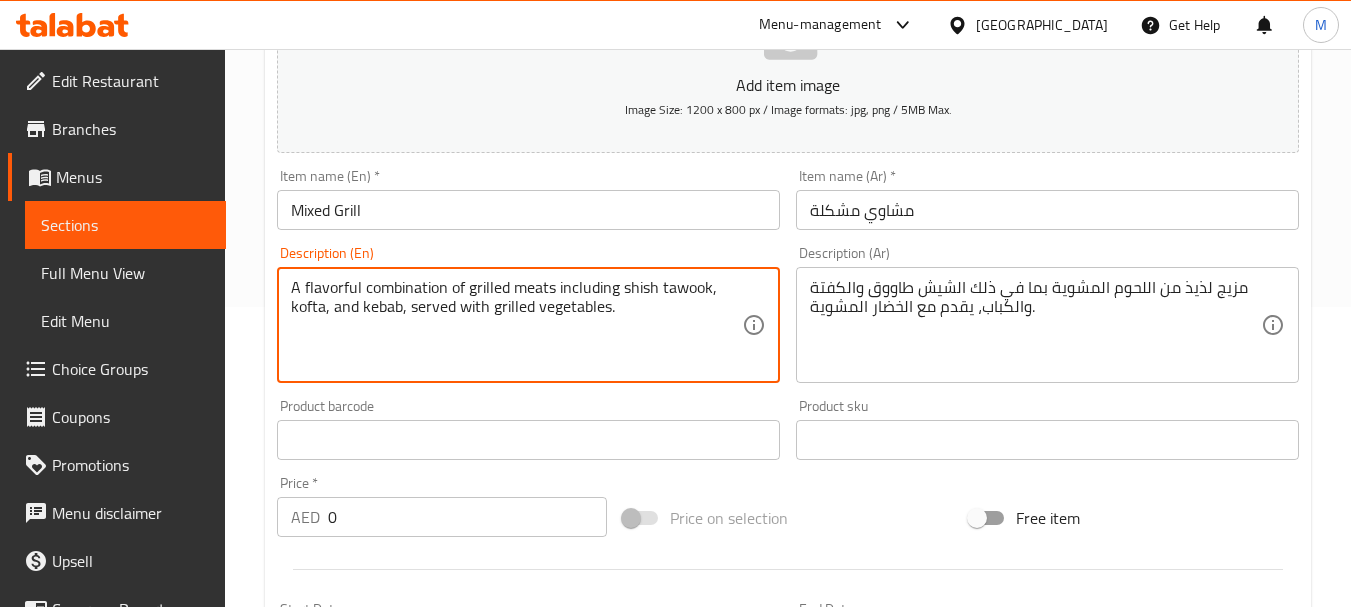 paste on ", served with fries" 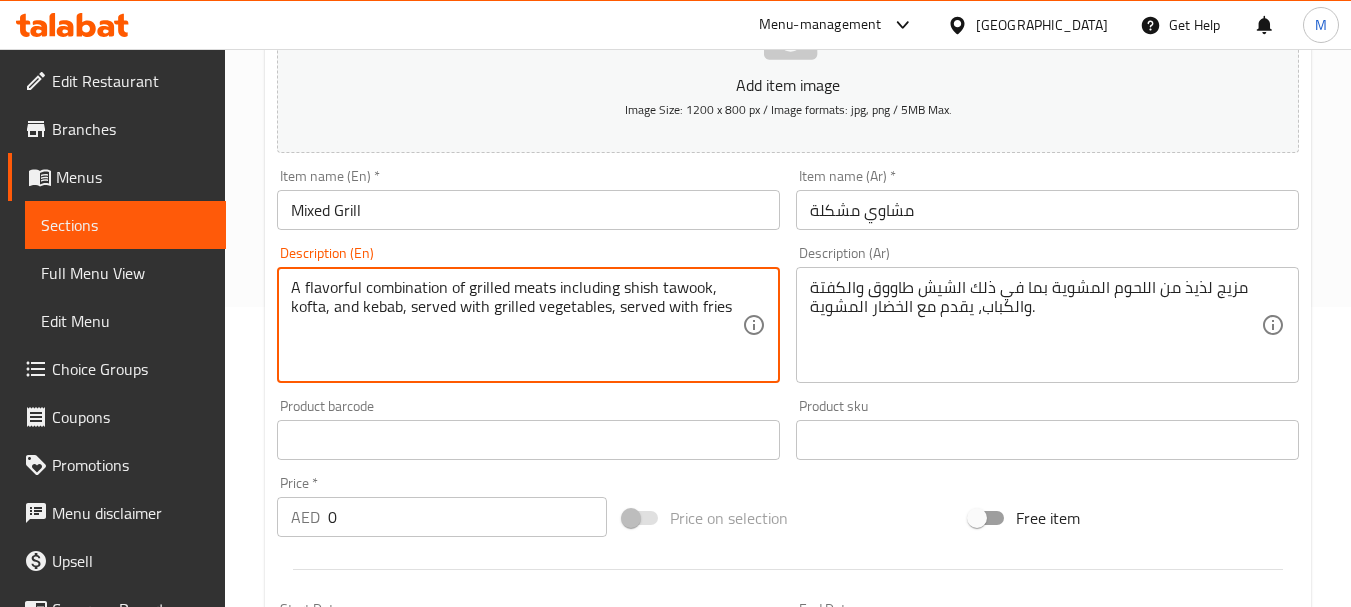 type on "A flavorful combination of grilled meats including shish tawook, kofta, and kebab, served with grilled vegetables, served with fries" 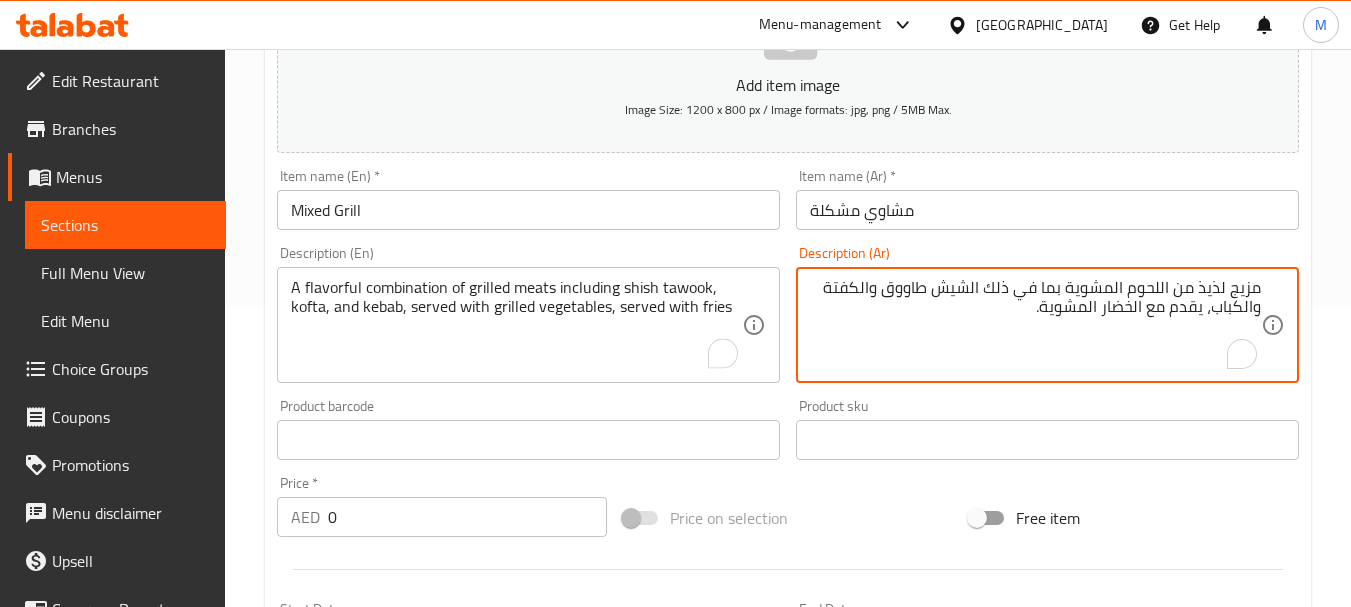 click on "مزيج لذيذ من اللحوم المشوية بما في ذلك الشيش طاووق والكفتة والكباب، يقدم مع الخضار المشوية." at bounding box center [1035, 325] 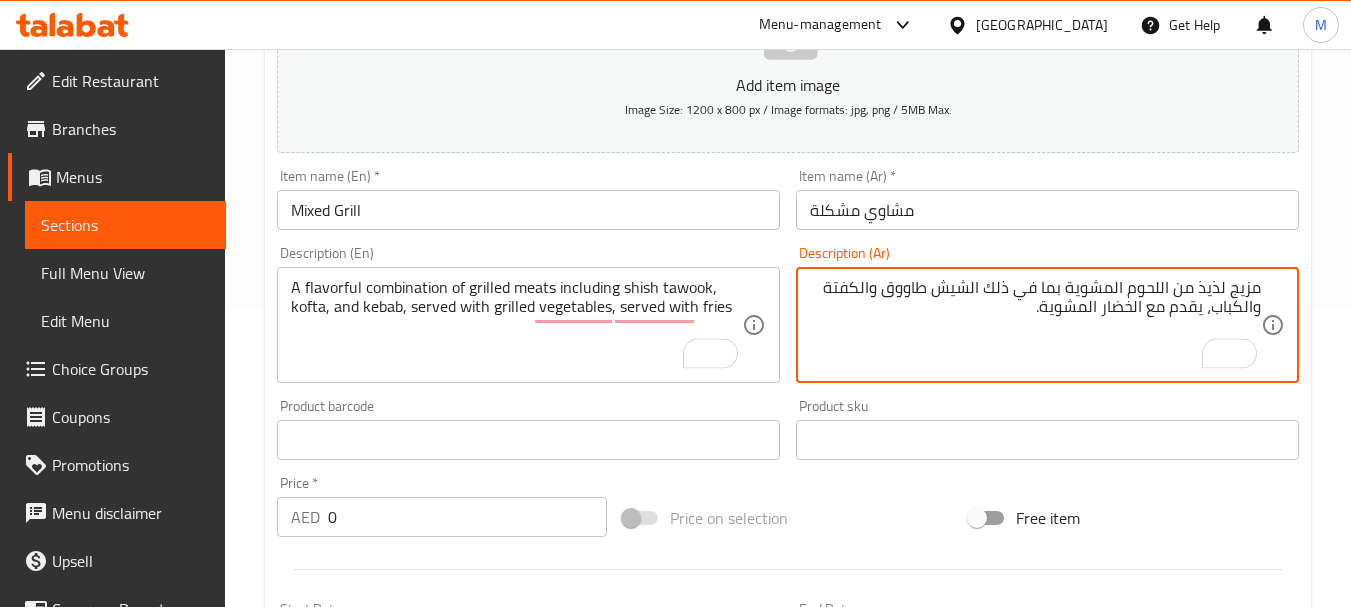 click on "مزيج لذيذ من اللحوم المشوية بما في ذلك الشيش طاووق والكفتة والكباب، يقدم مع الخضار المشوية." at bounding box center [1035, 325] 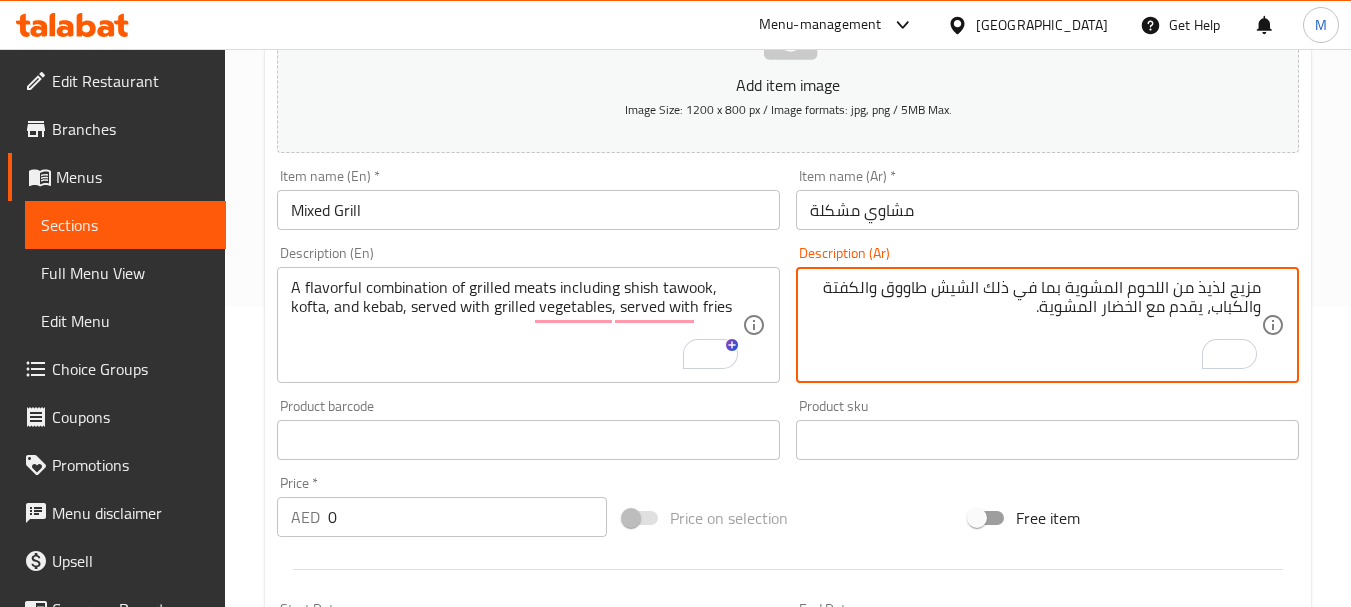 click on "مزيج لذيذ من اللحوم المشوية بما في ذلك الشيش طاووق والكفتة والكباب، يقدم مع الخضار المشوية." at bounding box center [1035, 325] 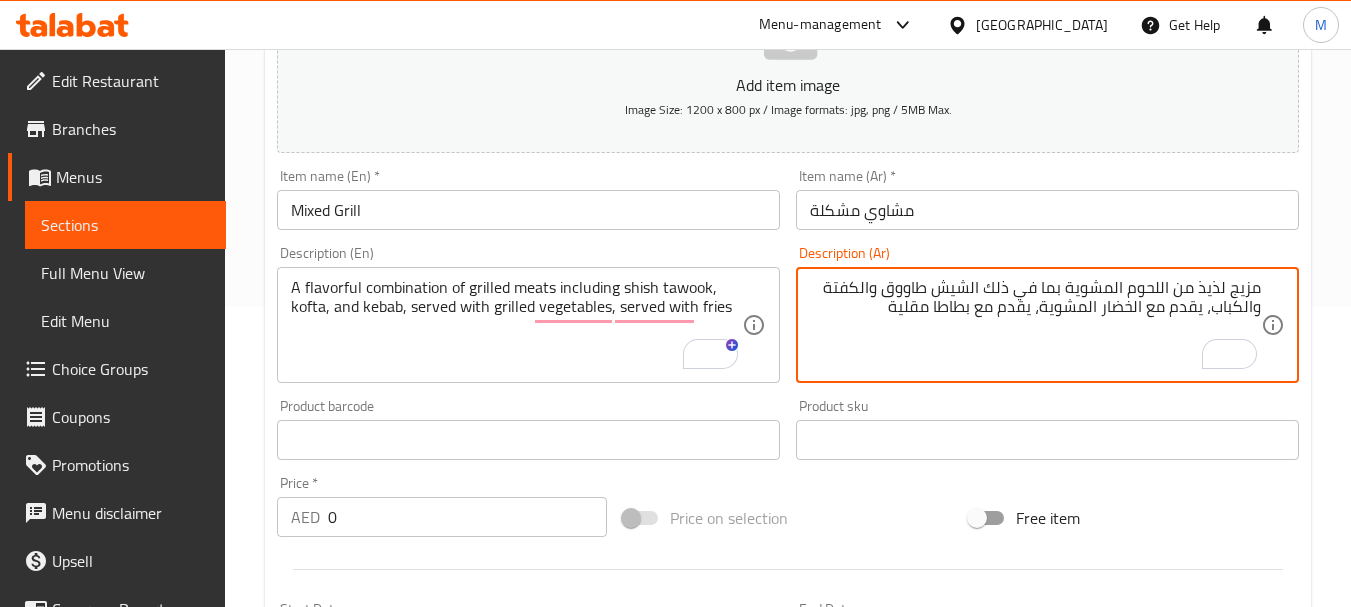 type on "مزيج لذيذ من اللحوم المشوية بما في ذلك الشيش طاووق والكفتة والكباب، يقدم مع الخضار المشوية، يقدم مع بطاطا مقلية" 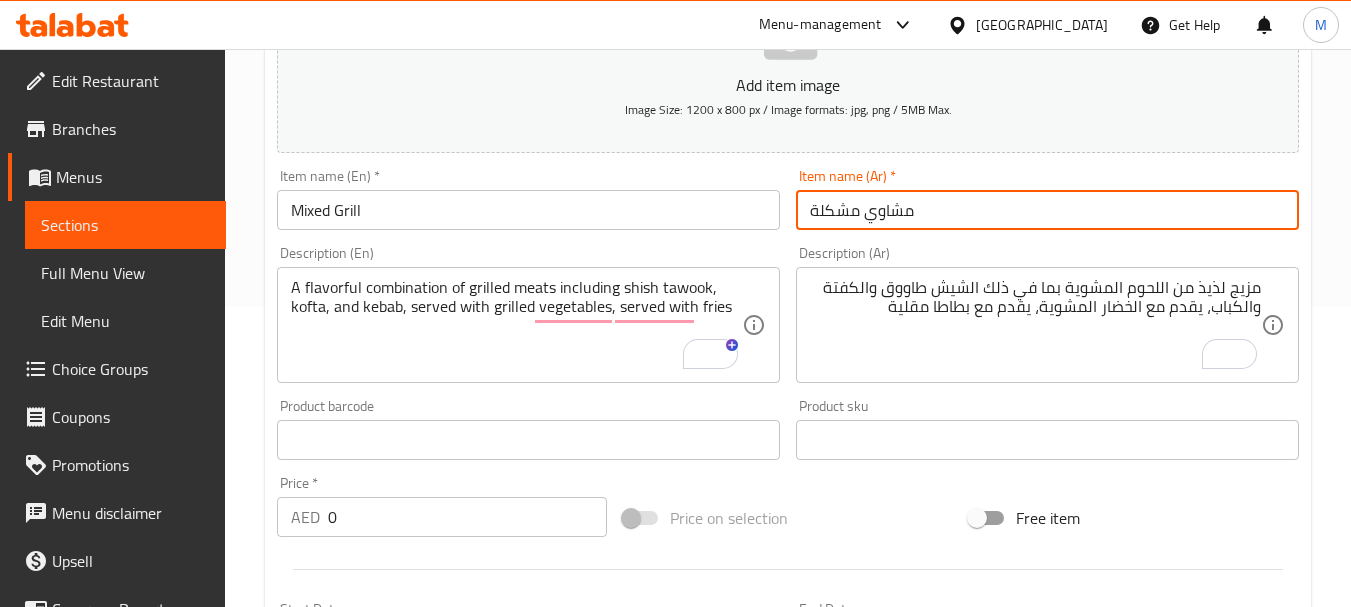 click on "مشاوي مشكلة" at bounding box center (1047, 210) 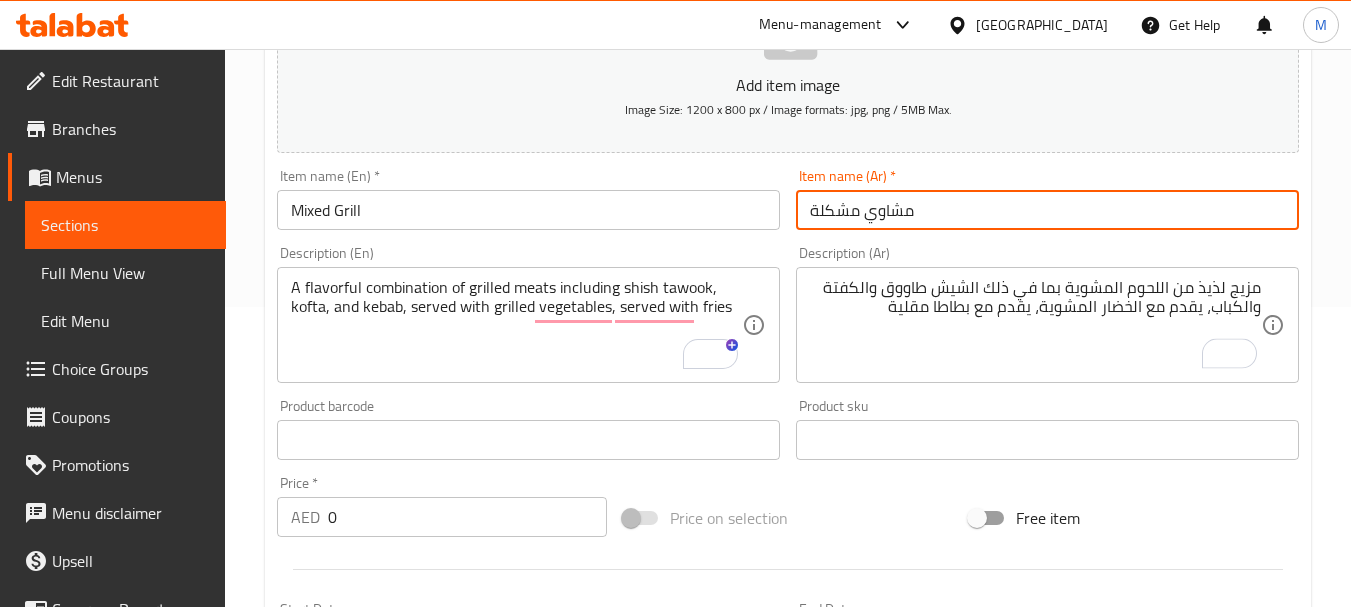 click on "Update" at bounding box center (398, 1129) 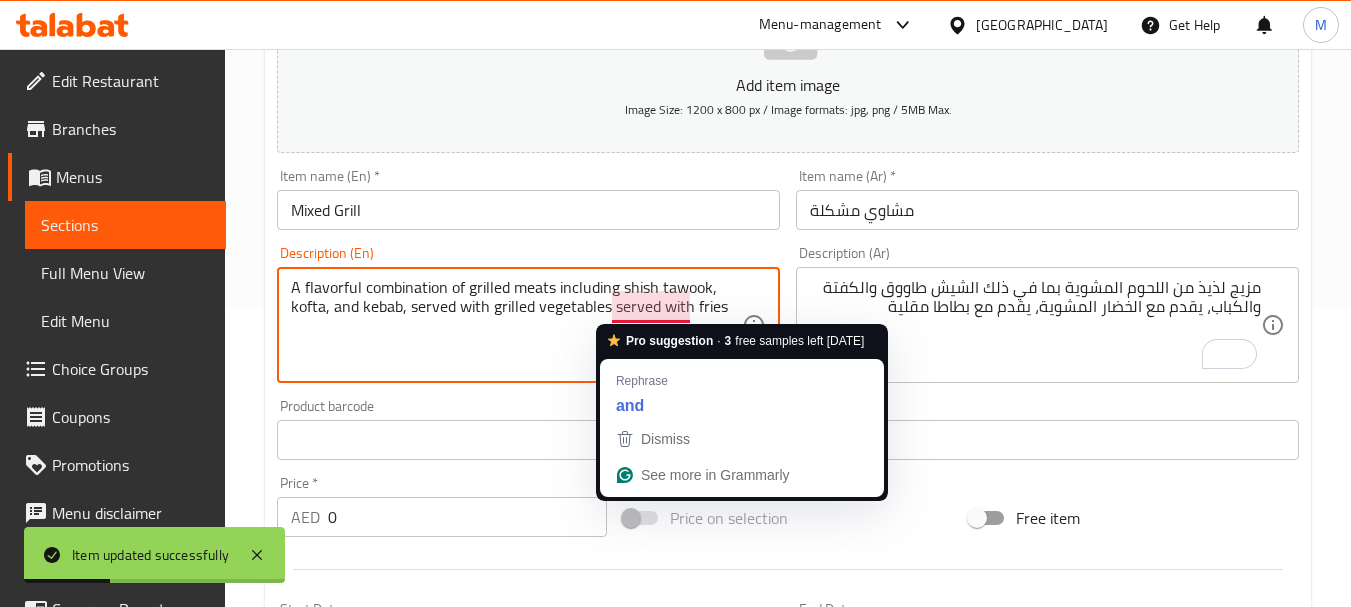 click on "A flavorful combination of grilled meats including shish tawook, kofta, and kebab, served with grilled vegetables served with fries" at bounding box center [516, 325] 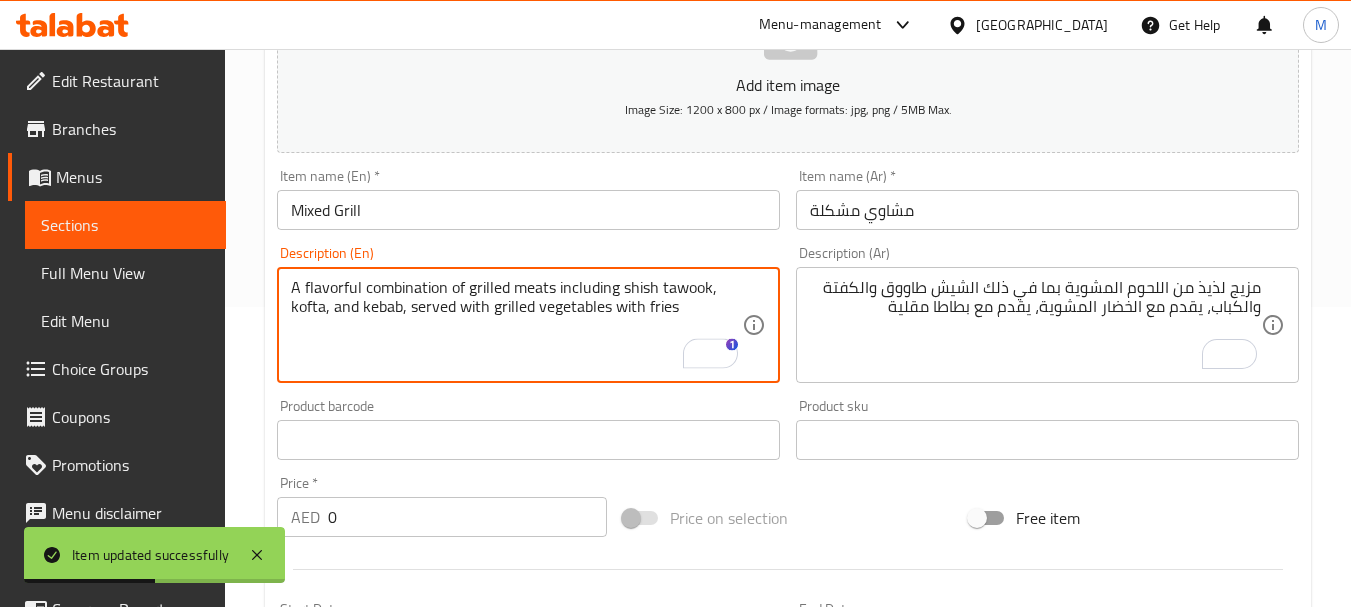 click on "A flavorful combination of grilled meats including shish tawook, kofta, and kebab, served with grilled vegetables with fries" at bounding box center [516, 325] 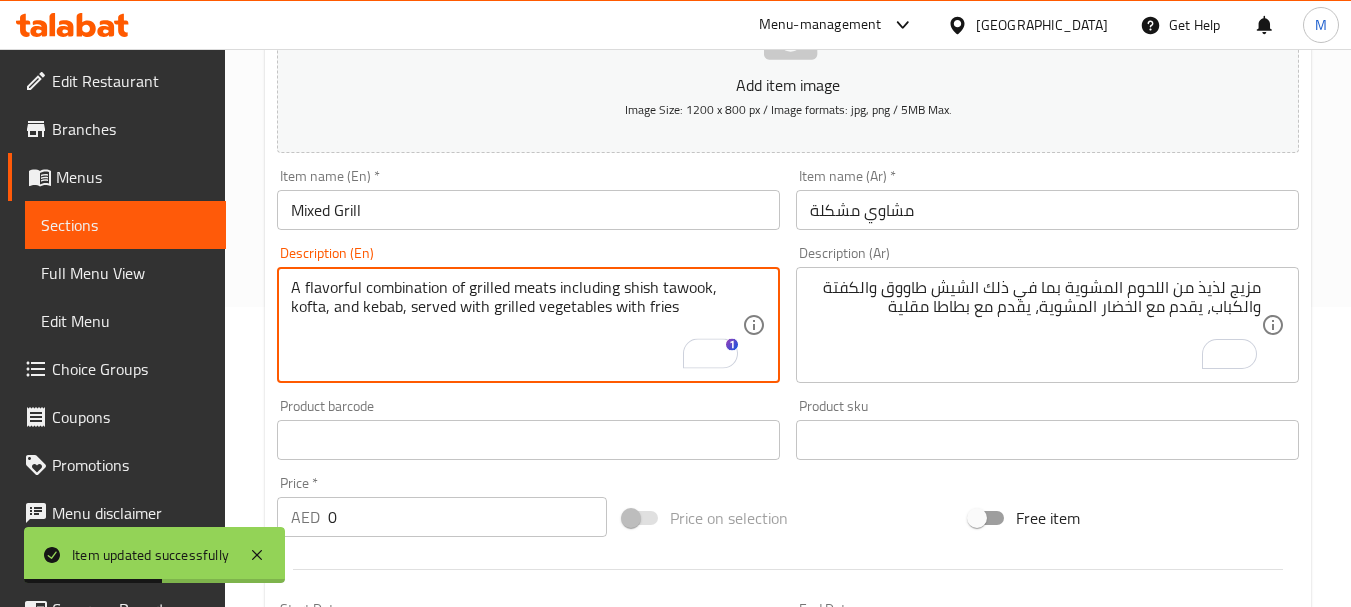 click on "A flavorful combination of grilled meats including shish tawook, kofta, and kebab, served with grilled vegetables with fries" at bounding box center (516, 325) 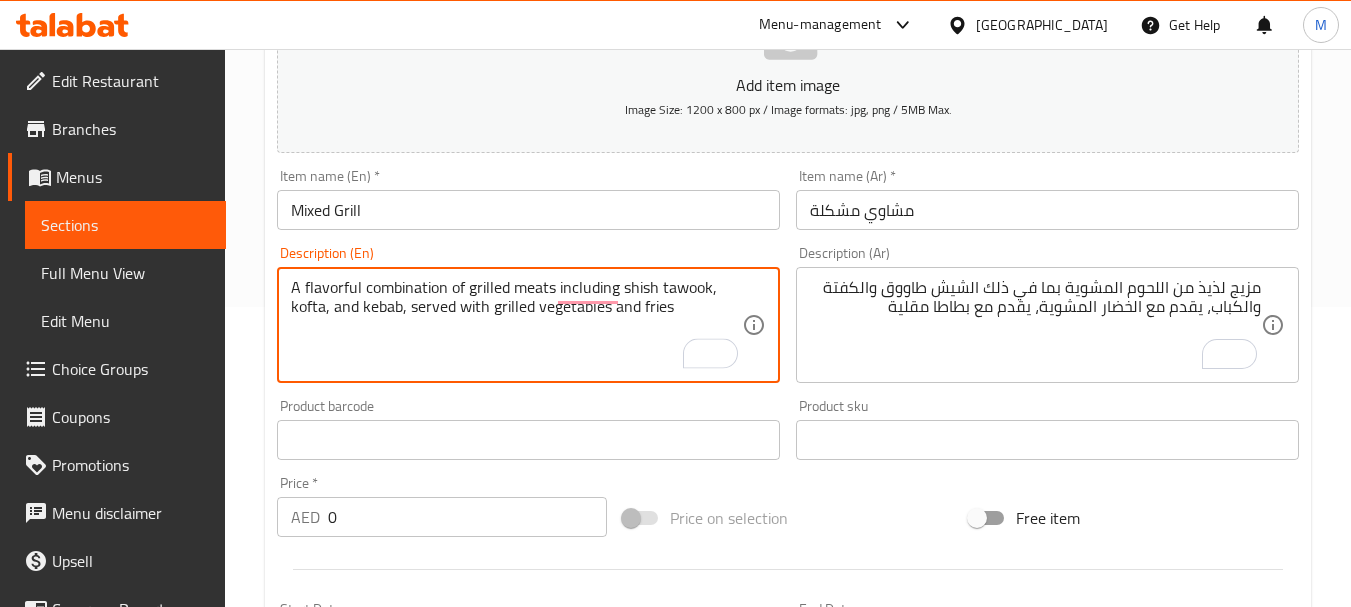 type on "A flavorful combination of grilled meats including shish tawook, kofta, and kebab, served with grilled vegetables and fries" 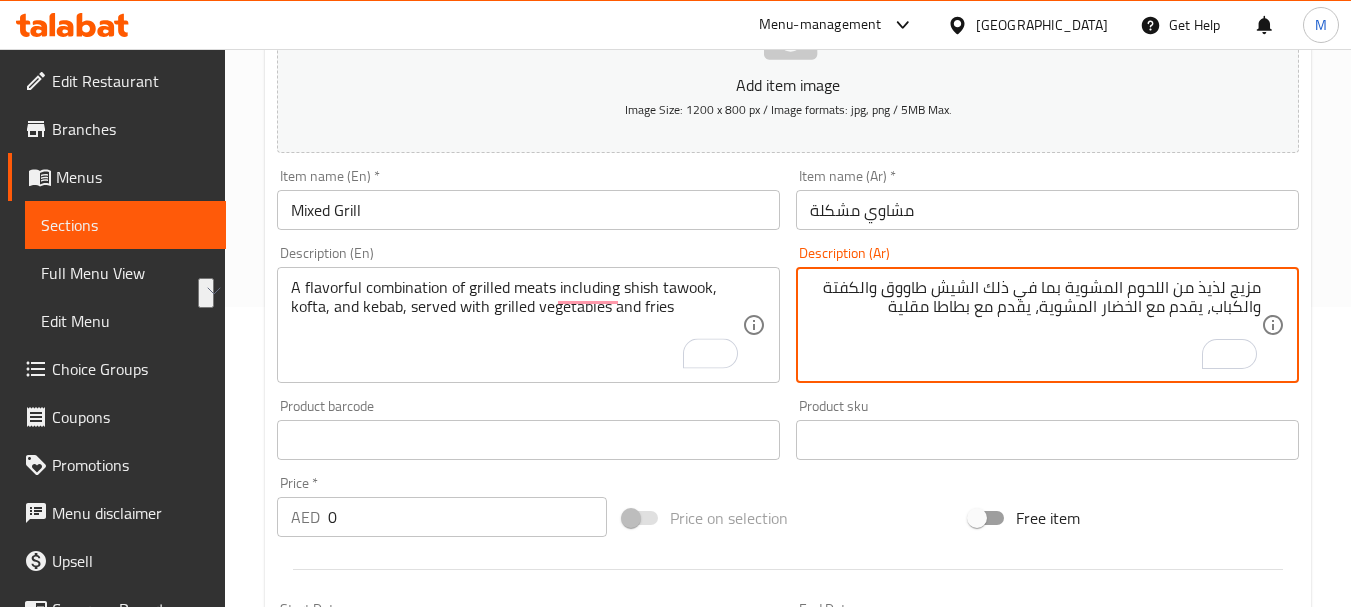drag, startPoint x: 977, startPoint y: 309, endPoint x: 1042, endPoint y: 309, distance: 65 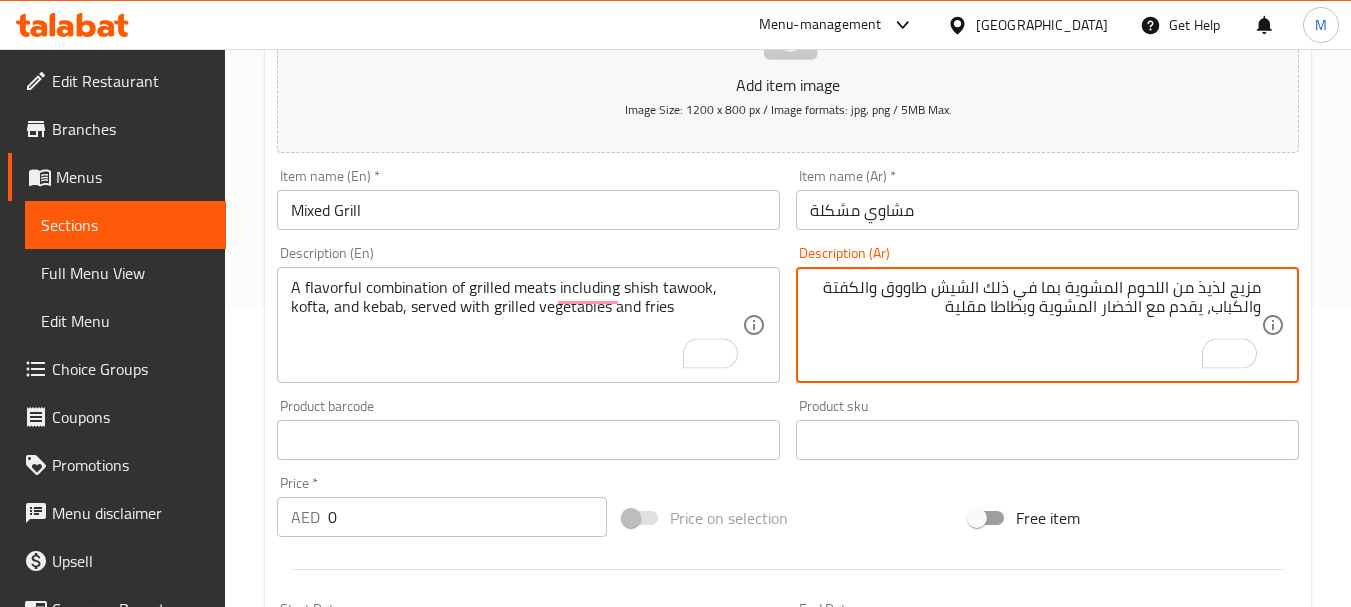 type on "مزيج لذيذ من اللحوم المشوية بما في ذلك الشيش طاووق والكفتة والكباب، يقدم مع الخضار المشوية وبطاطا مقلية" 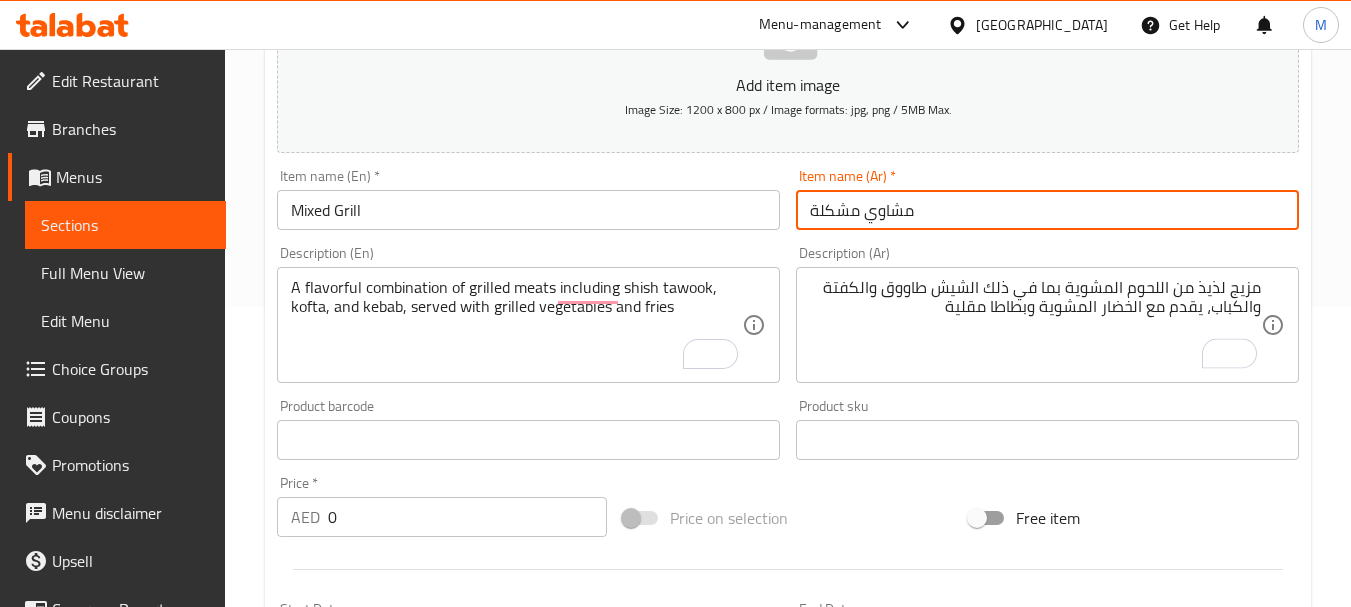click on "Update" at bounding box center (398, 1129) 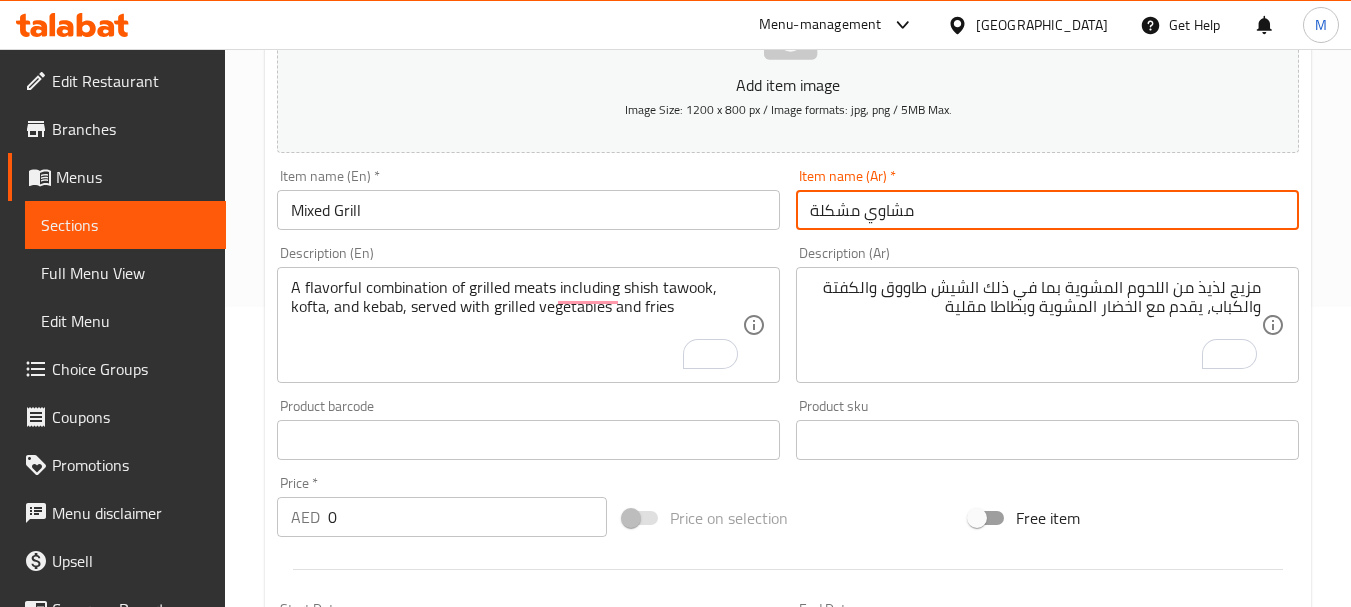 click on "Update" at bounding box center [398, 1129] 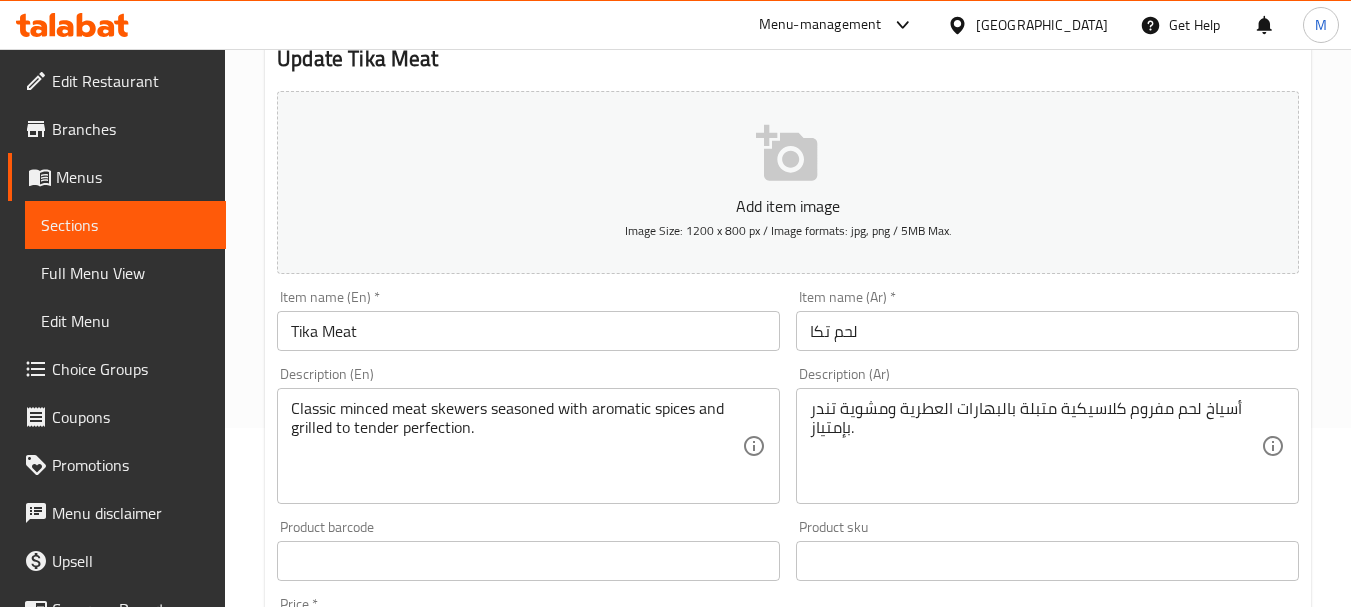 scroll, scrollTop: 300, scrollLeft: 0, axis: vertical 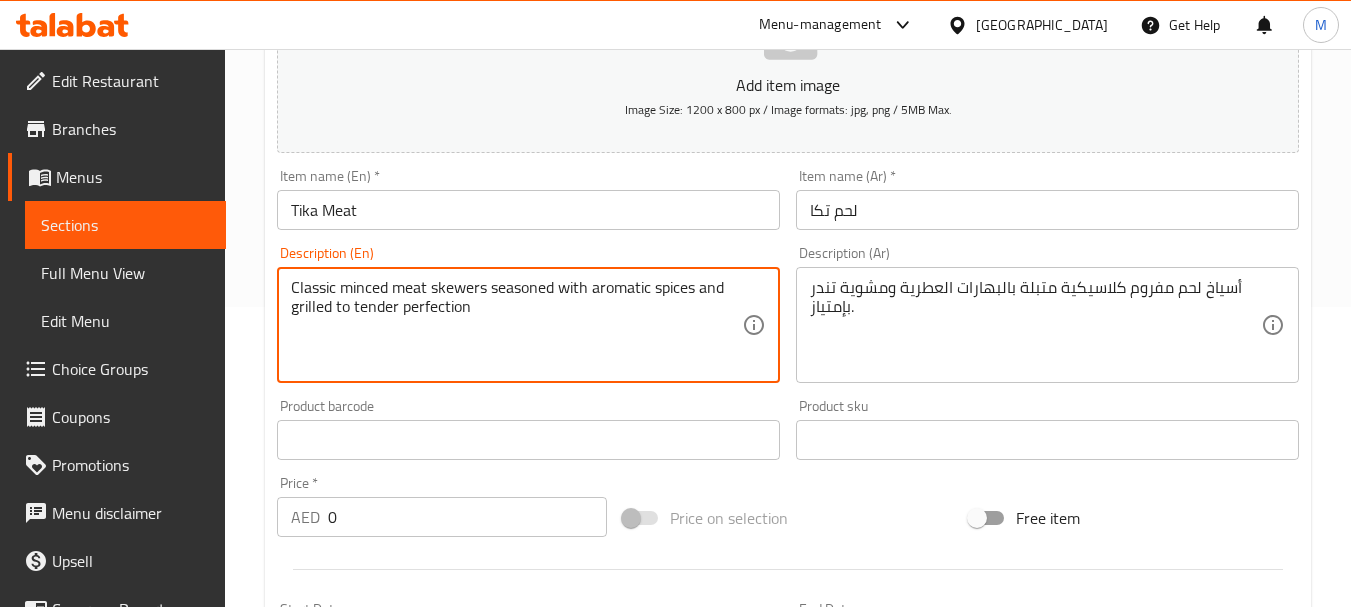 paste on ", served with fries" 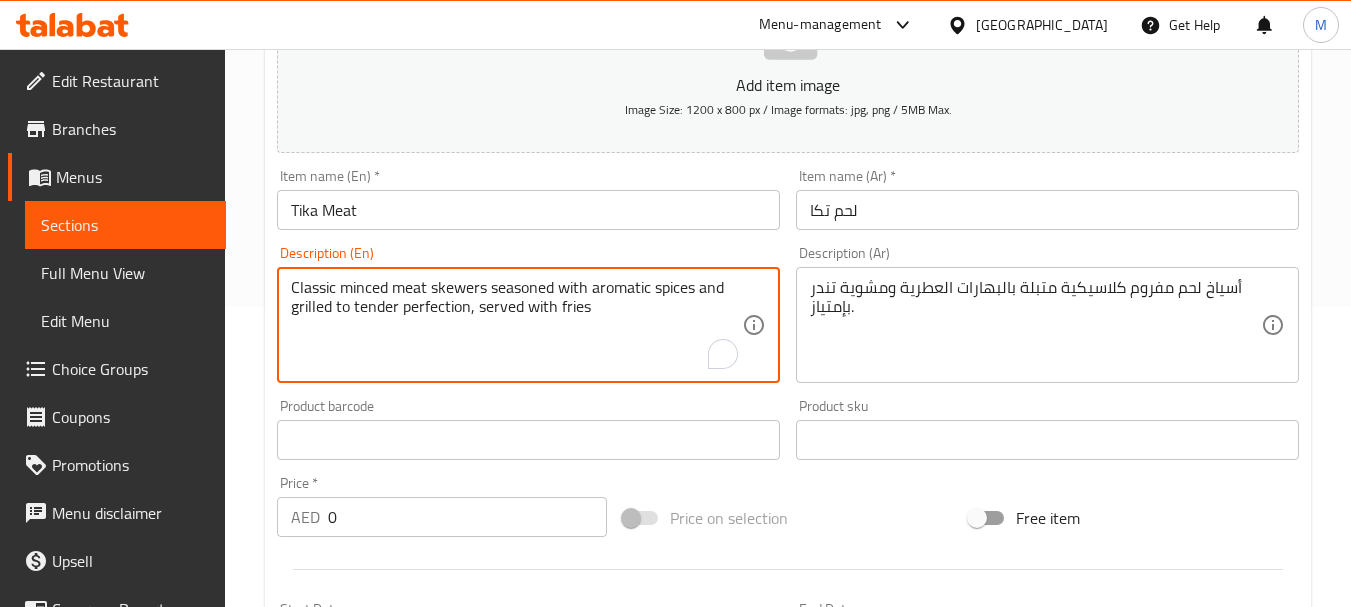 type on "Classic minced meat skewers seasoned with aromatic spices and grilled to tender perfection, served with fries" 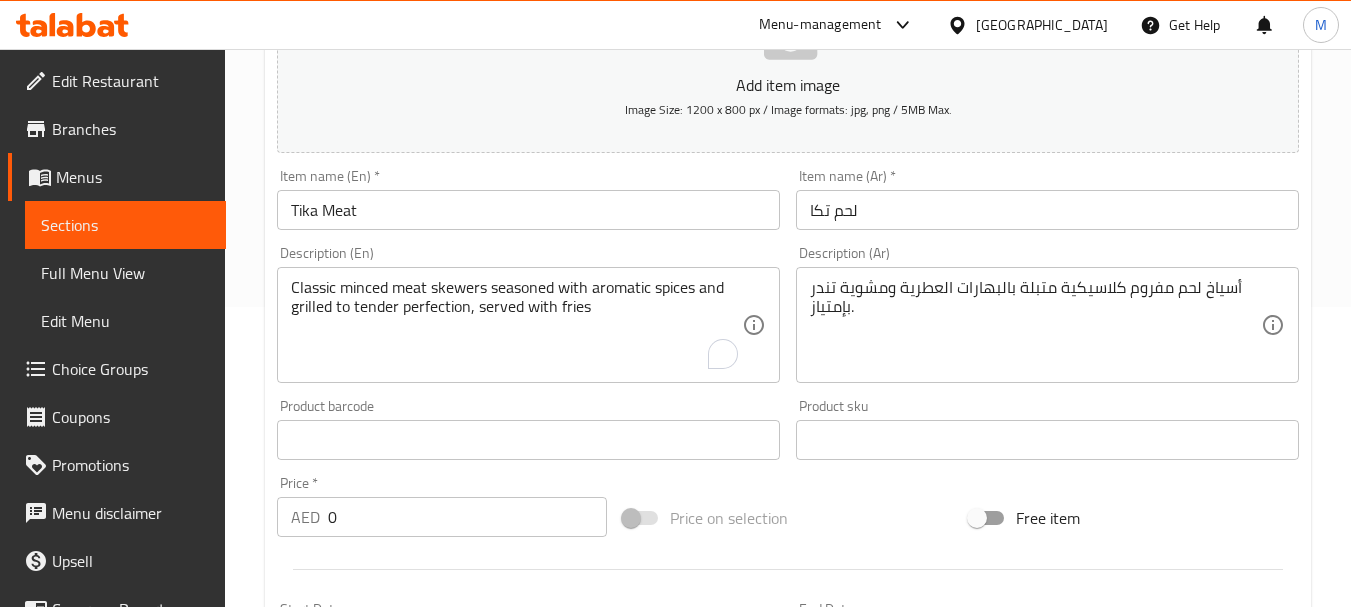 click on "أسياخ لحم مفروم كلاسيكية متبلة بالبهارات العطرية ومشوية تندر بإمتياز. Description (Ar)" at bounding box center [1047, 325] 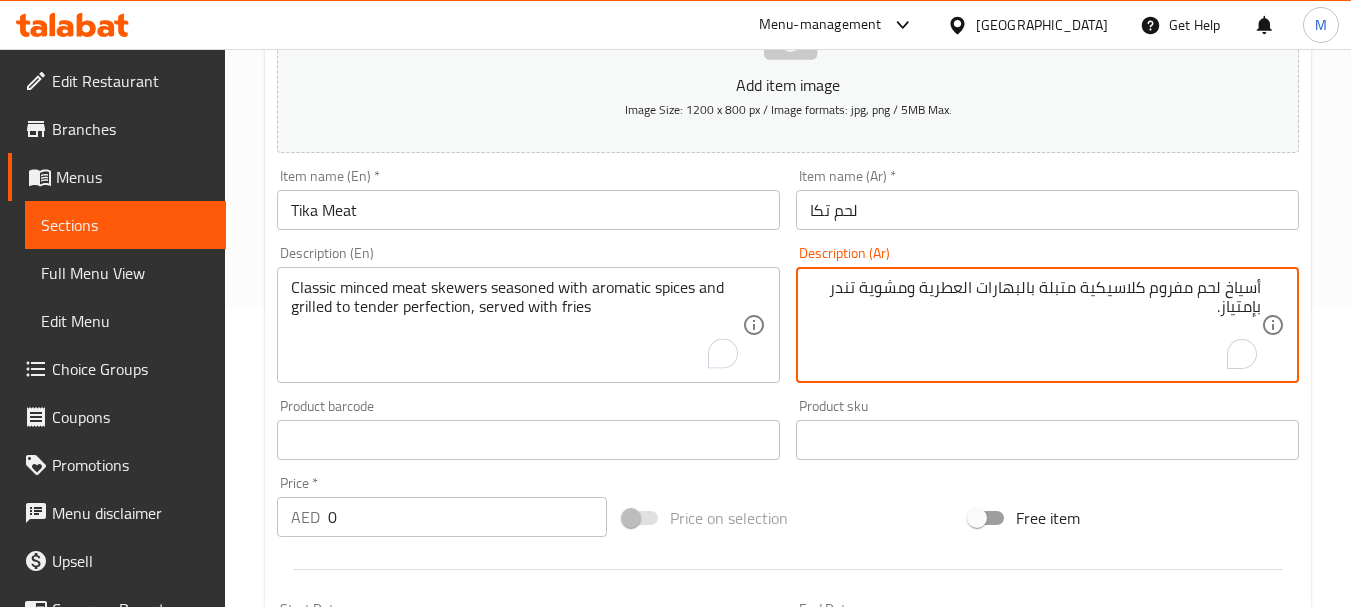 click on "أسياخ لحم مفروم كلاسيكية متبلة بالبهارات العطرية ومشوية تندر بإمتياز." at bounding box center [1035, 325] 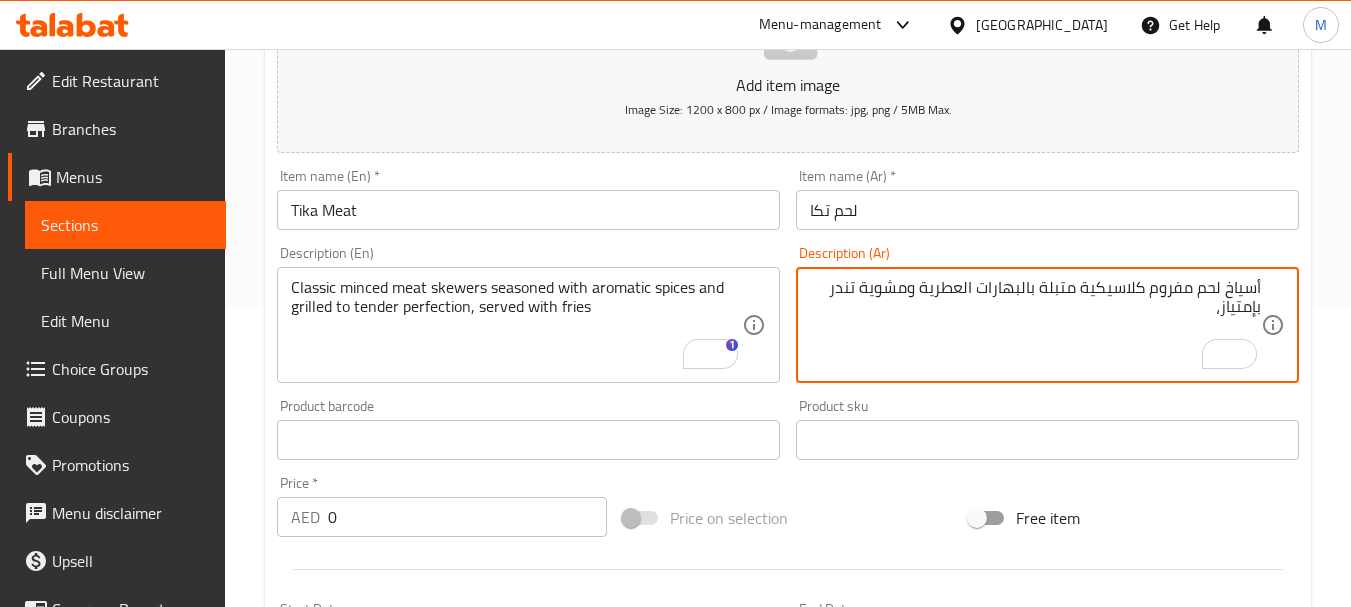 paste on "، يقدم مع بطاطا مقلية" 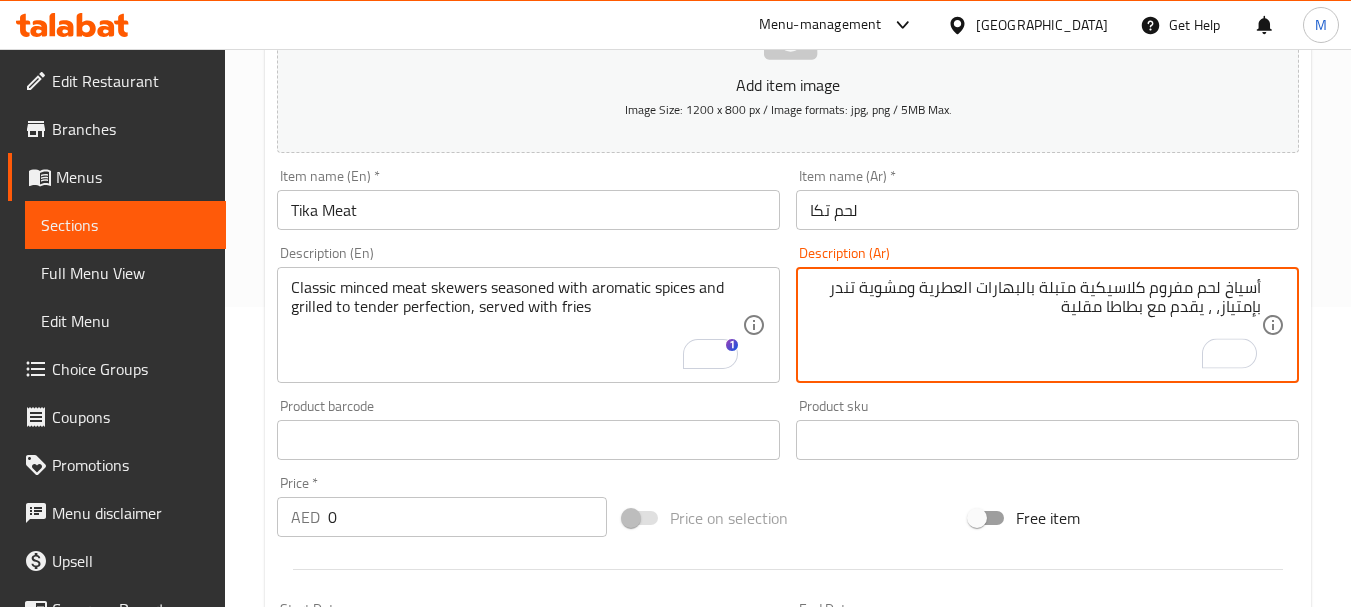 click on "أسياخ لحم مفروم كلاسيكية متبلة بالبهارات العطرية ومشوية تندر بإمتياز، ، يقدم مع بطاطا مقلية" at bounding box center [1035, 325] 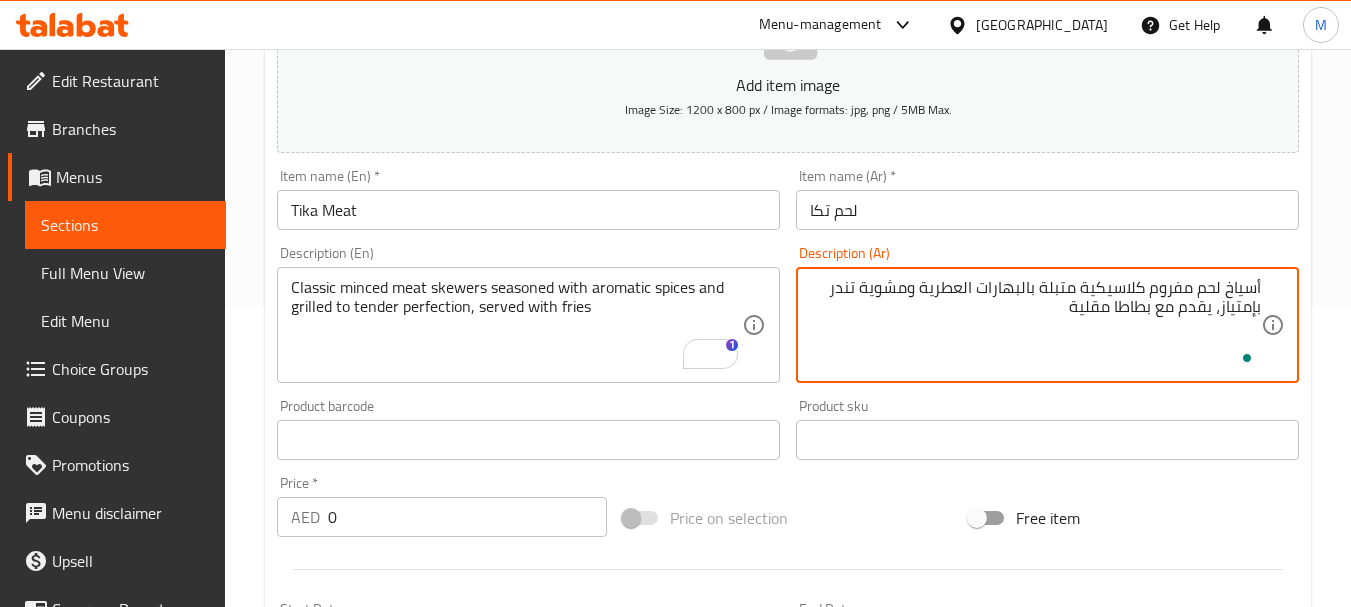 type on "أسياخ لحم مفروم كلاسيكية متبلة بالبهارات العطرية ومشوية تندر بإمتياز، يقدم مع بطاطا مقلية" 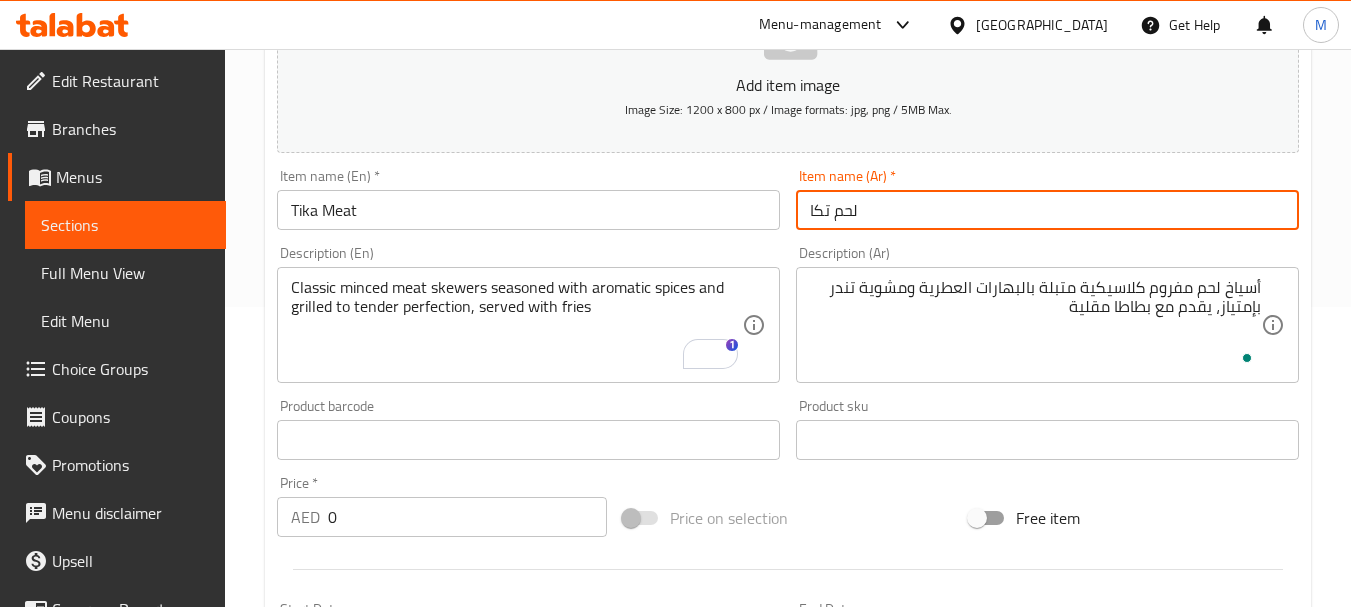click on "لحم تكا" at bounding box center (1047, 210) 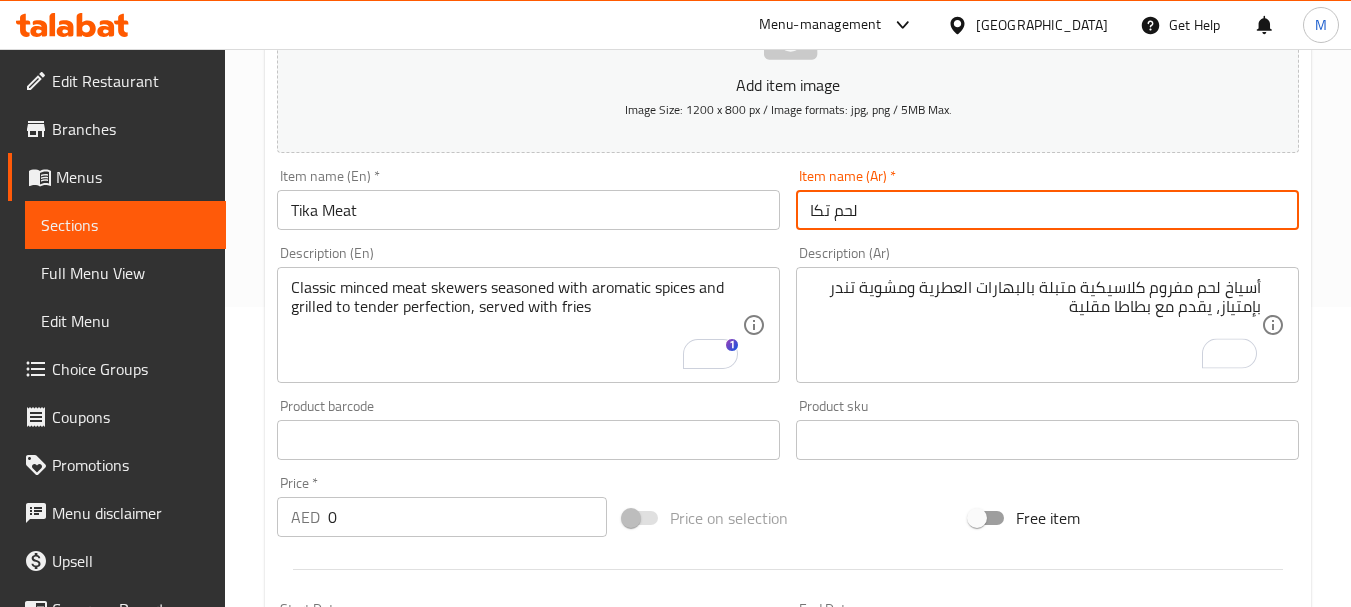 click on "Update" at bounding box center [398, 1129] 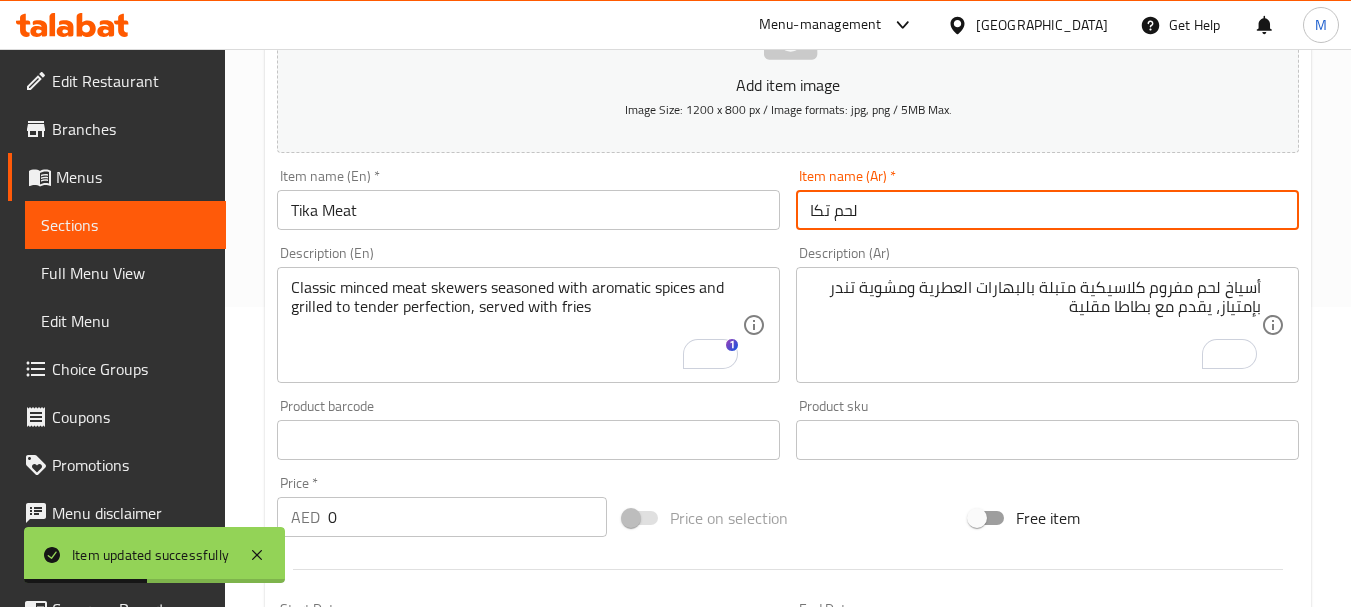 click on "Update" at bounding box center (398, 1129) 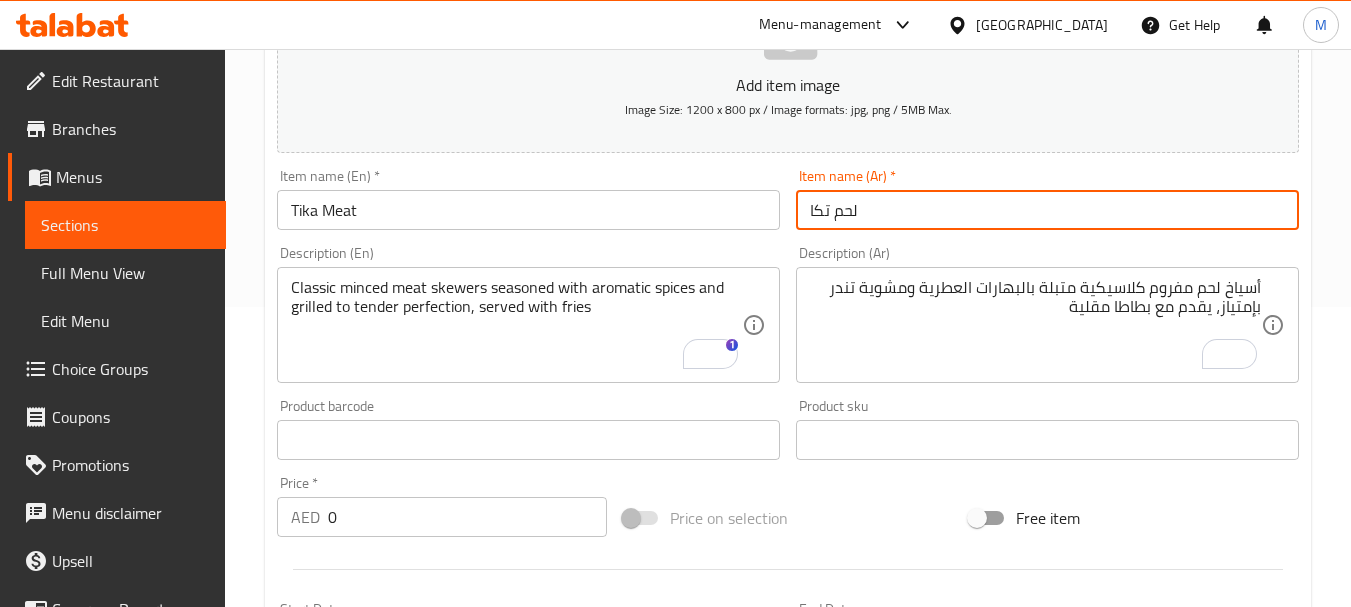 click on "Update" at bounding box center (398, 1129) 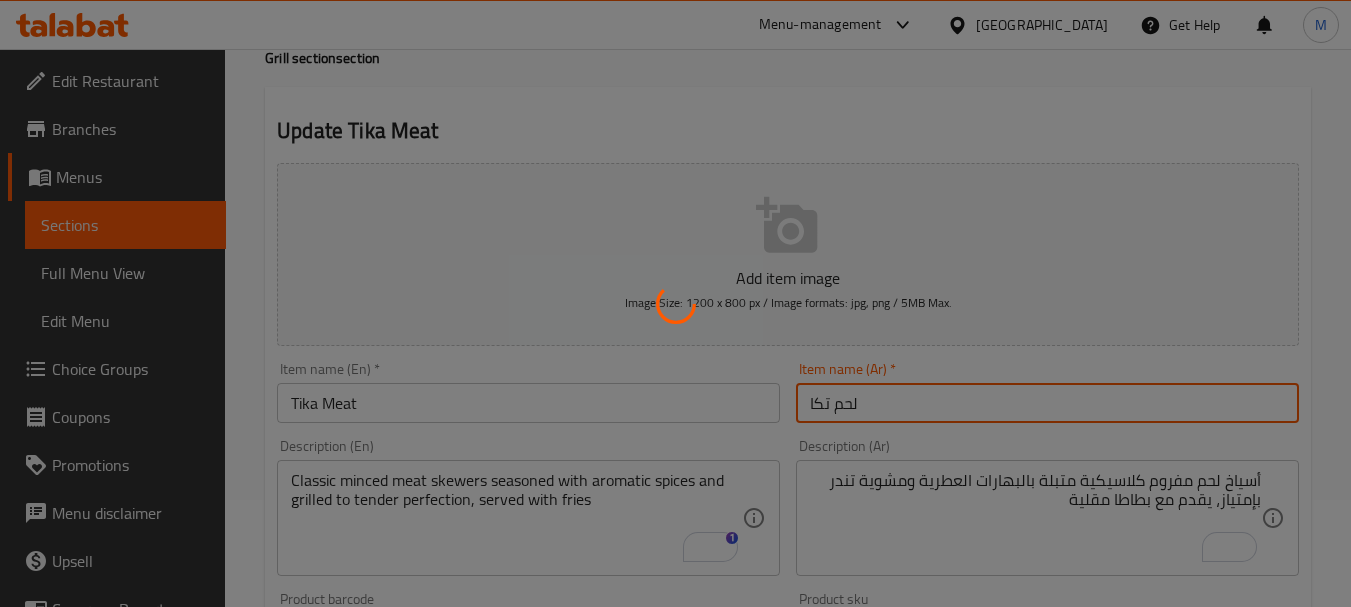 scroll, scrollTop: 0, scrollLeft: 0, axis: both 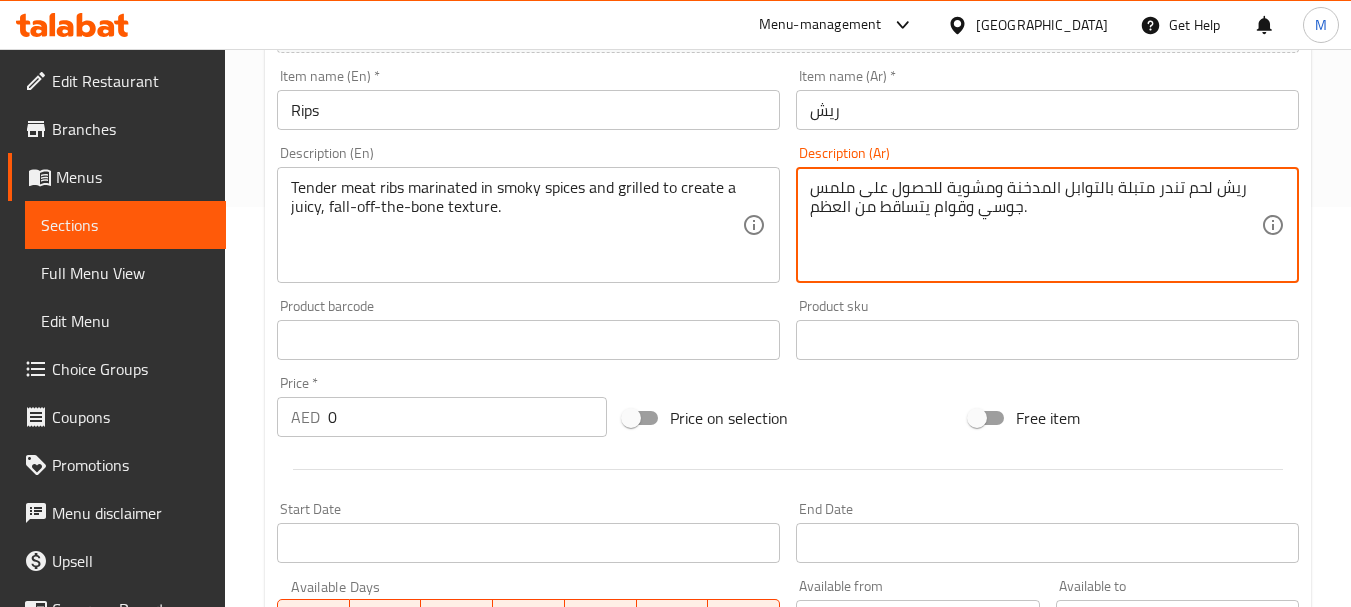 drag, startPoint x: 925, startPoint y: 196, endPoint x: 929, endPoint y: 222, distance: 26.305893 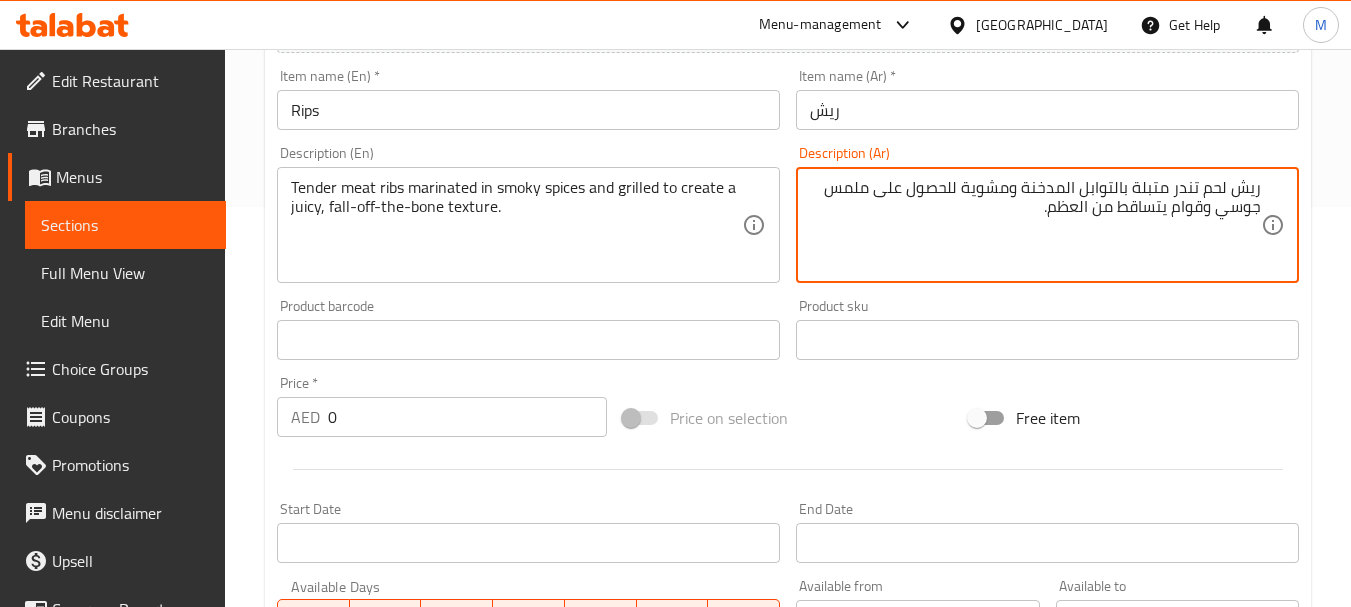 click on "ريش لحم تندر متبلة بالتوابل المدخنة ومشوية للحصول على ملمس جوسي وقوام يتساقط من العظم." at bounding box center (1035, 225) 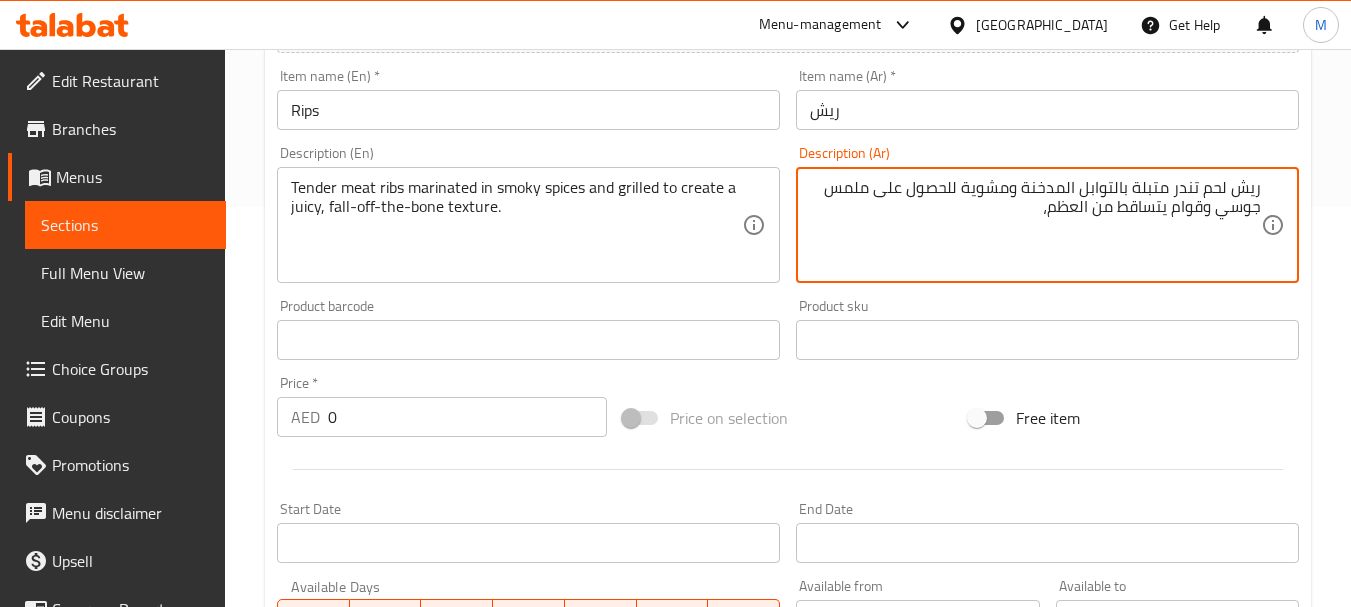 type on "ريش لحم تندر متبلة بالتوابل المدخنة ومشوية للحصول على ملمس جوسي وقوام يتساقط من العظم،" 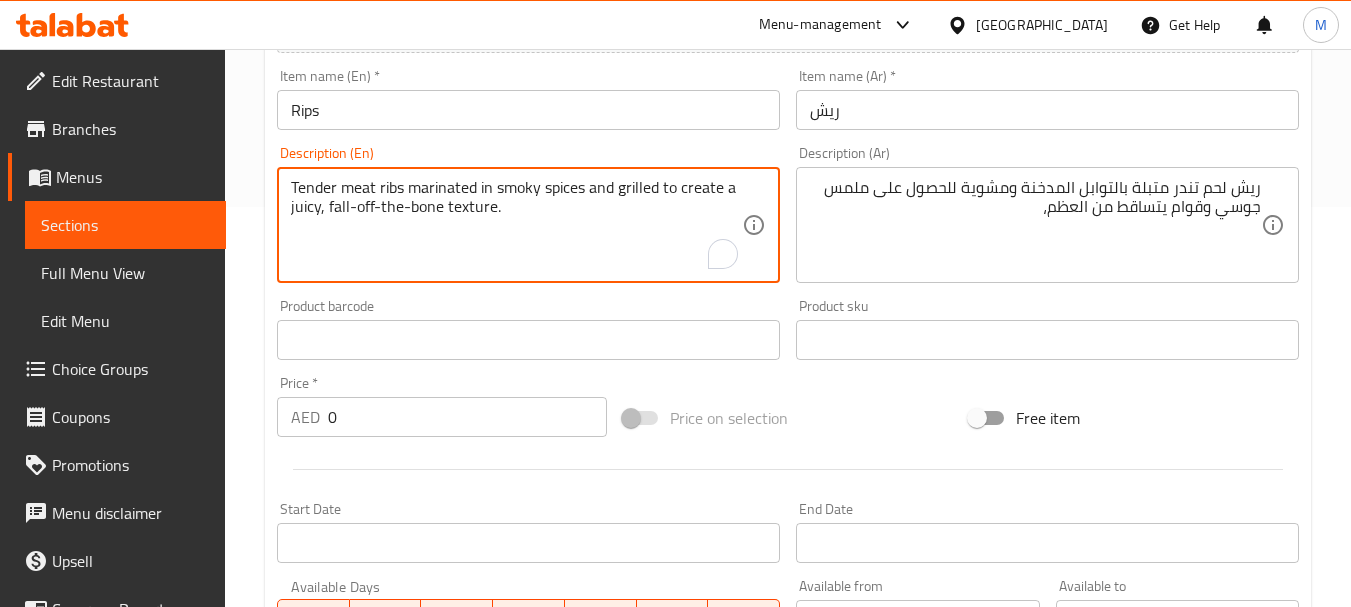 paste on ", served with fries" 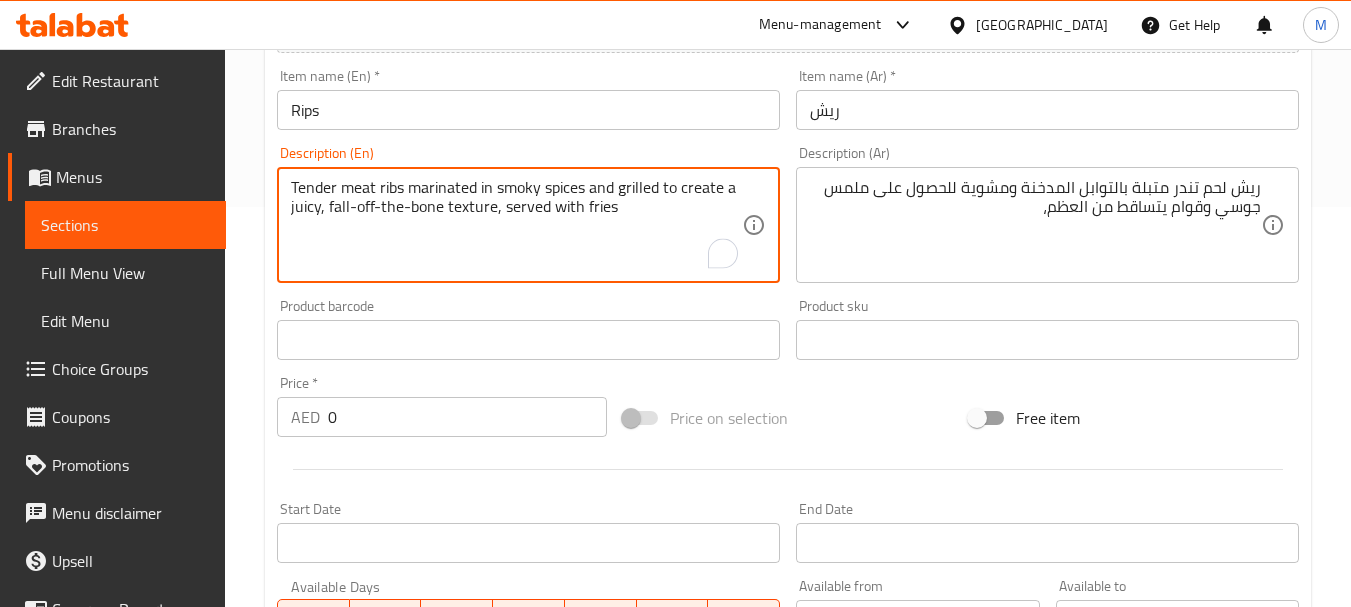 type on "Tender meat ribs marinated in smoky spices and grilled to create a juicy, fall-off-the-bone texture, served with fries" 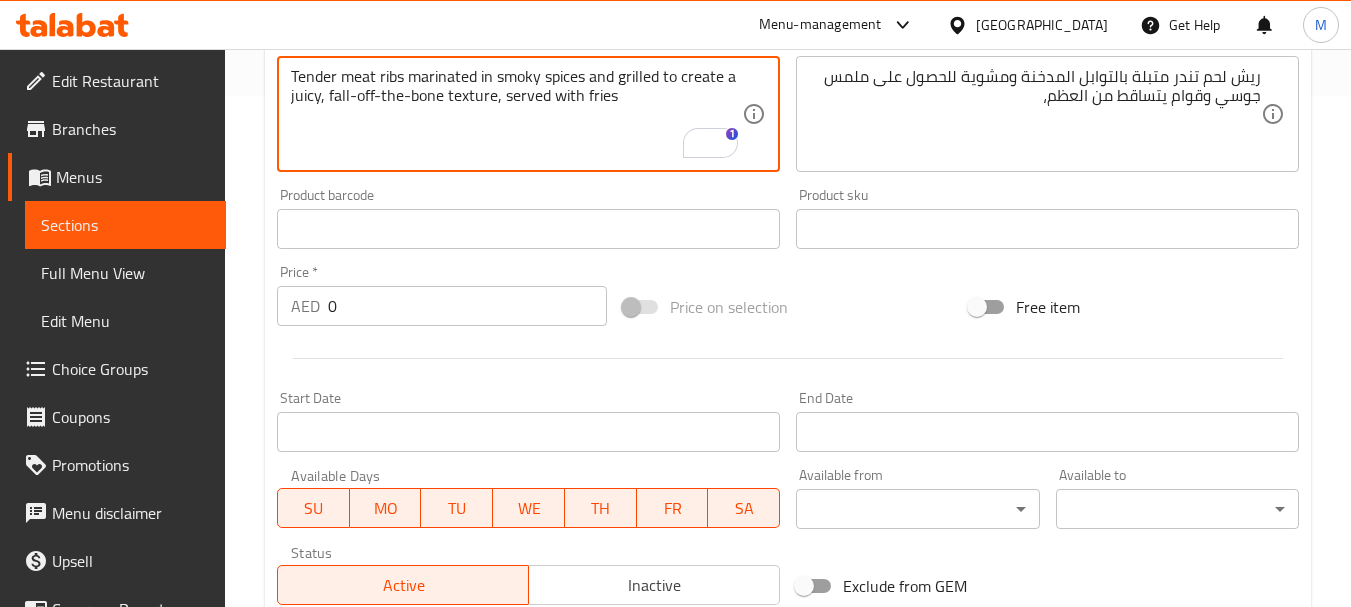scroll, scrollTop: 500, scrollLeft: 0, axis: vertical 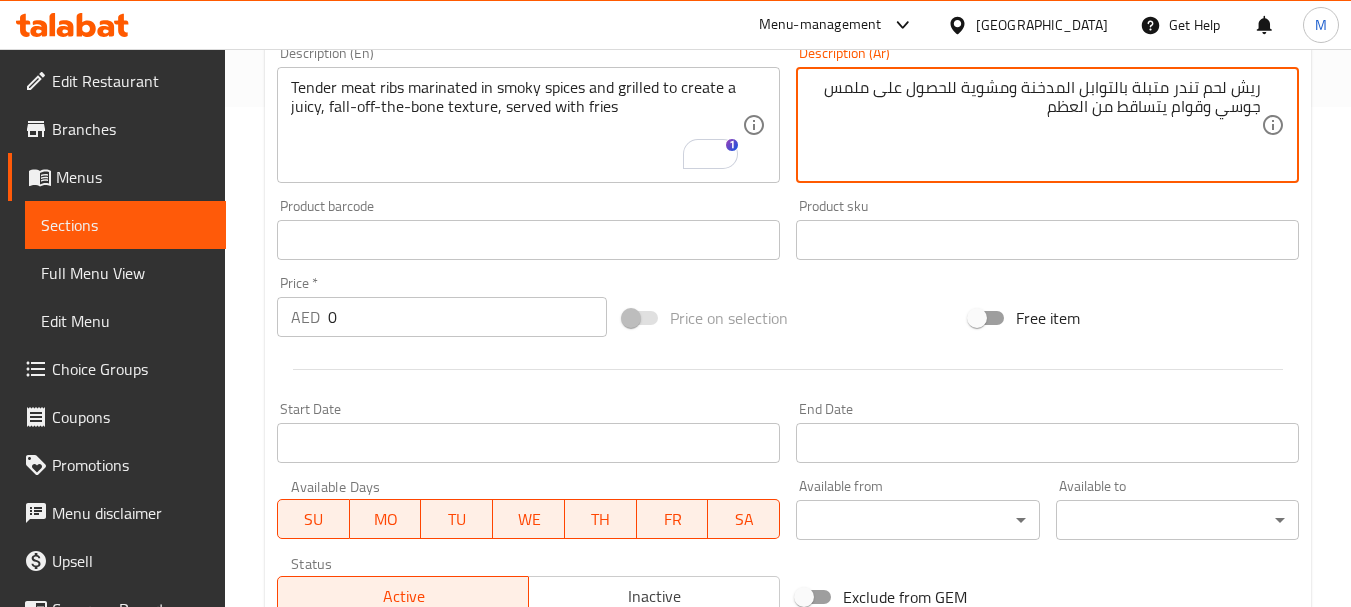 paste on "، يقدم مع بطاطا مقلية" 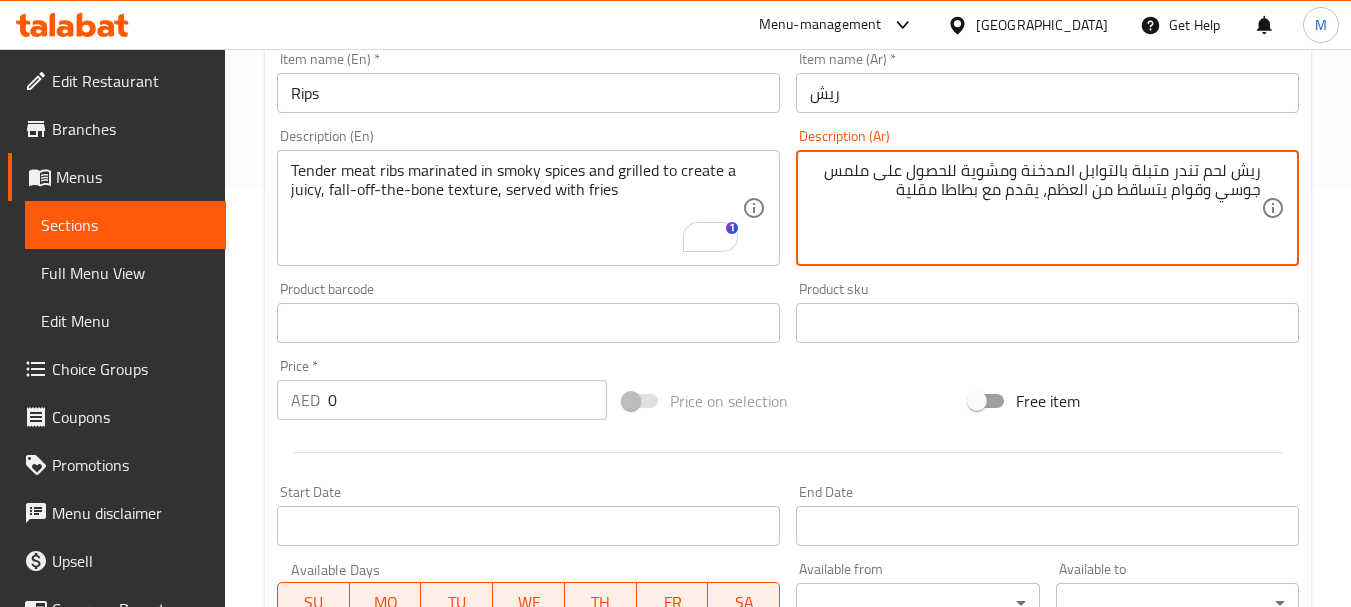 scroll, scrollTop: 300, scrollLeft: 0, axis: vertical 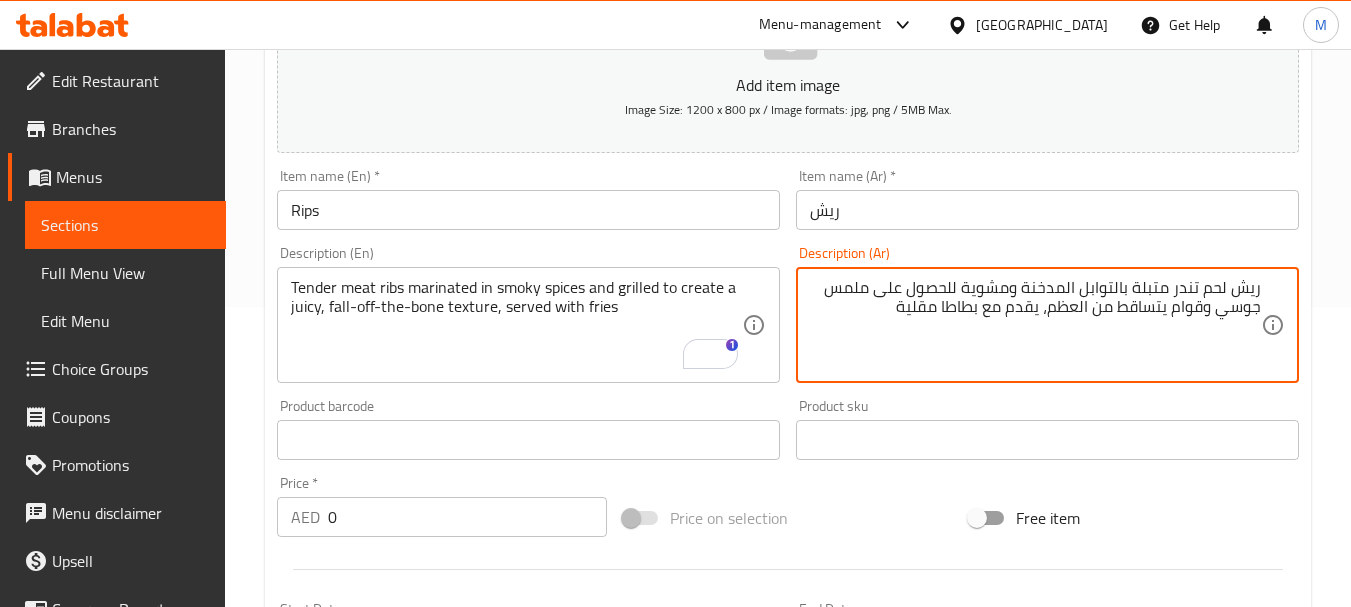 type on "ريش لحم تندر متبلة بالتوابل المدخنة ومشوية للحصول على ملمس جوسي وقوام يتساقط من العظم، يقدم مع بطاطا مقلية" 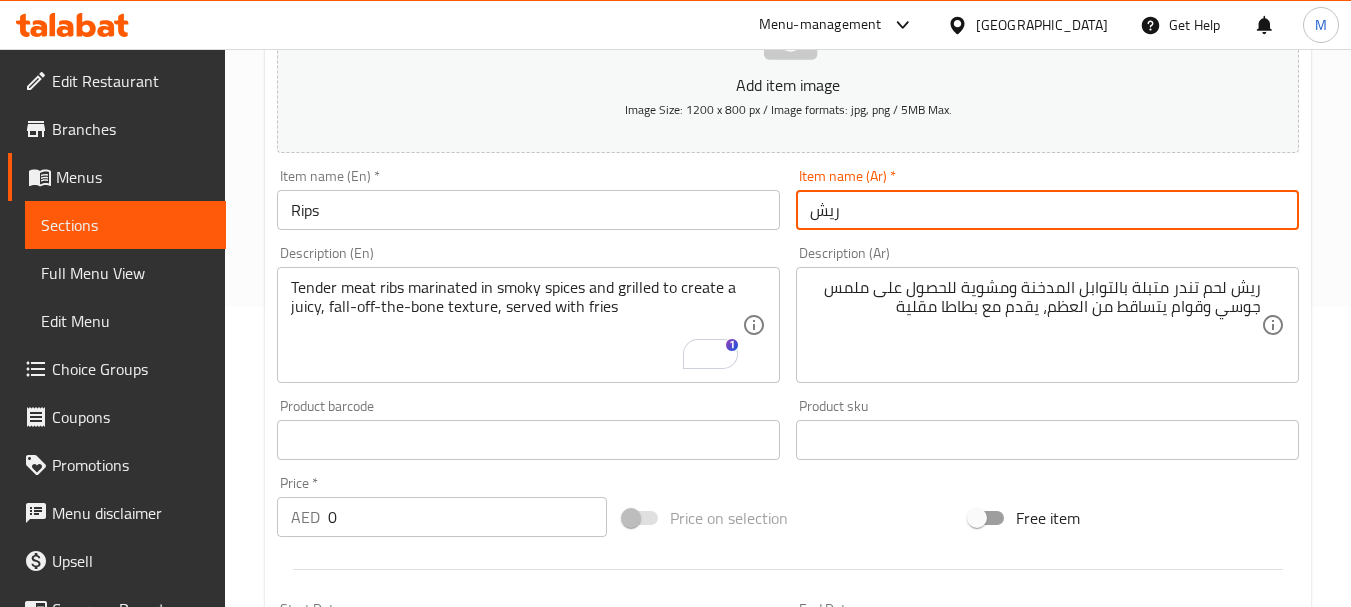 click on "Update" at bounding box center (398, 1129) 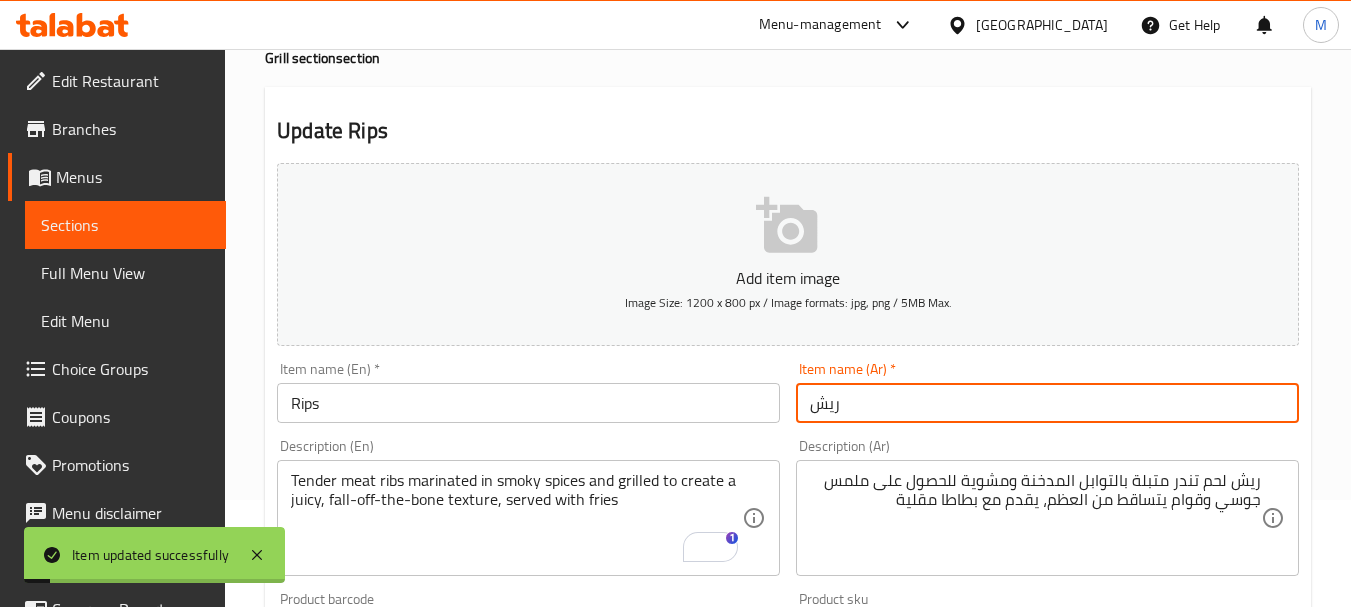 scroll, scrollTop: 0, scrollLeft: 0, axis: both 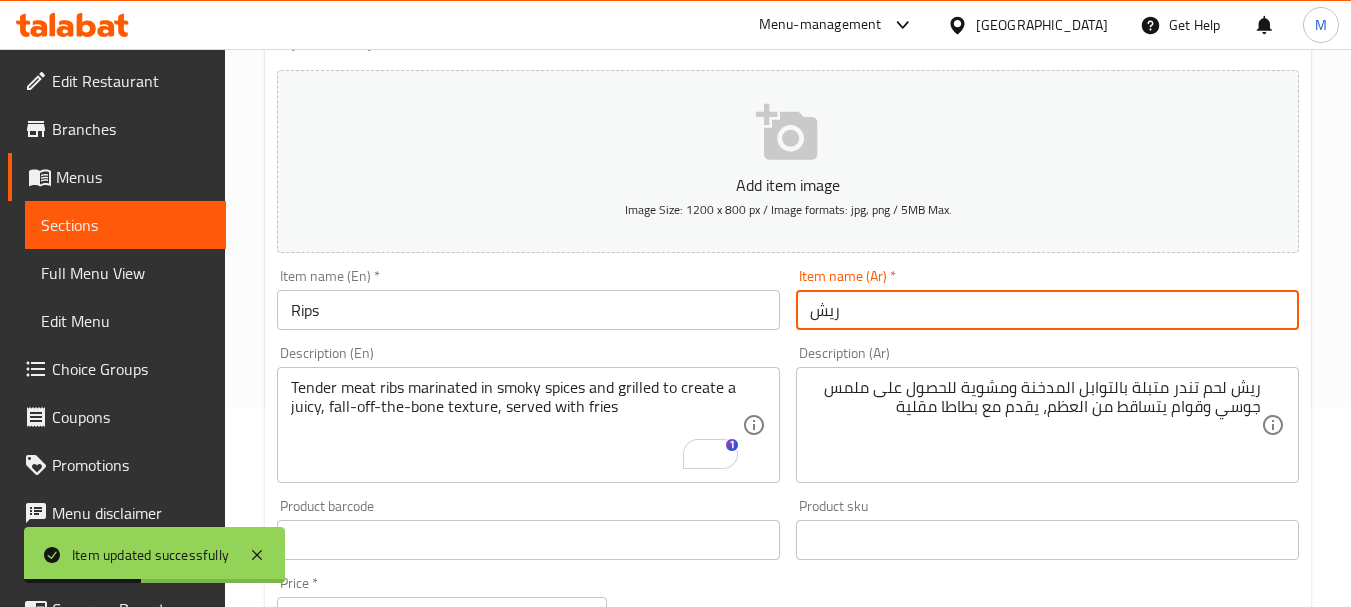 click on "Update" at bounding box center [398, 1229] 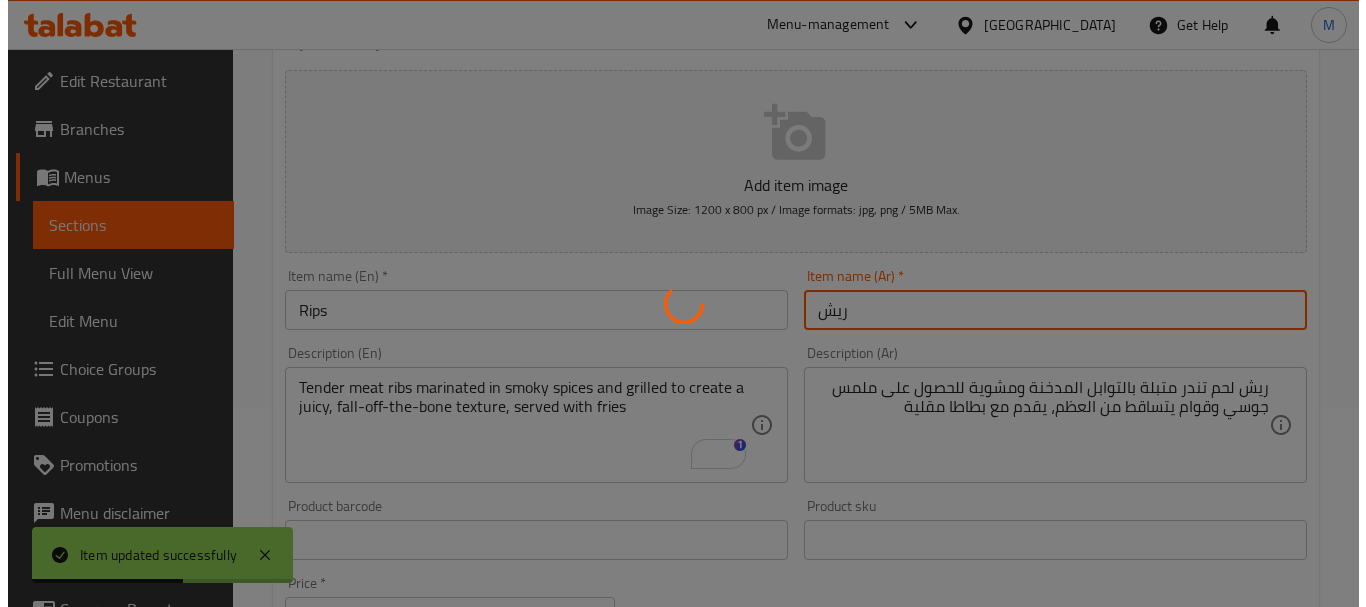 scroll, scrollTop: 0, scrollLeft: 0, axis: both 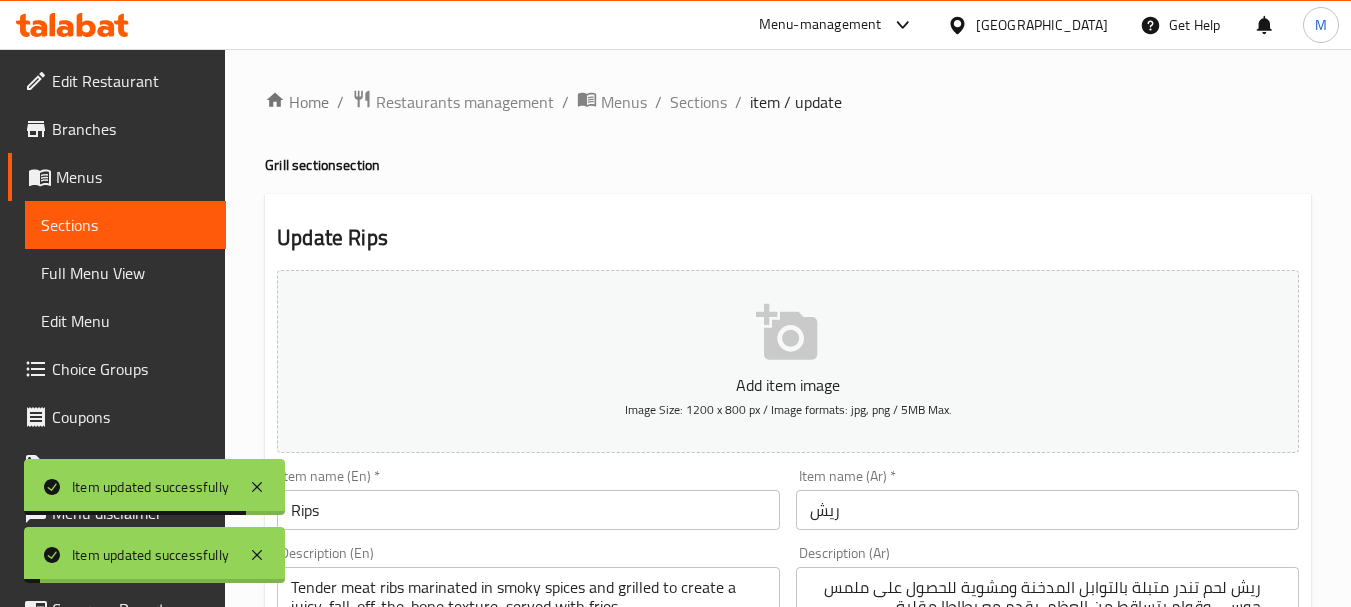 click on "Sections" at bounding box center [698, 102] 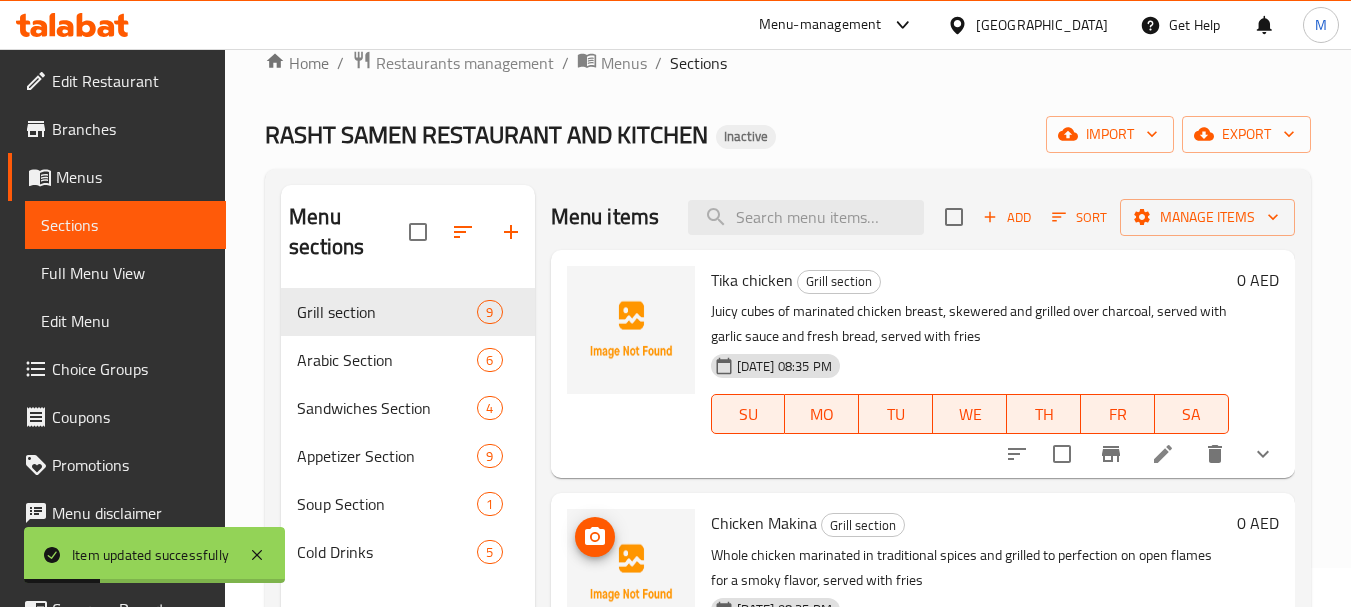 scroll, scrollTop: 100, scrollLeft: 0, axis: vertical 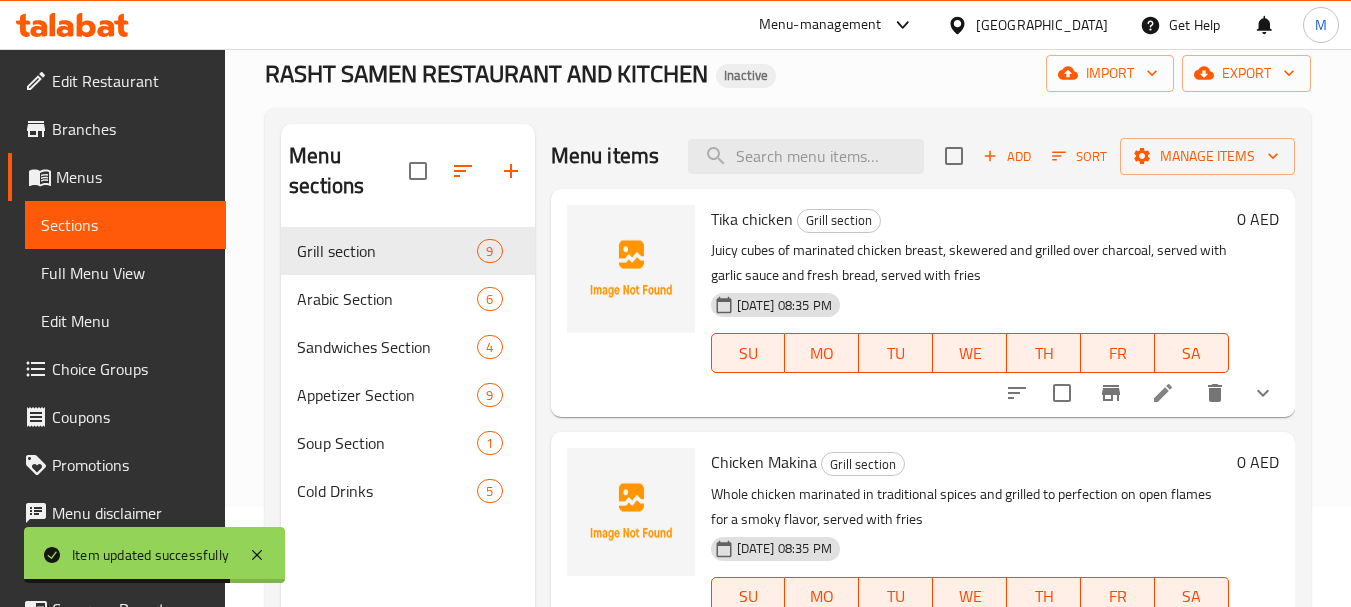 click 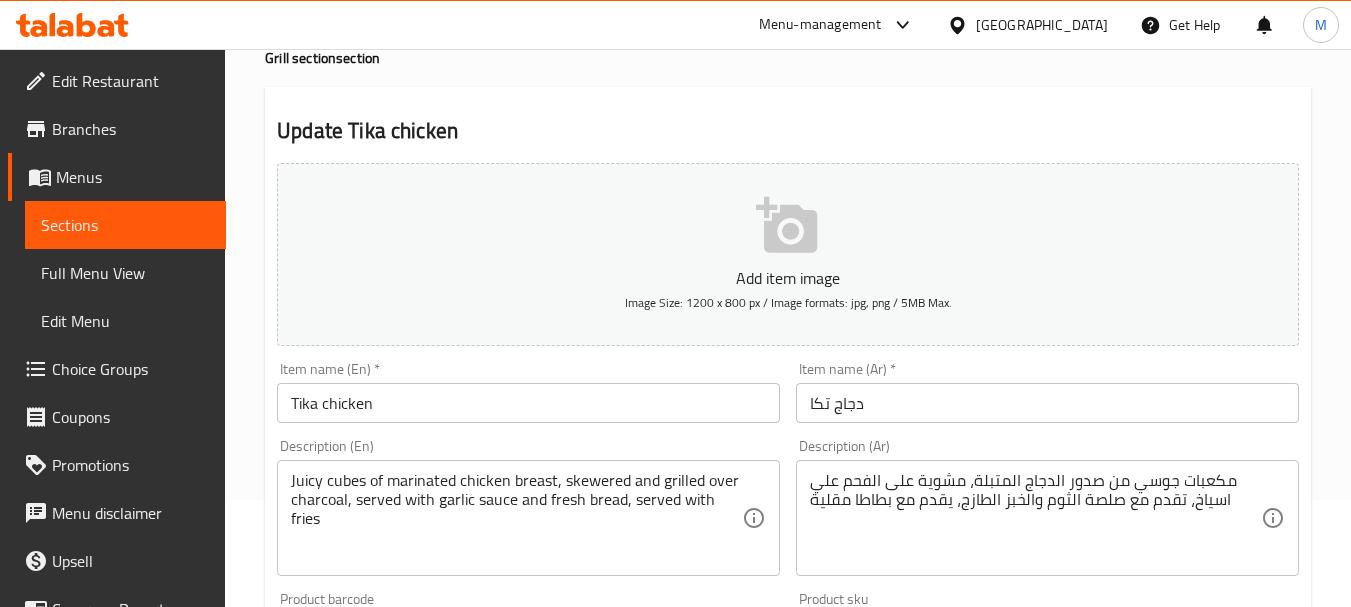 scroll, scrollTop: 200, scrollLeft: 0, axis: vertical 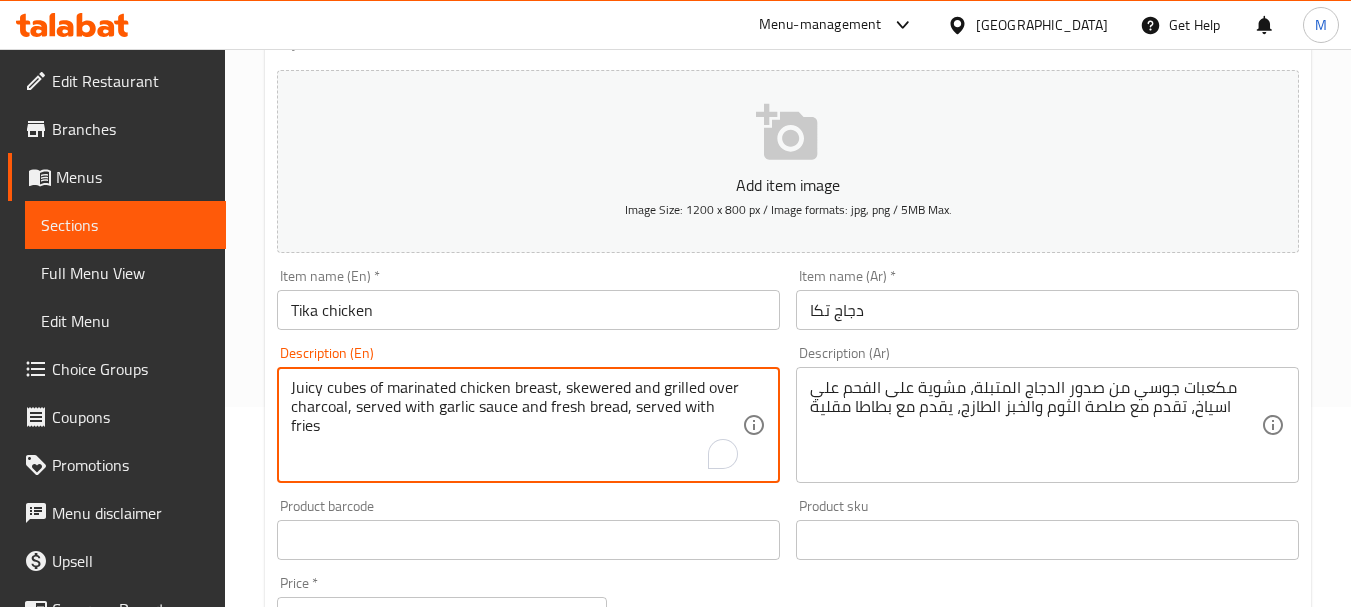 click on "Juicy cubes of marinated chicken breast, skewered and grilled over charcoal, served with garlic sauce and fresh bread, served with fries" at bounding box center [516, 425] 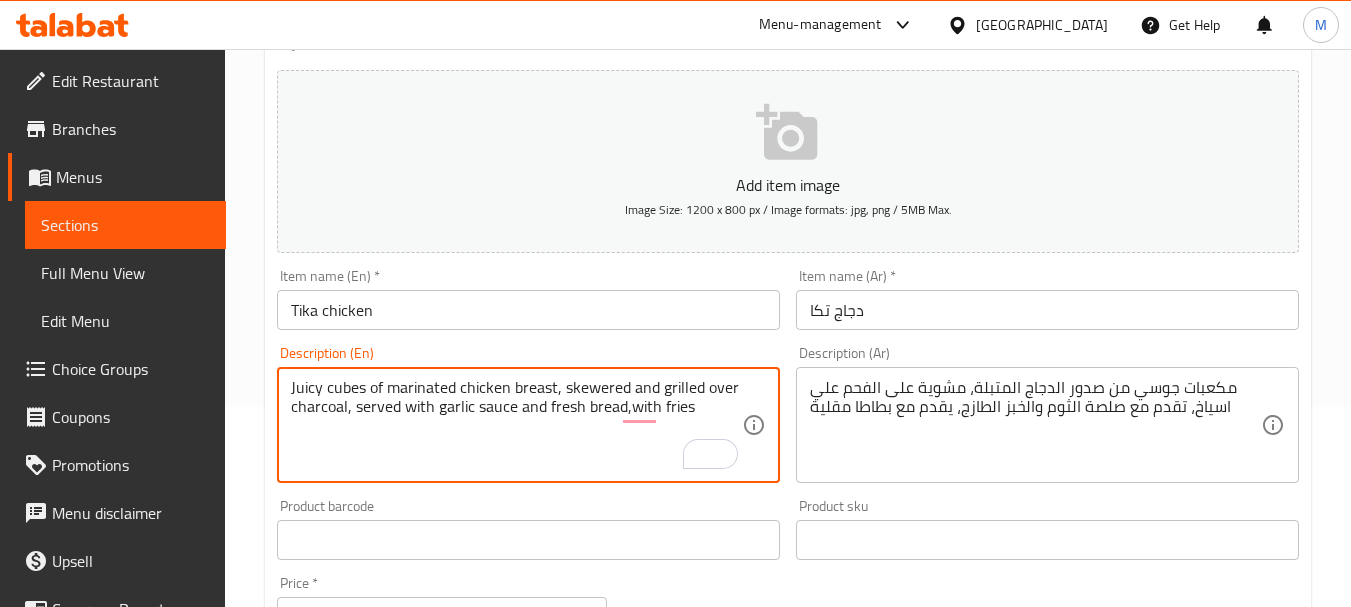 click on "Juicy cubes of marinated chicken breast, skewered and grilled over charcoal, served with garlic sauce and fresh bread,with fries" at bounding box center [516, 425] 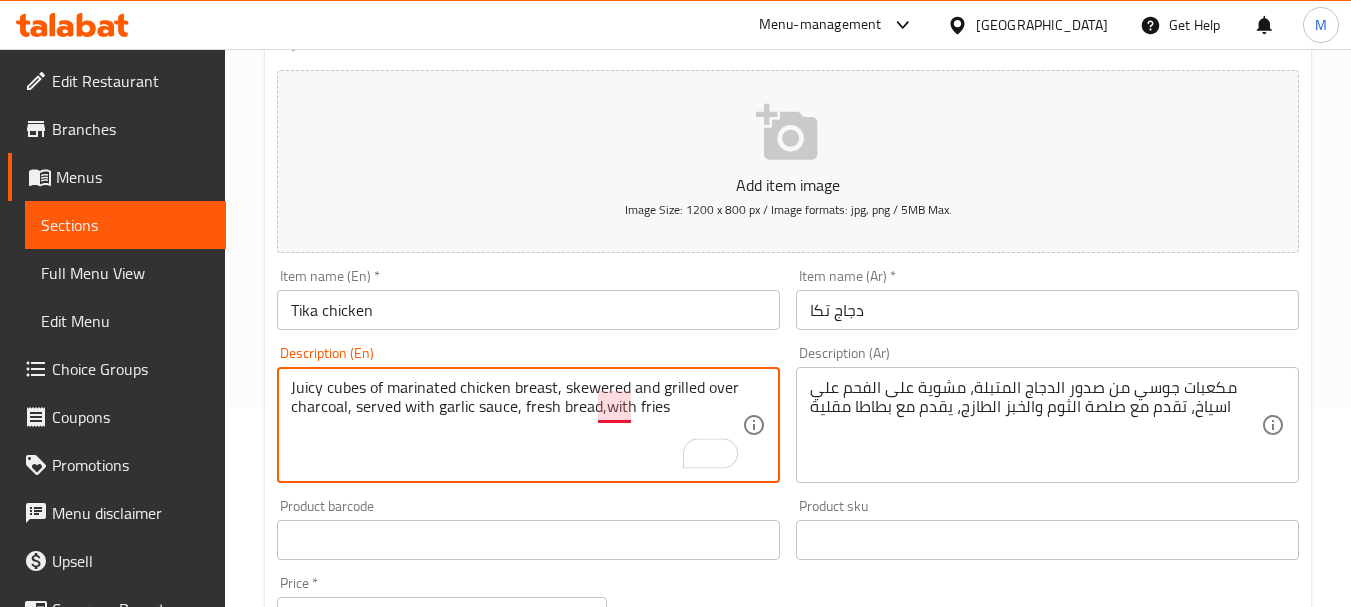 click on "Juicy cubes of marinated chicken breast, skewered and grilled over charcoal, served with garlic sauce, fresh bread,with fries" at bounding box center [516, 425] 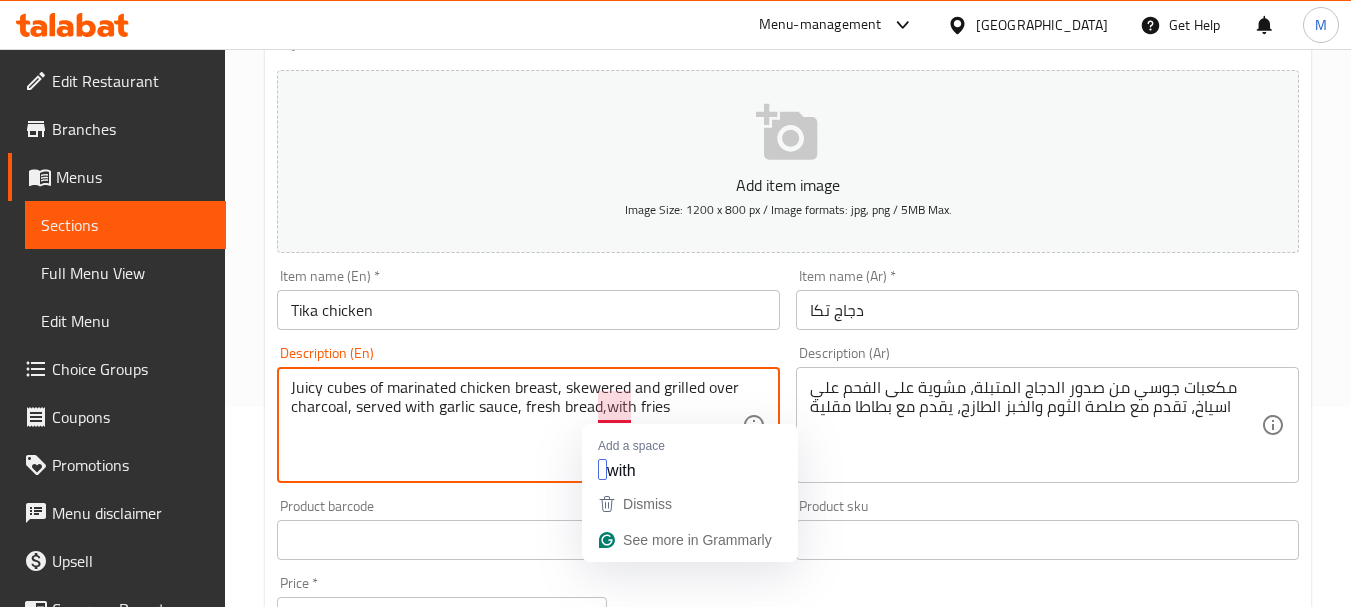 click on "Juicy cubes of marinated chicken breast, skewered and grilled over charcoal, served with garlic sauce, fresh bread,with fries" at bounding box center [516, 425] 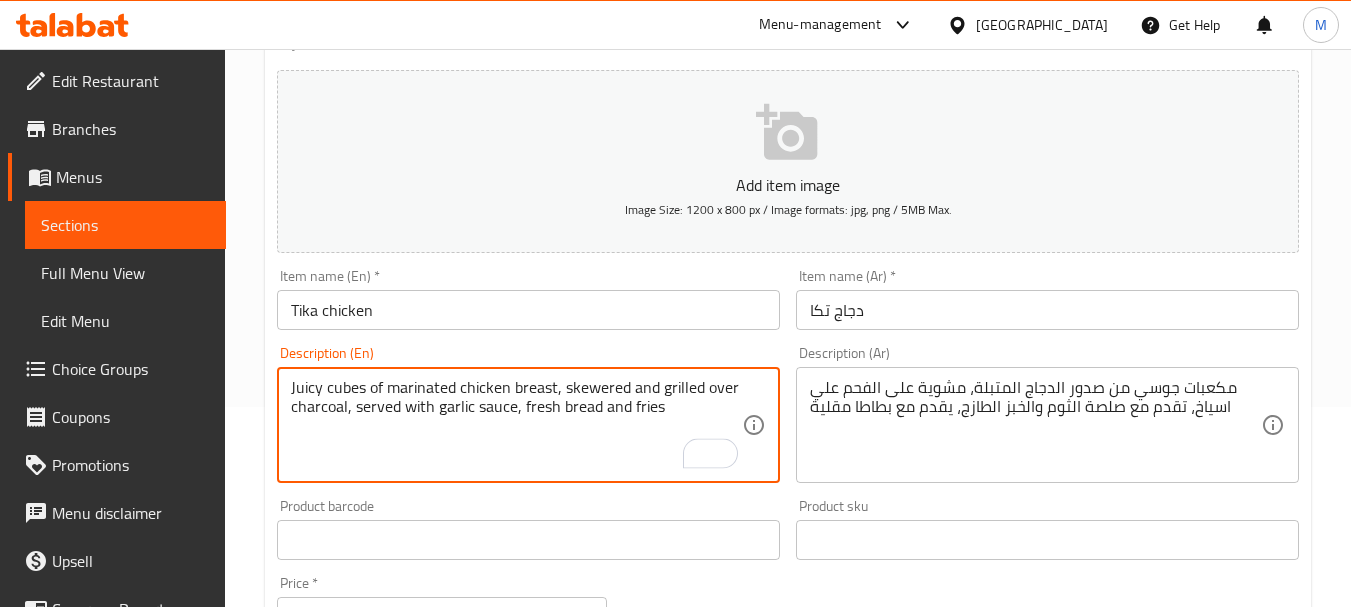 type on "Juicy cubes of marinated chicken breast, skewered and grilled over charcoal, served with garlic sauce, fresh bread and fries" 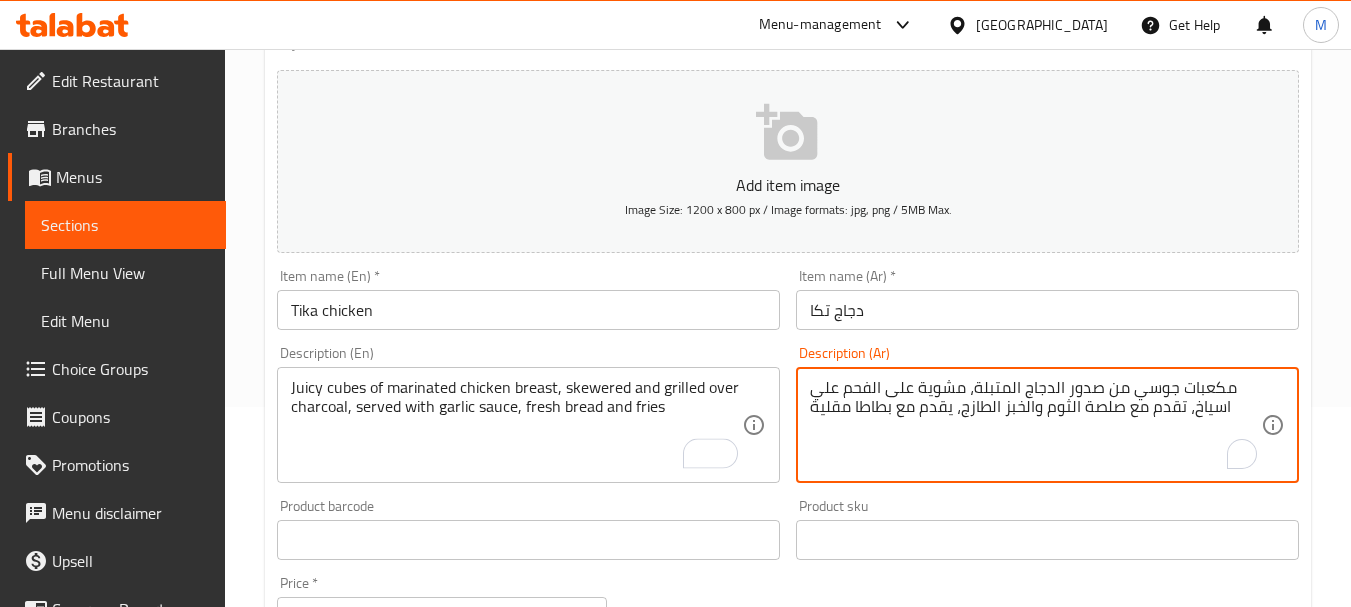 drag, startPoint x: 893, startPoint y: 410, endPoint x: 959, endPoint y: 410, distance: 66 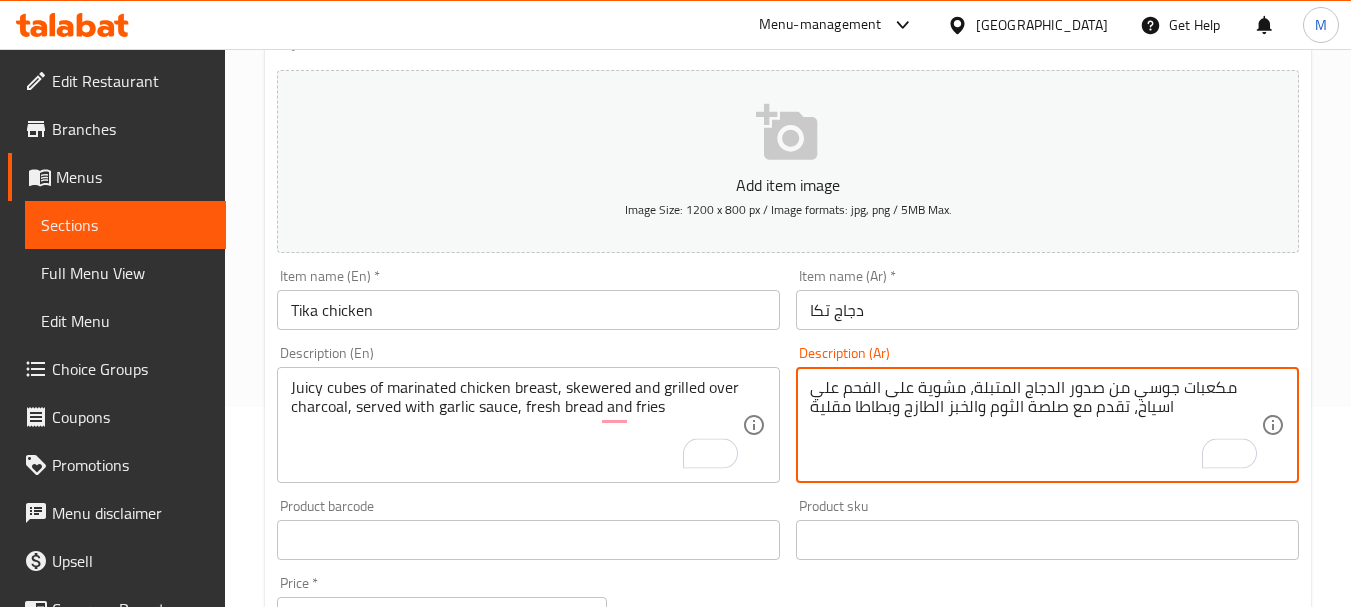 drag, startPoint x: 980, startPoint y: 410, endPoint x: 993, endPoint y: 410, distance: 13 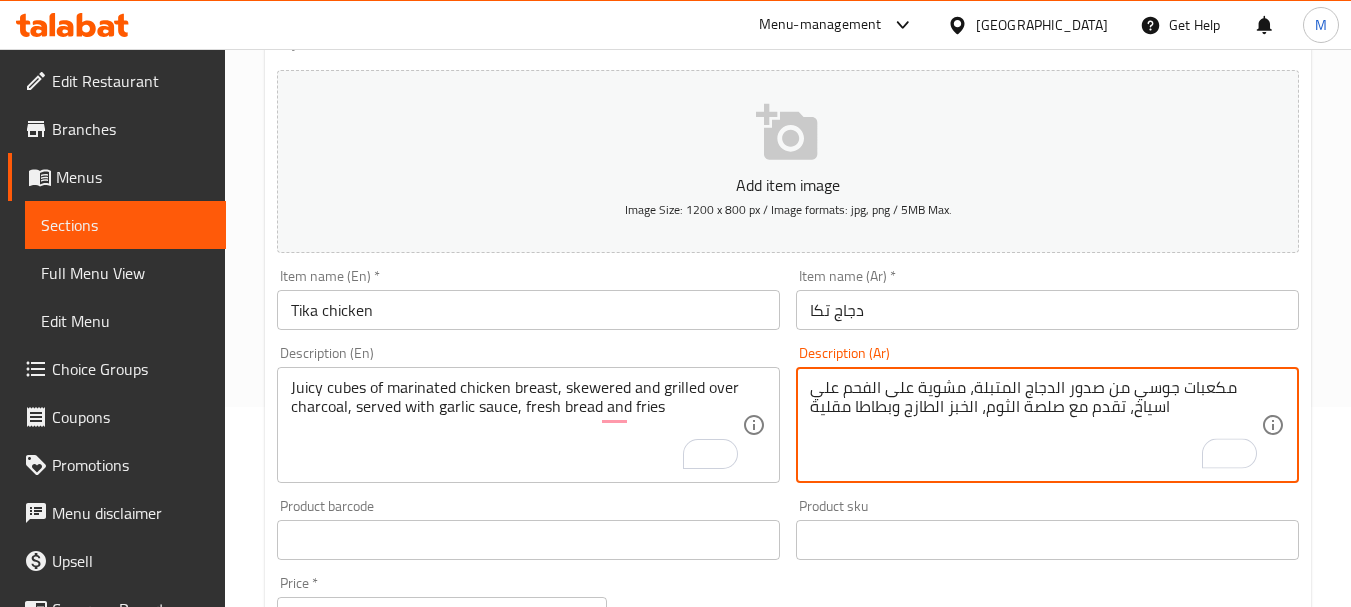 type on "مكعبات جوسي من صدور الدجاج المتبلة، مشوية على الفحم علي اسياخ، تقدم مع صلصة الثوم، الخبز الطازج وبطاطا مقلية" 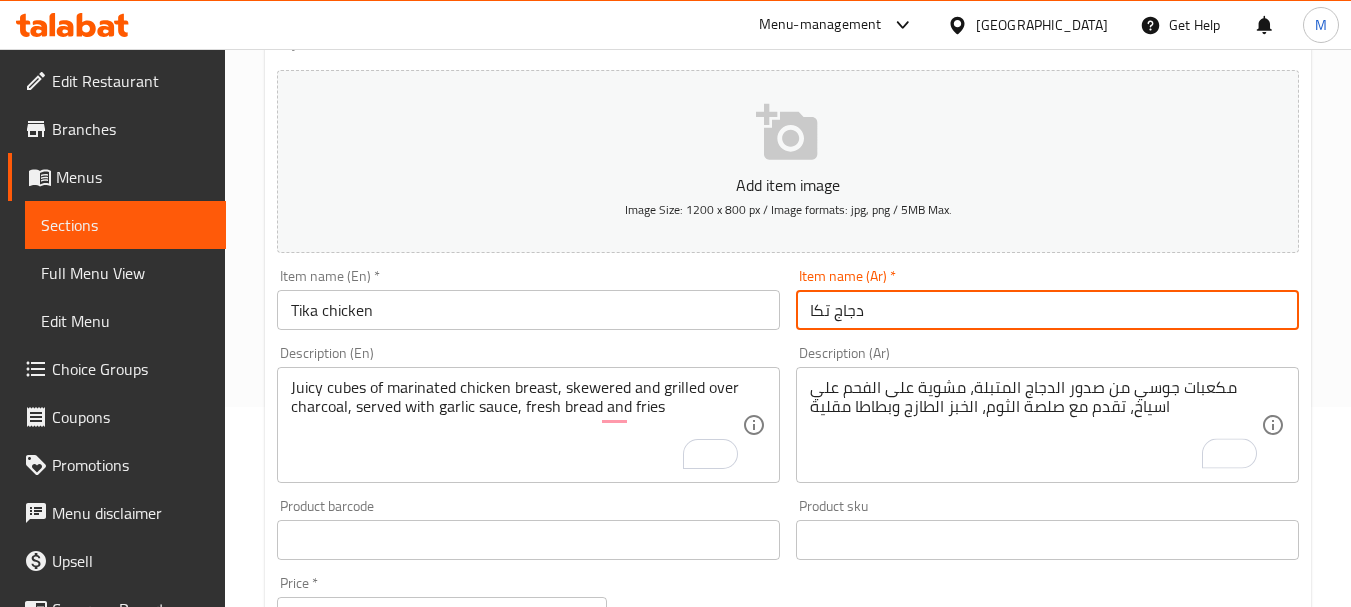 click on "دجاج تكا" at bounding box center (1047, 310) 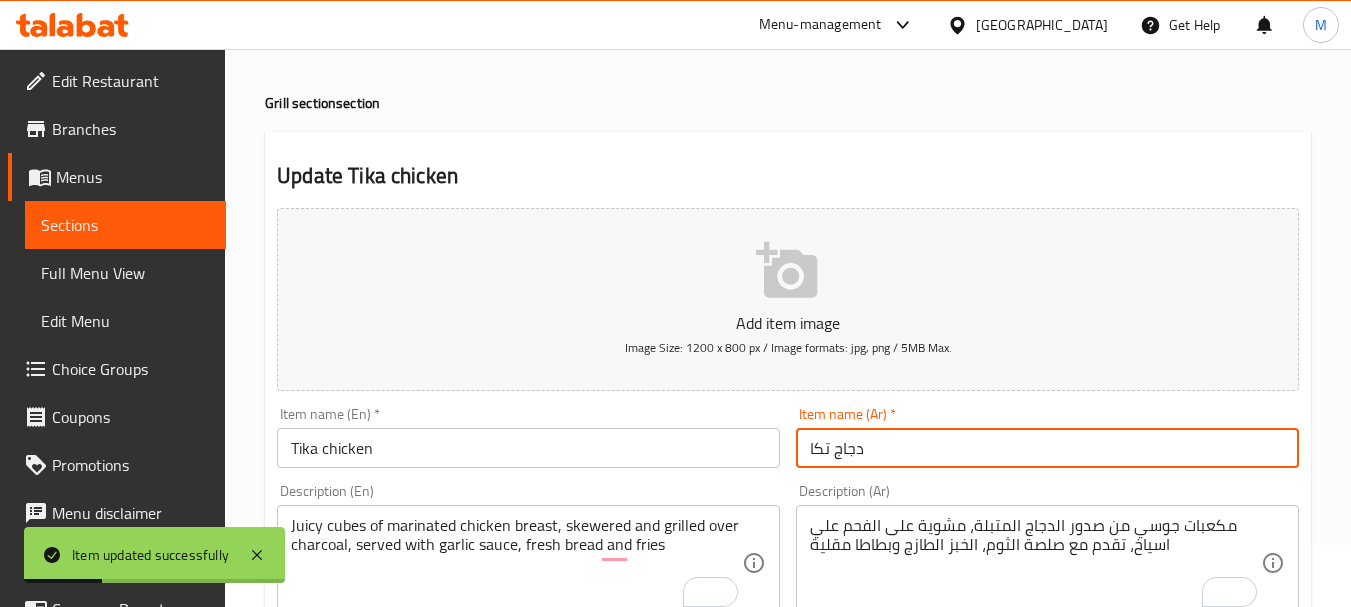 scroll, scrollTop: 0, scrollLeft: 0, axis: both 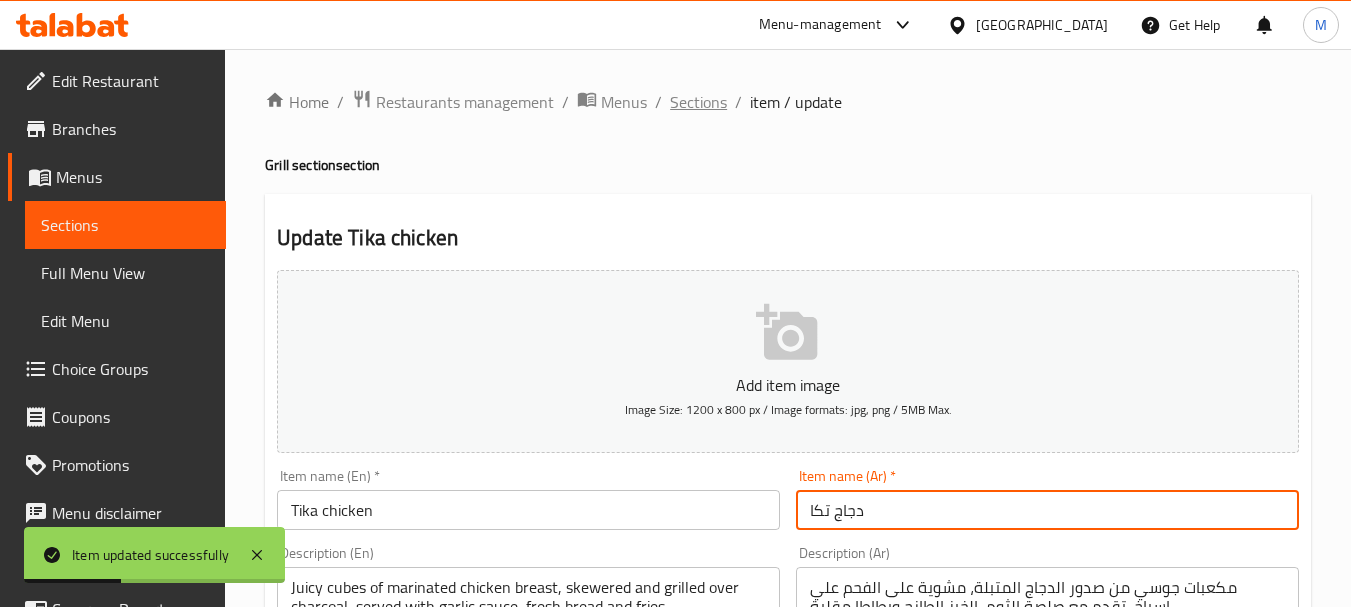 click on "Sections" at bounding box center [698, 102] 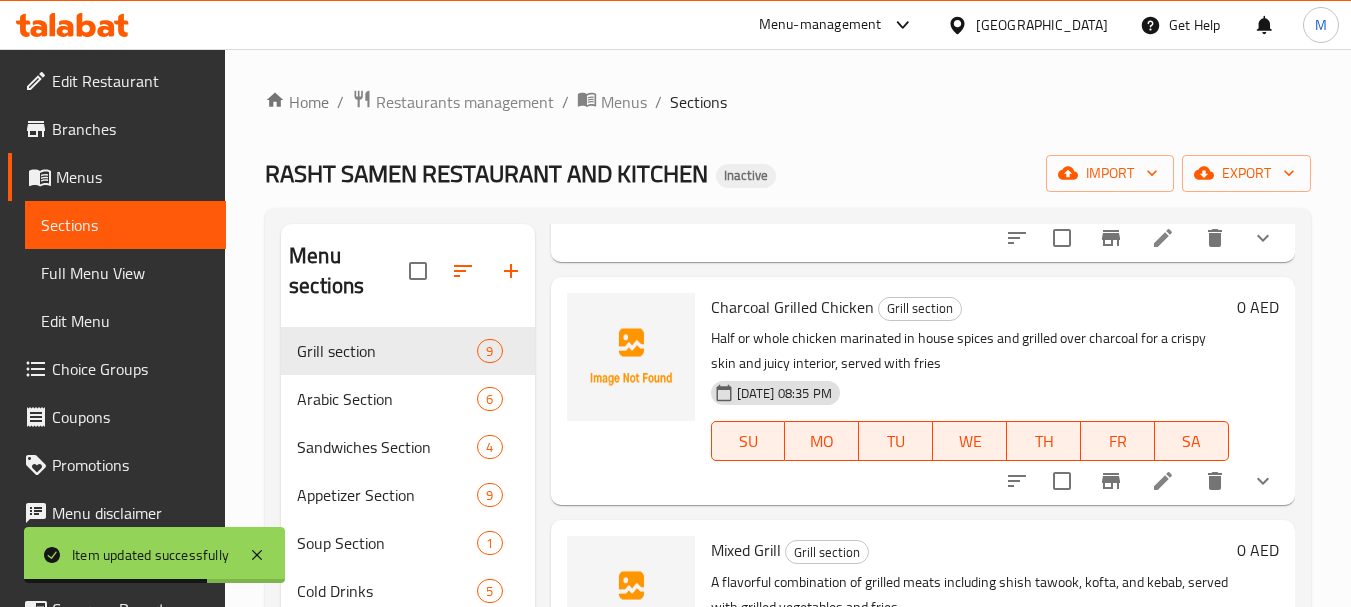 scroll, scrollTop: 500, scrollLeft: 0, axis: vertical 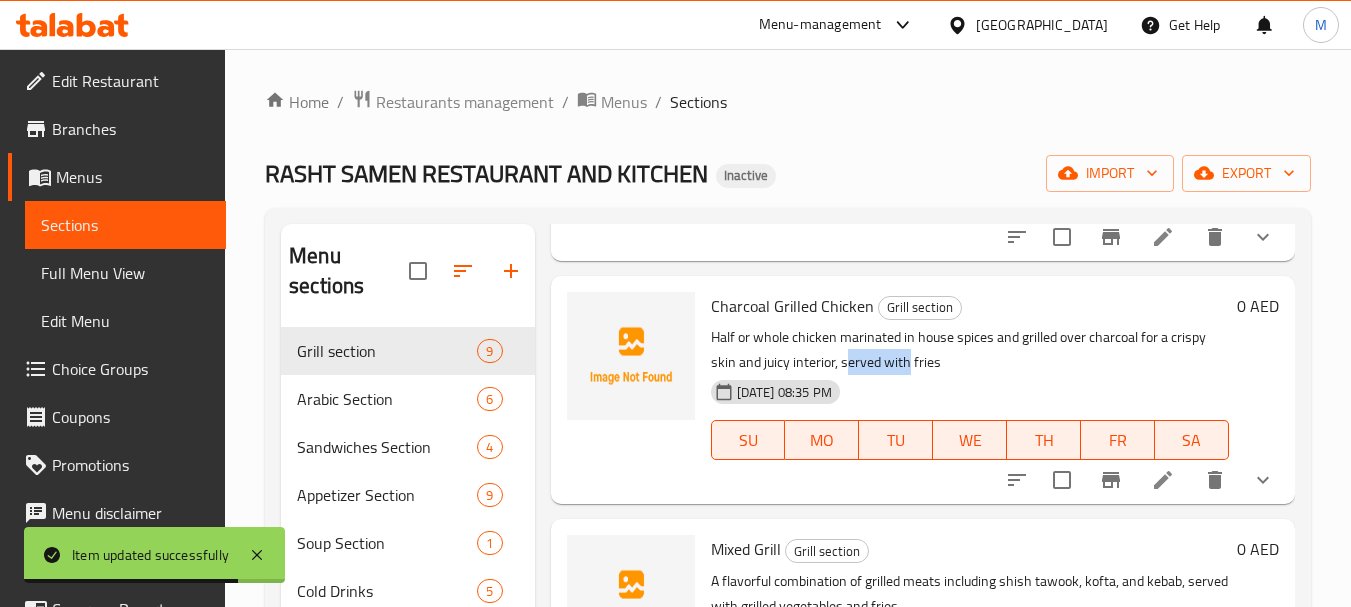 drag, startPoint x: 869, startPoint y: 383, endPoint x: 845, endPoint y: 383, distance: 24 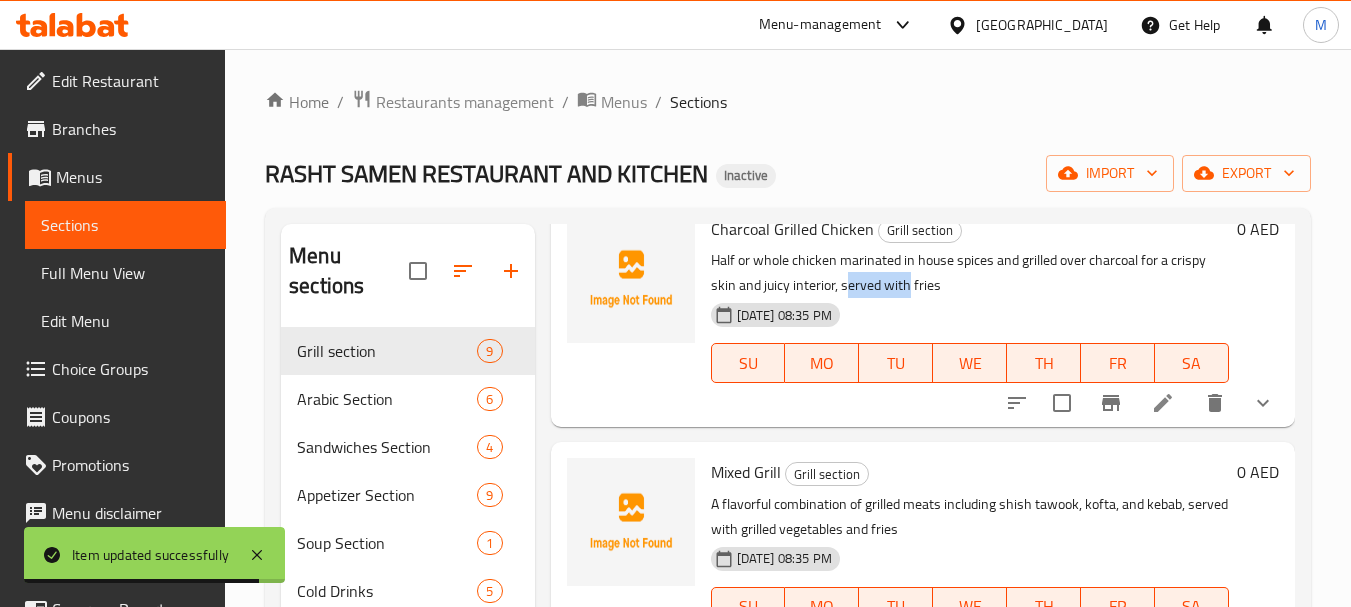 scroll, scrollTop: 700, scrollLeft: 0, axis: vertical 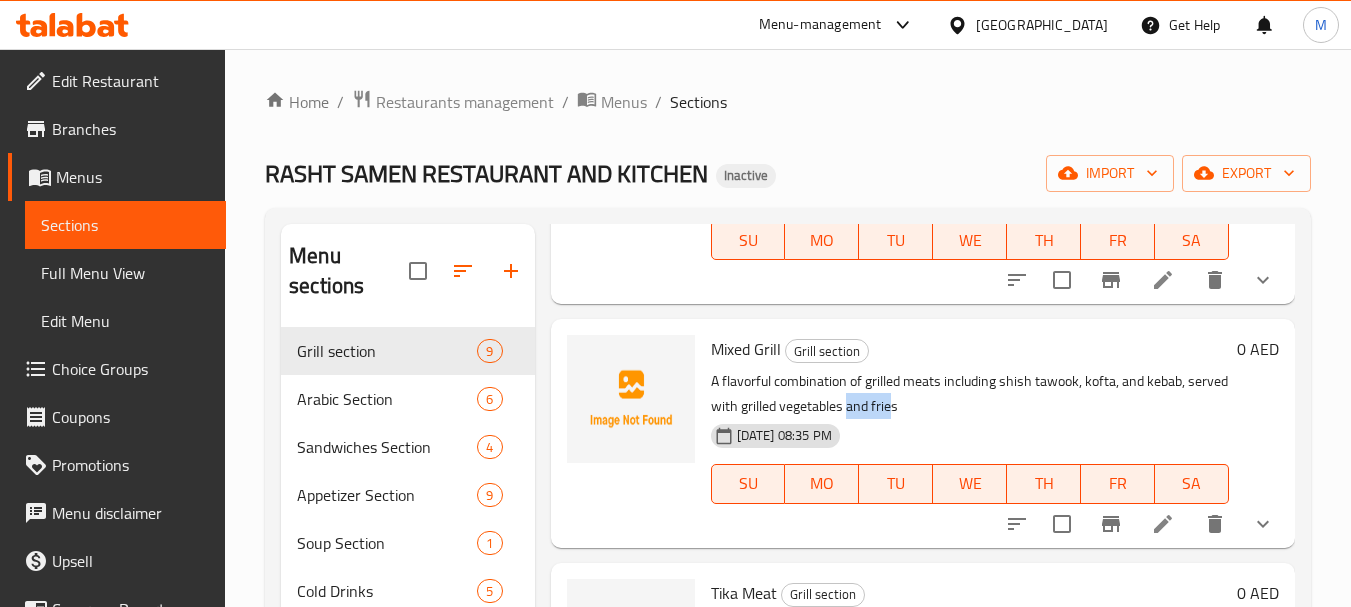 drag, startPoint x: 936, startPoint y: 434, endPoint x: 887, endPoint y: 434, distance: 49 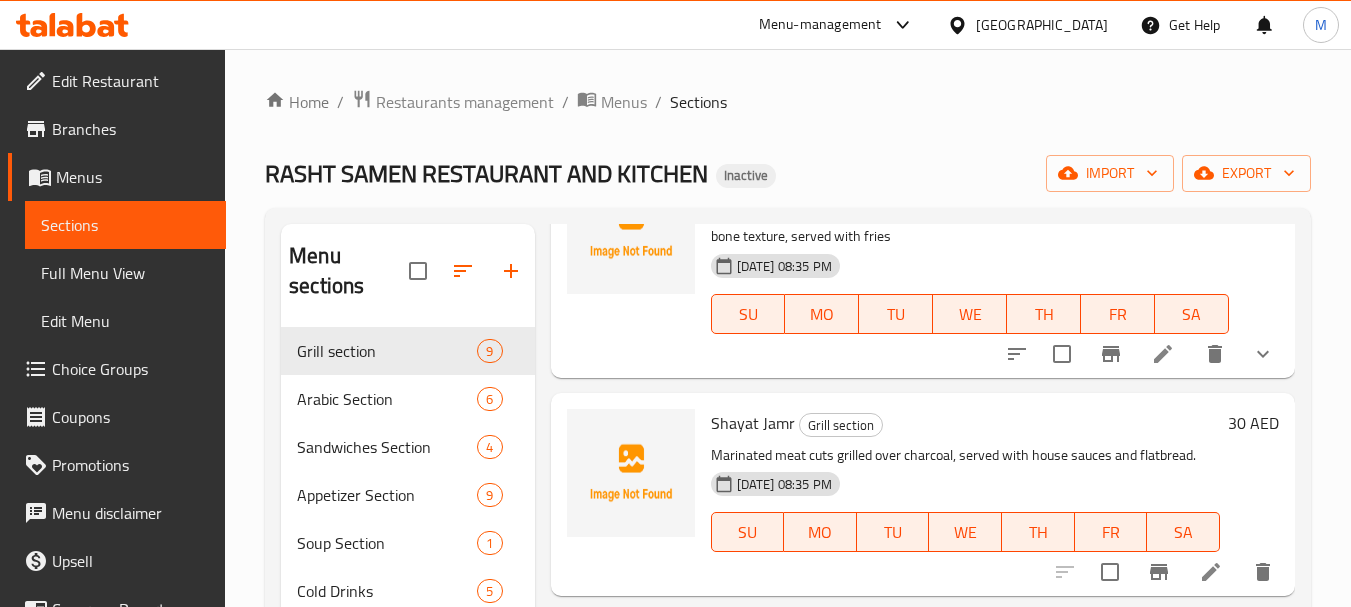 scroll, scrollTop: 1639, scrollLeft: 0, axis: vertical 